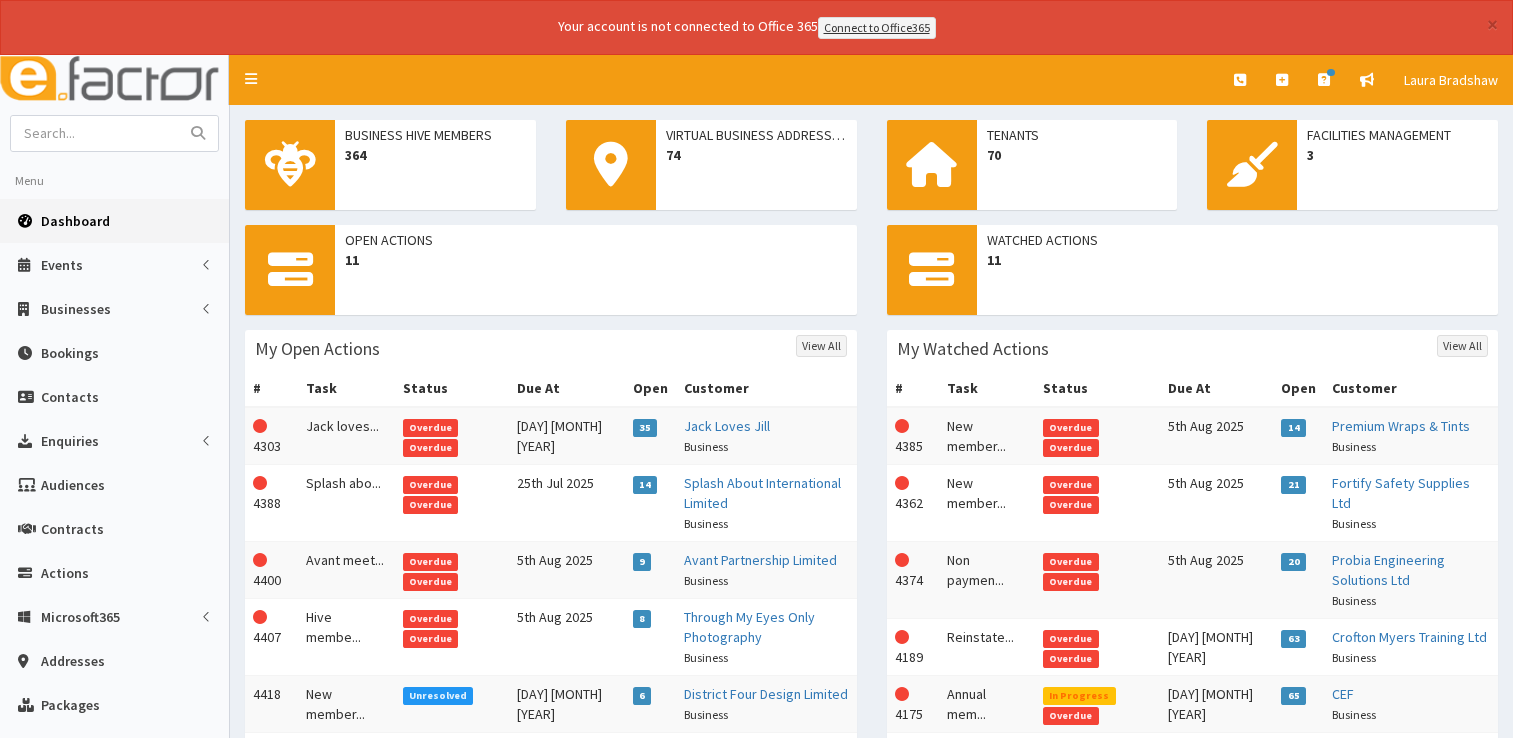 scroll, scrollTop: 0, scrollLeft: 0, axis: both 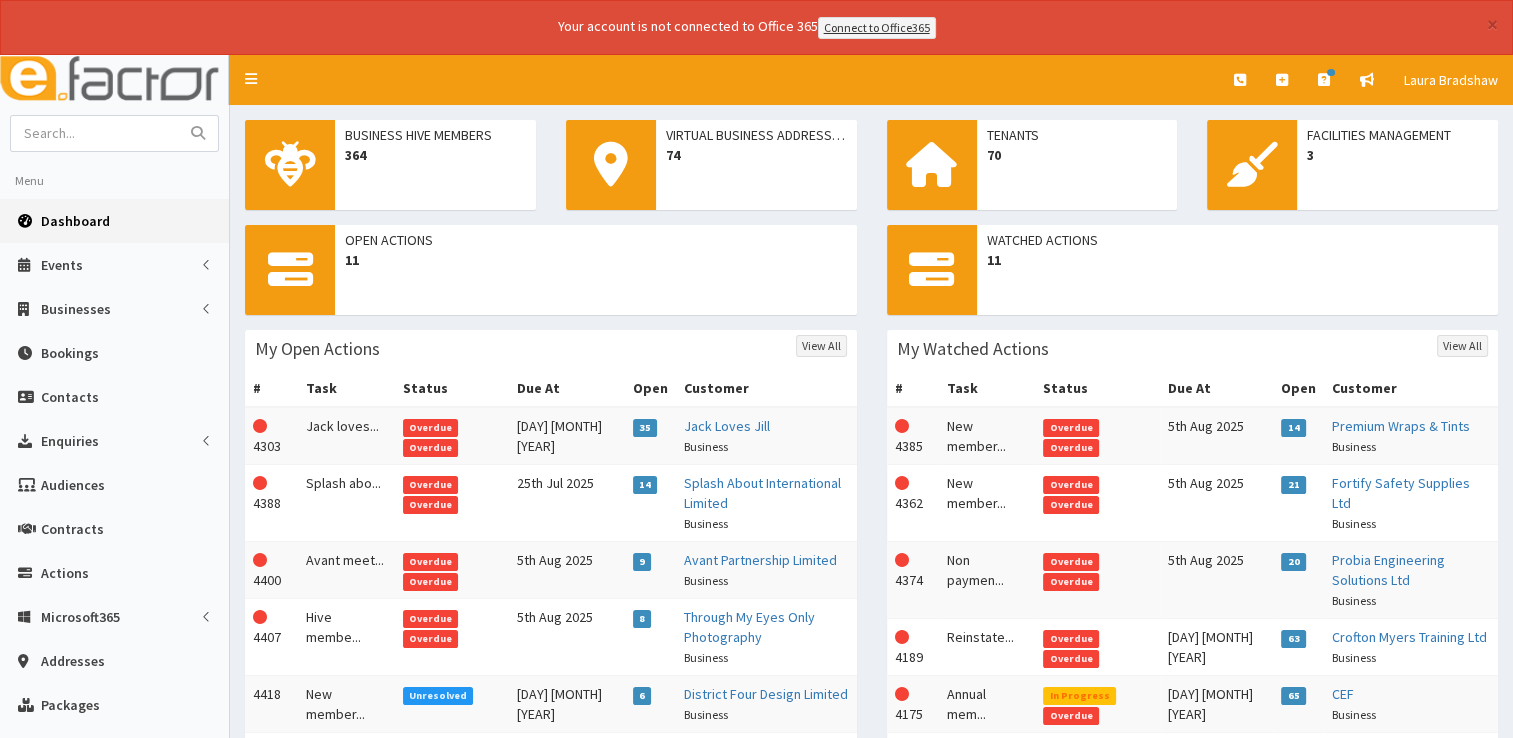 click on "Dashboard" at bounding box center (75, 221) 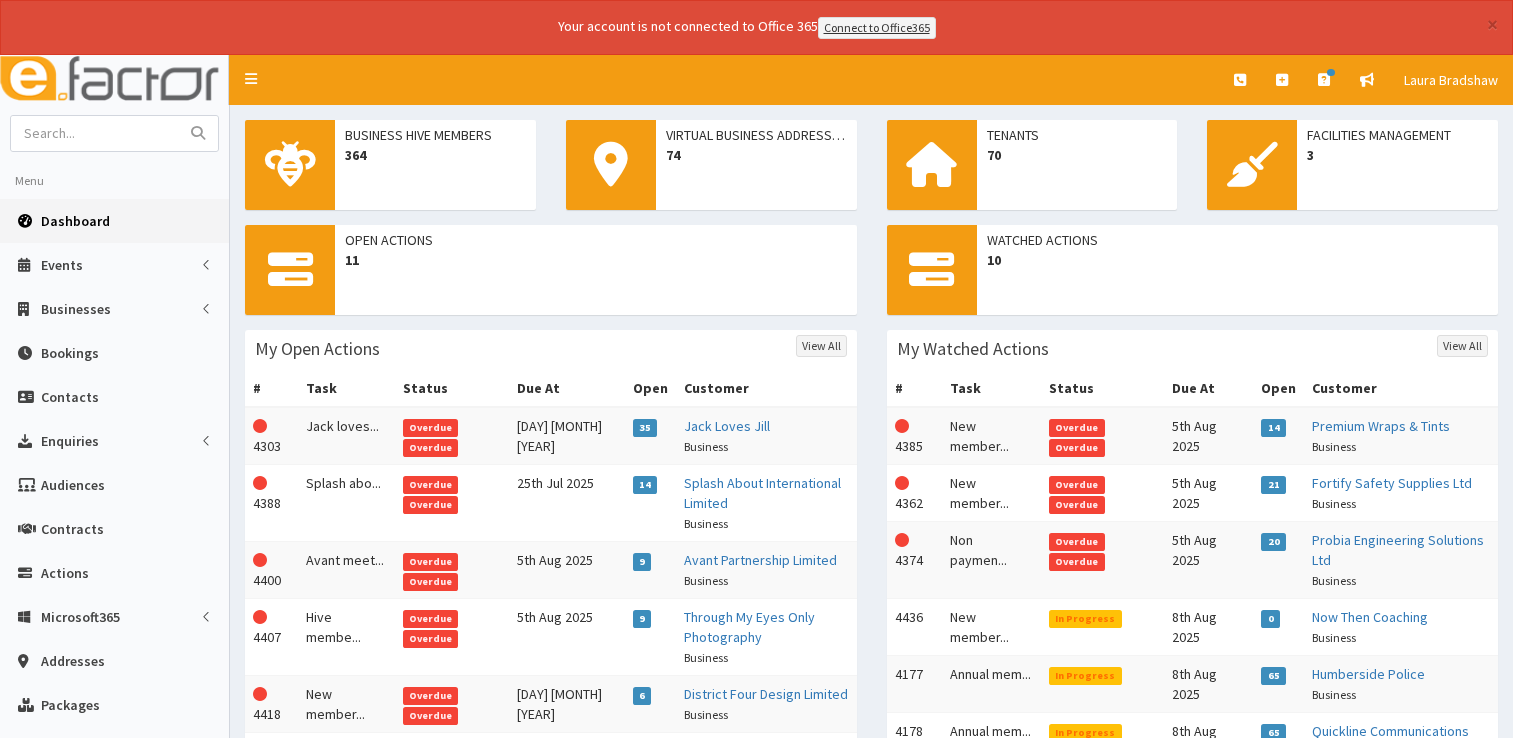 scroll, scrollTop: 0, scrollLeft: 0, axis: both 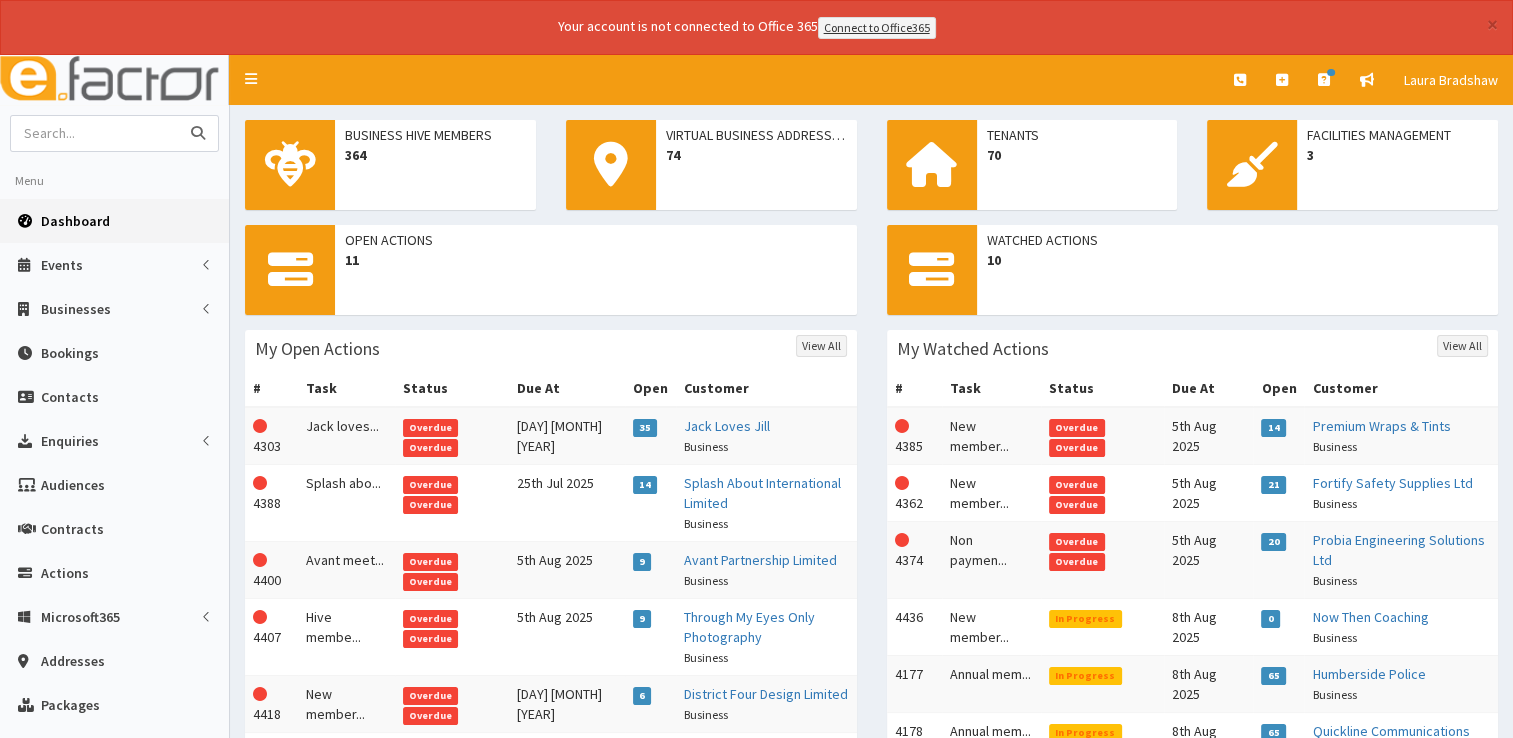 click at bounding box center (95, 133) 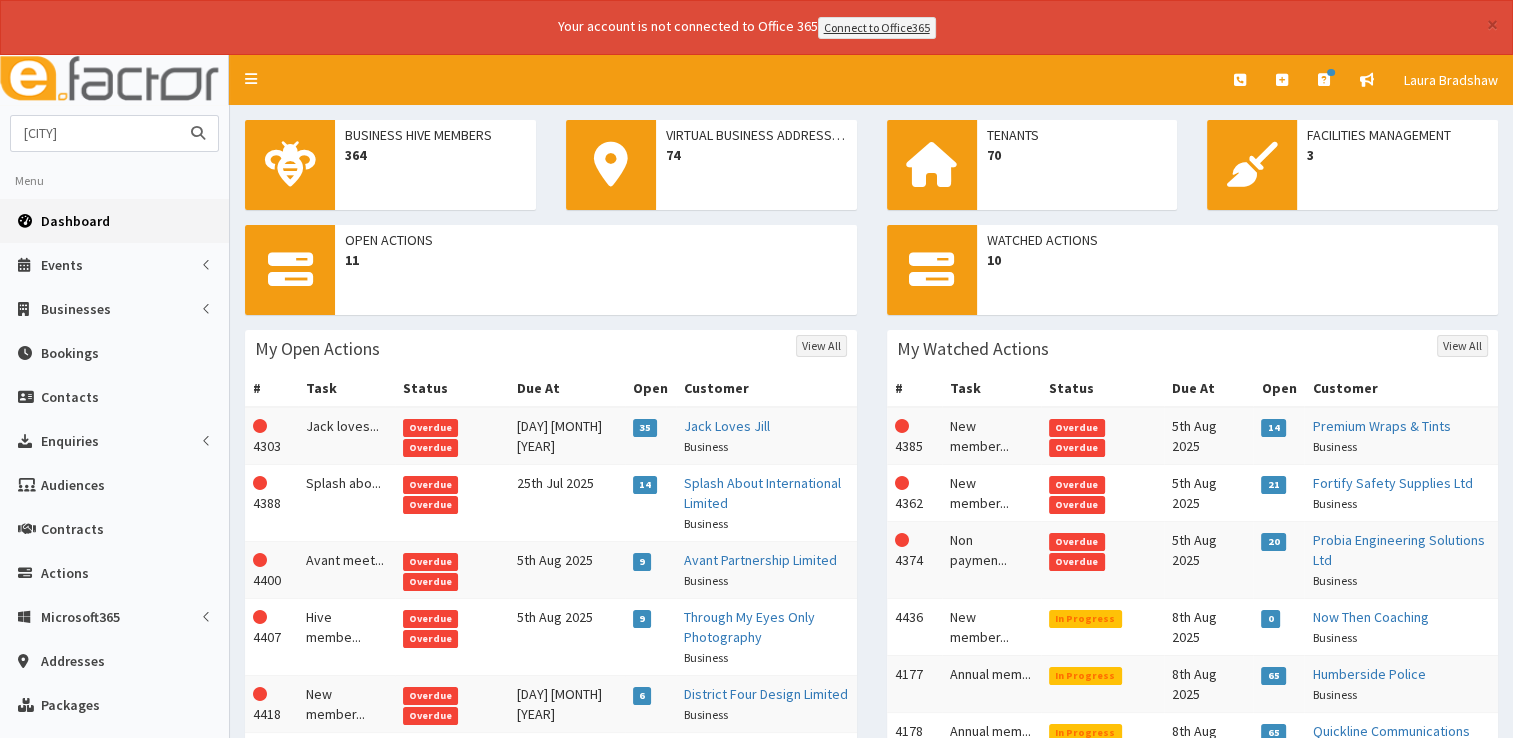 type on "[CITY]" 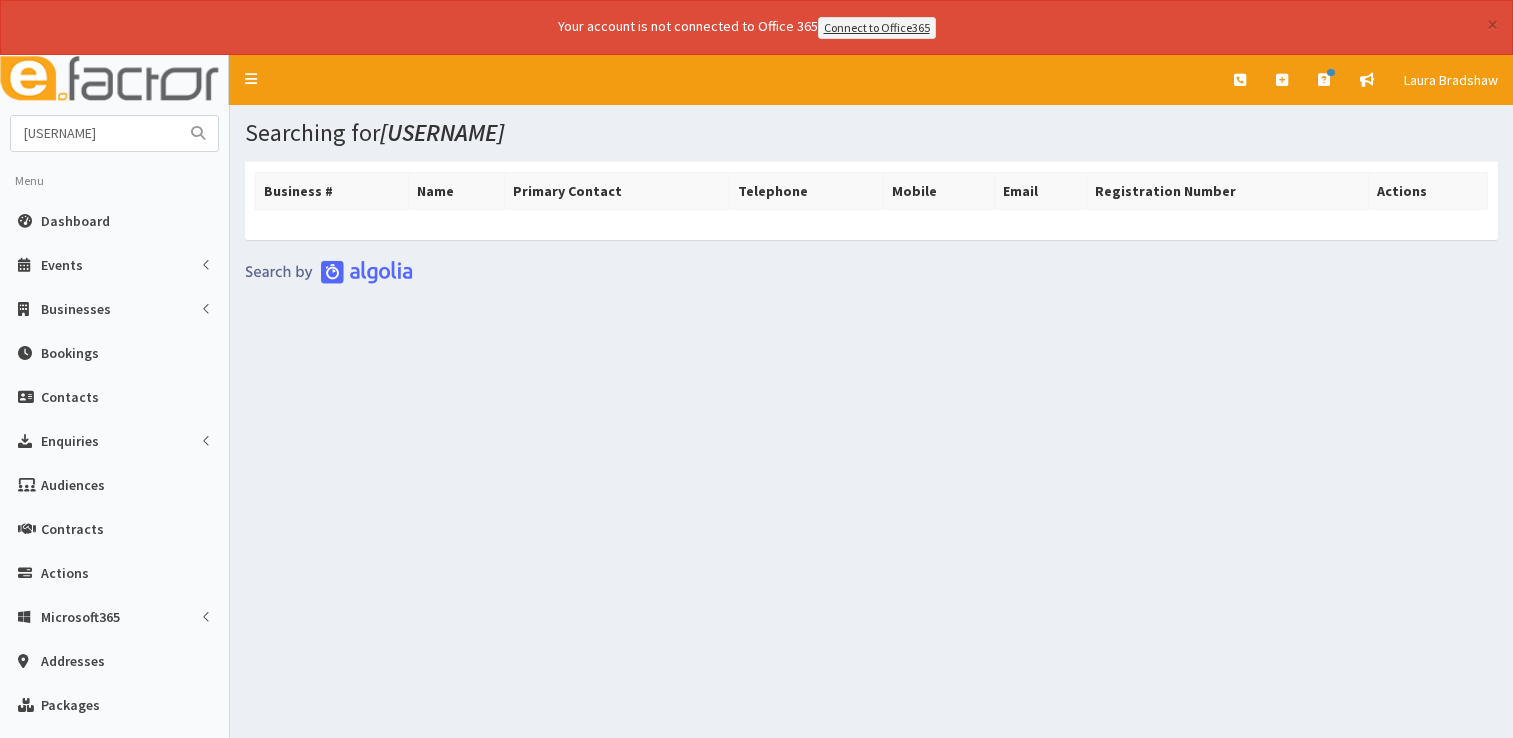 scroll, scrollTop: 0, scrollLeft: 0, axis: both 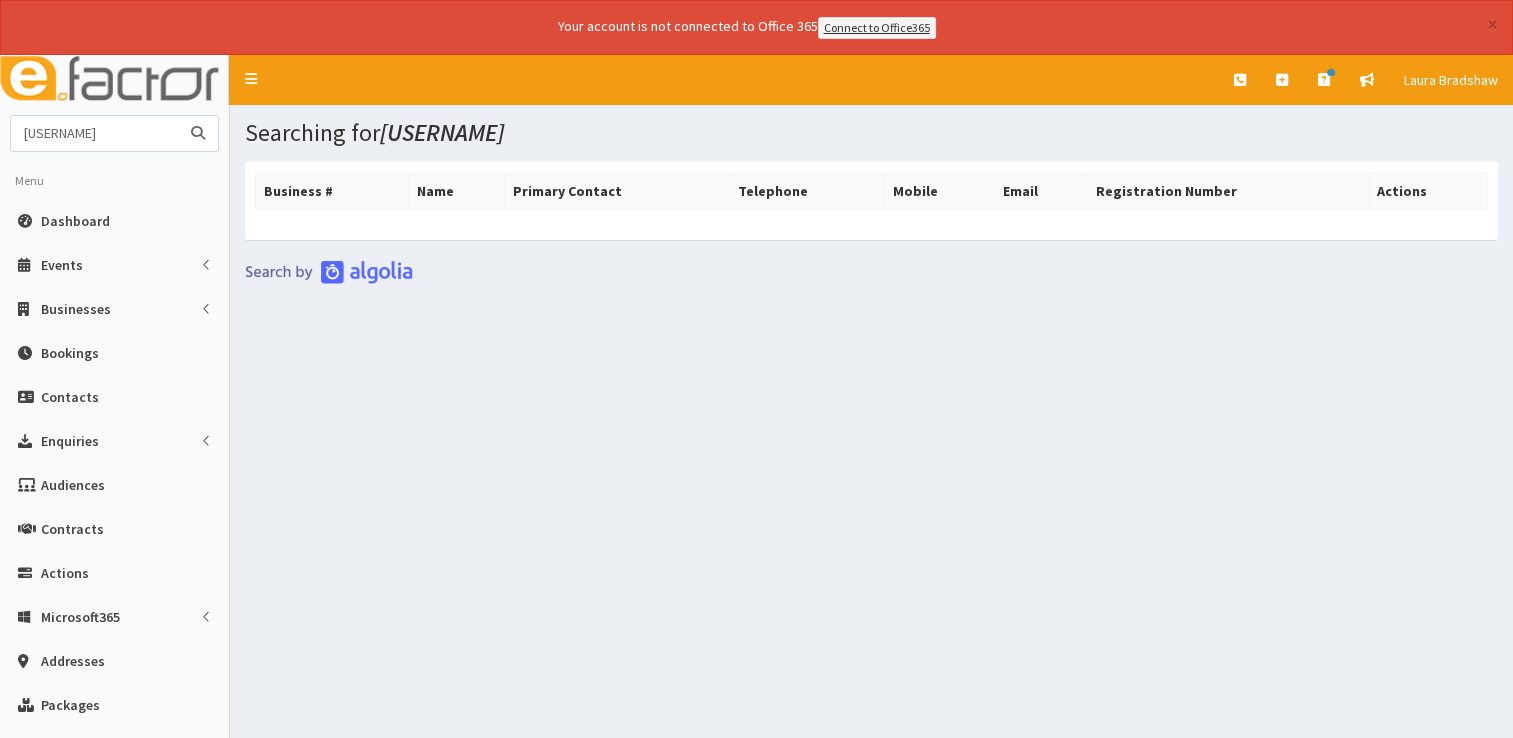 drag, startPoint x: 96, startPoint y: 136, endPoint x: -4, endPoint y: 259, distance: 158.52129 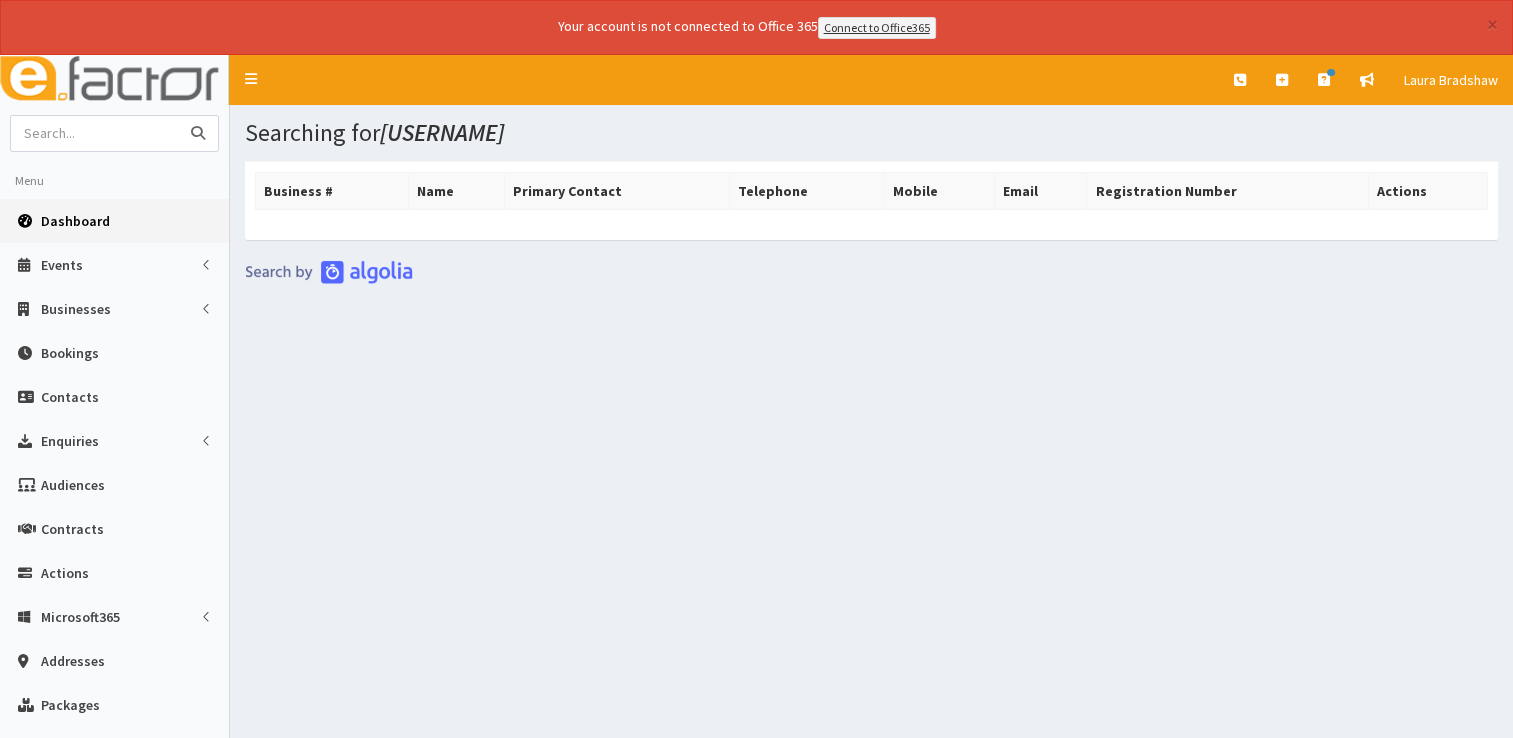 type 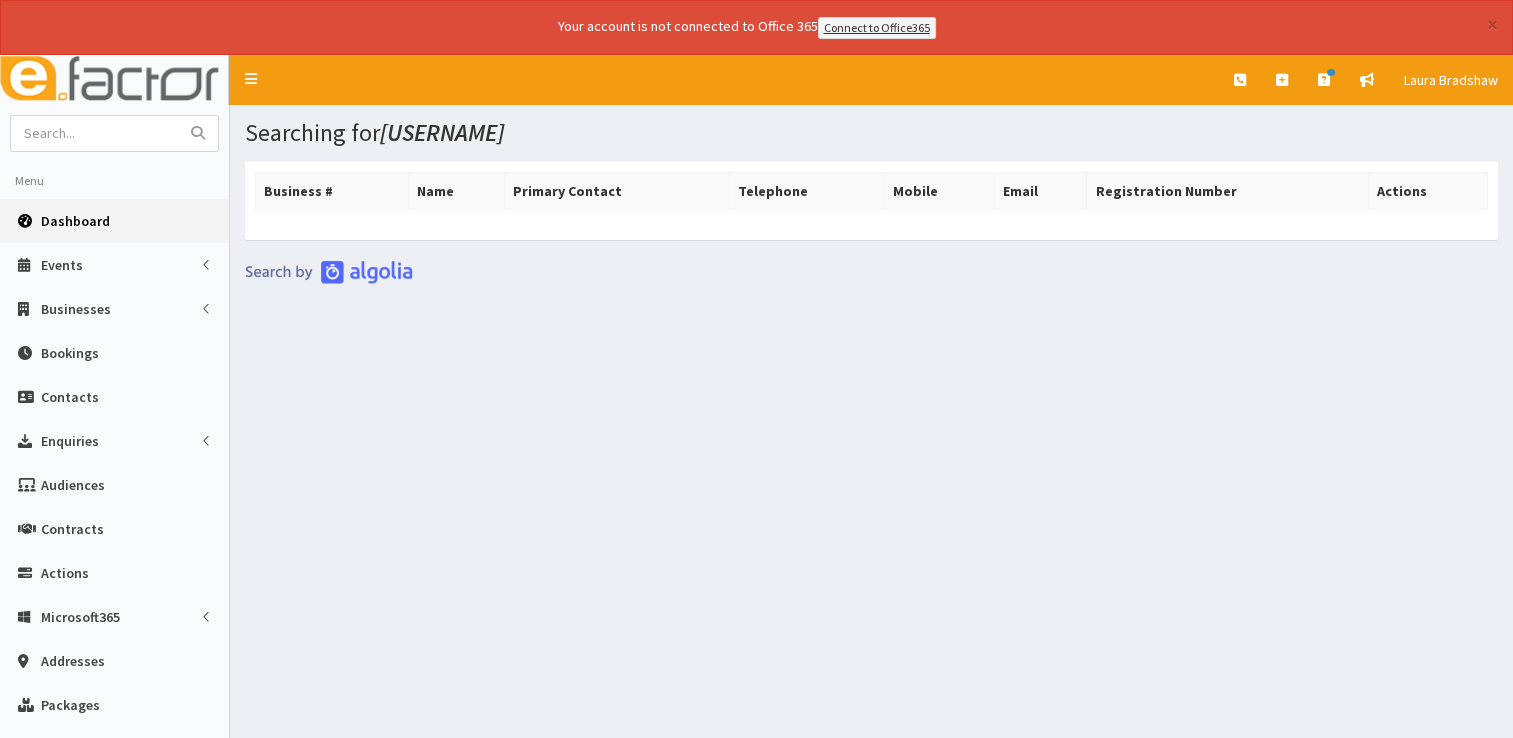 click on "Dashboard" at bounding box center [75, 221] 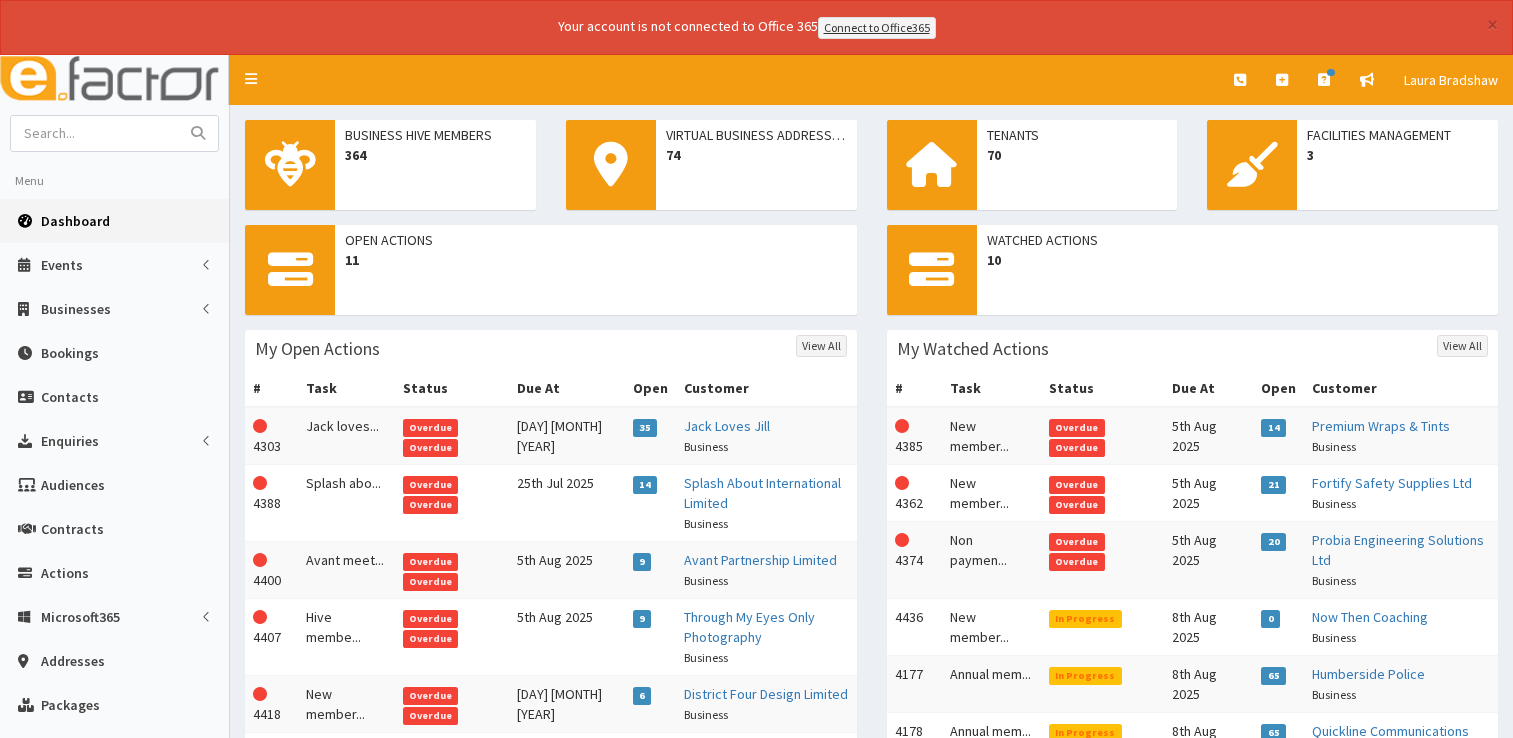 scroll, scrollTop: 0, scrollLeft: 0, axis: both 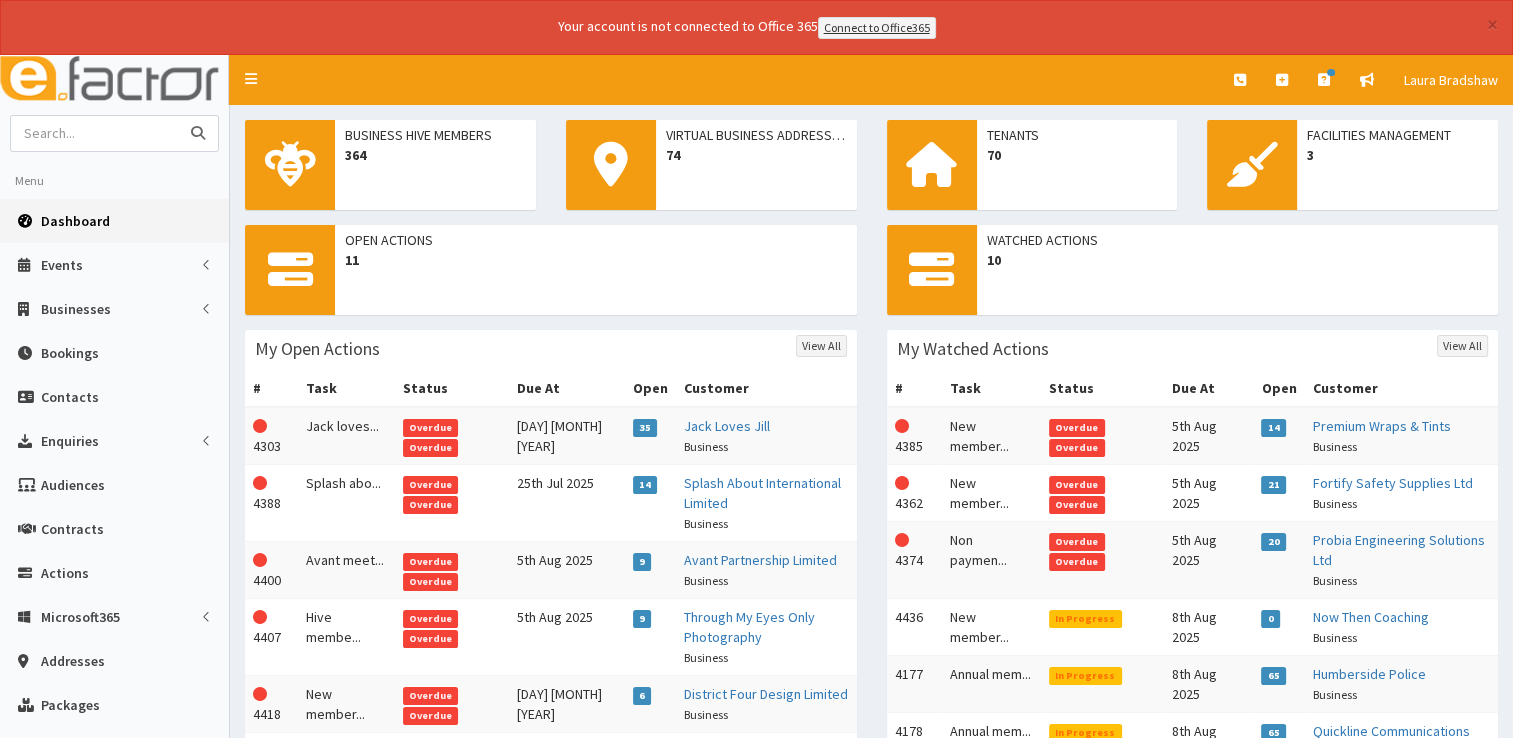 click at bounding box center (95, 133) 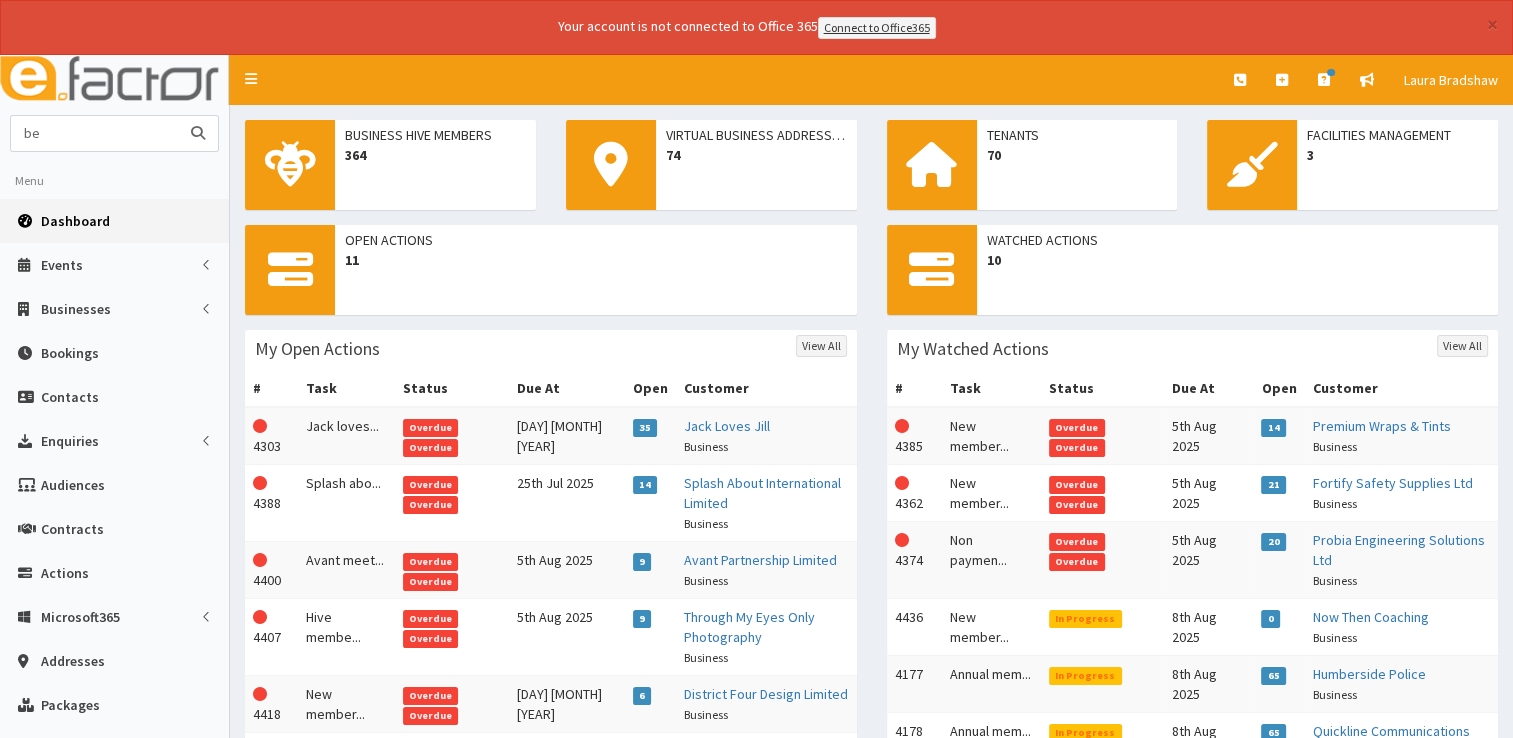 type on "b" 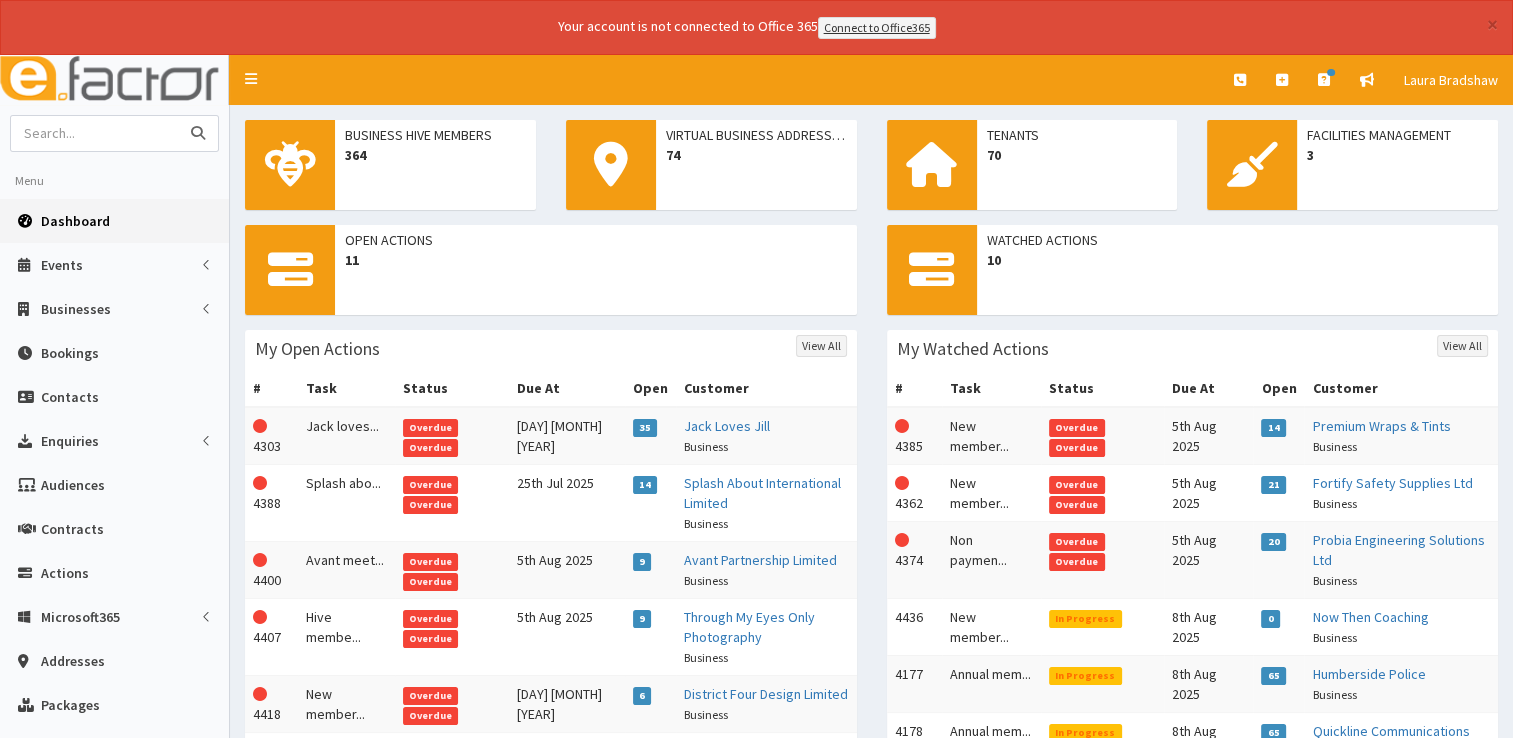 click at bounding box center (95, 133) 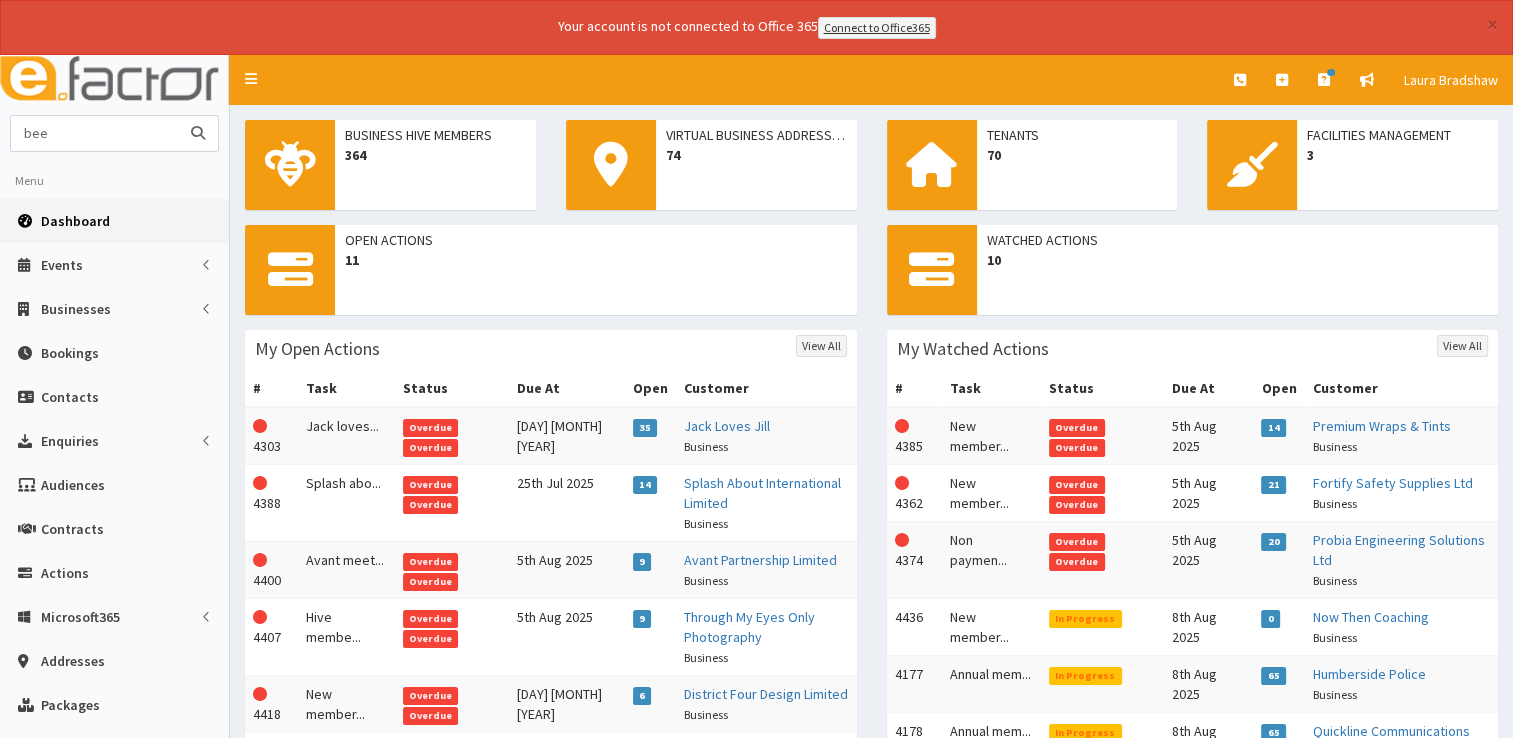 type on "bee" 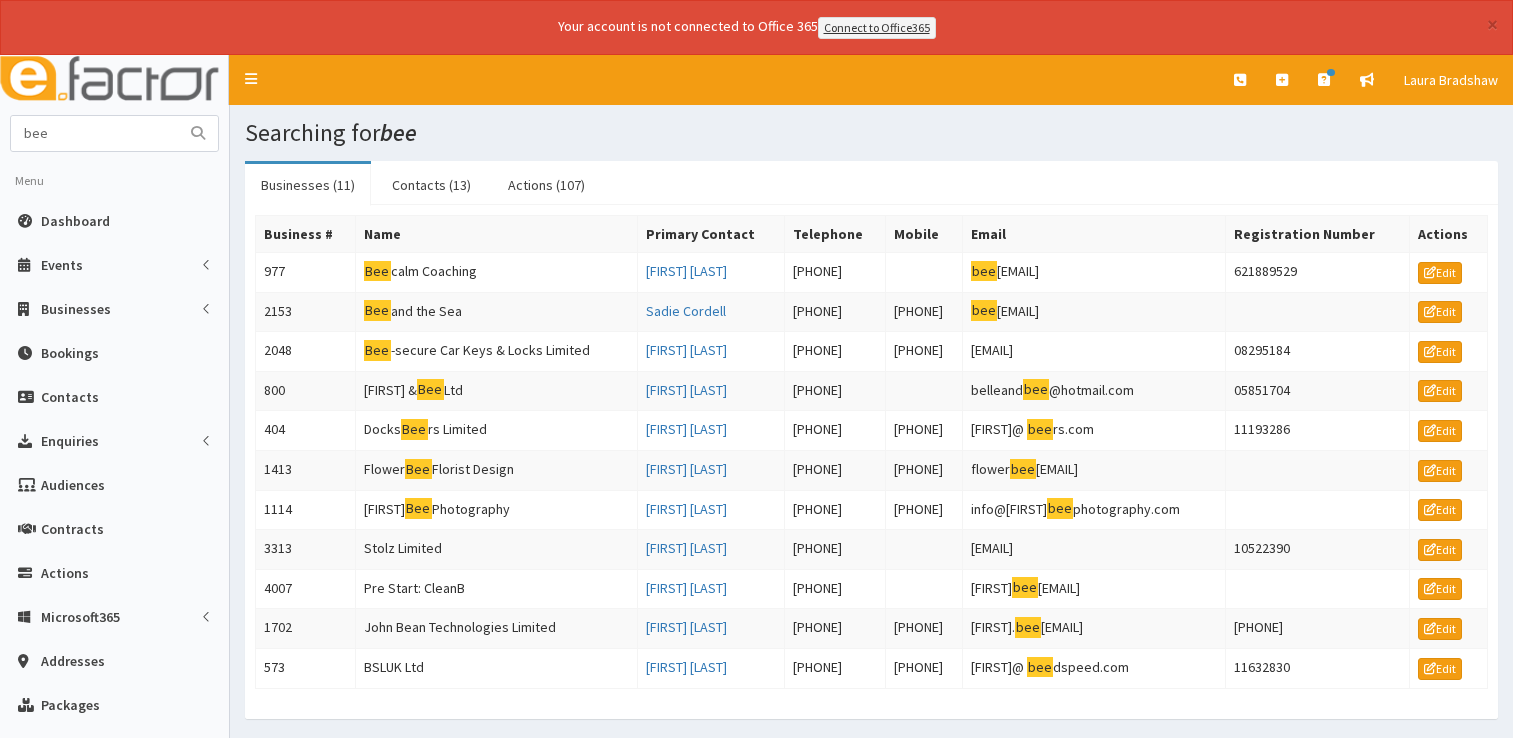 scroll, scrollTop: 0, scrollLeft: 0, axis: both 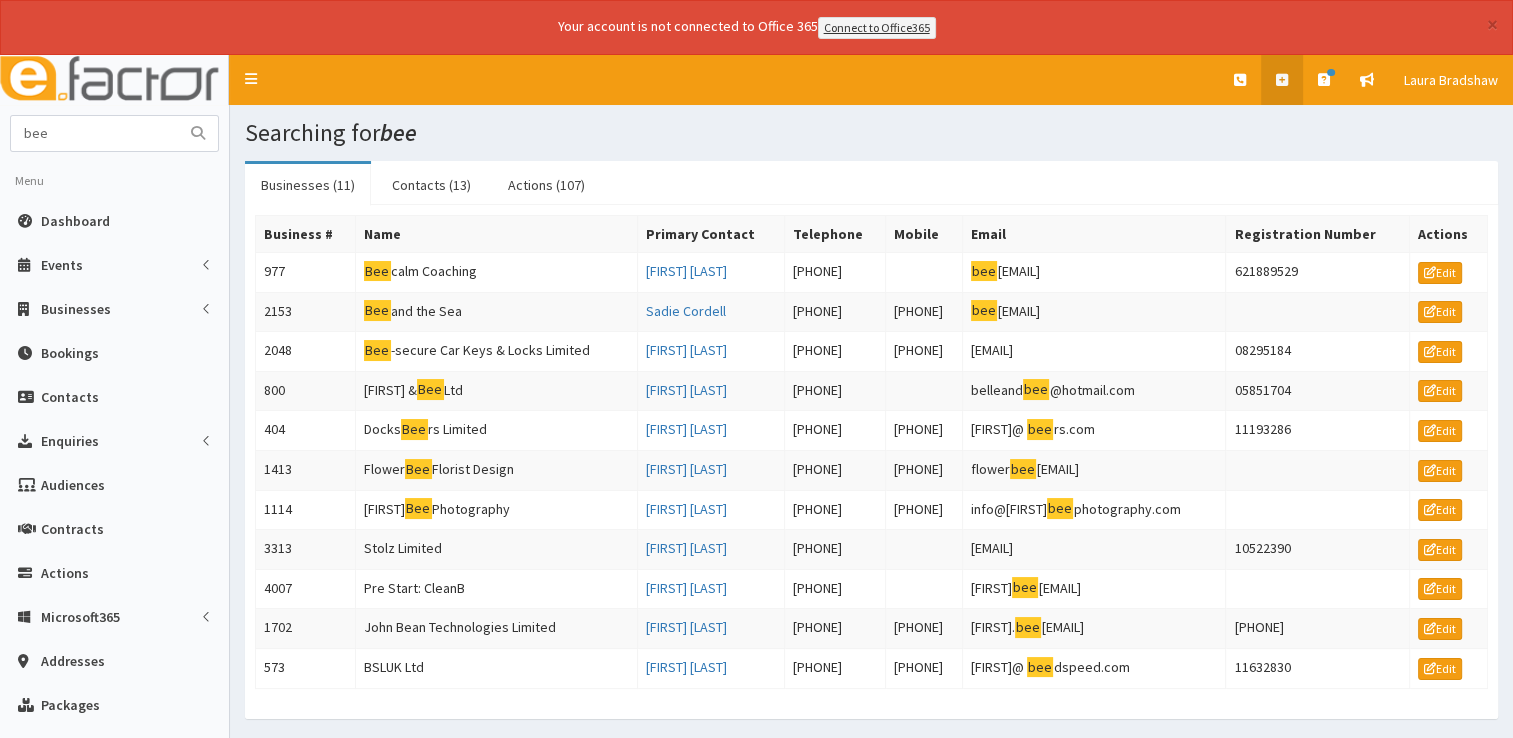 click at bounding box center (1282, 80) 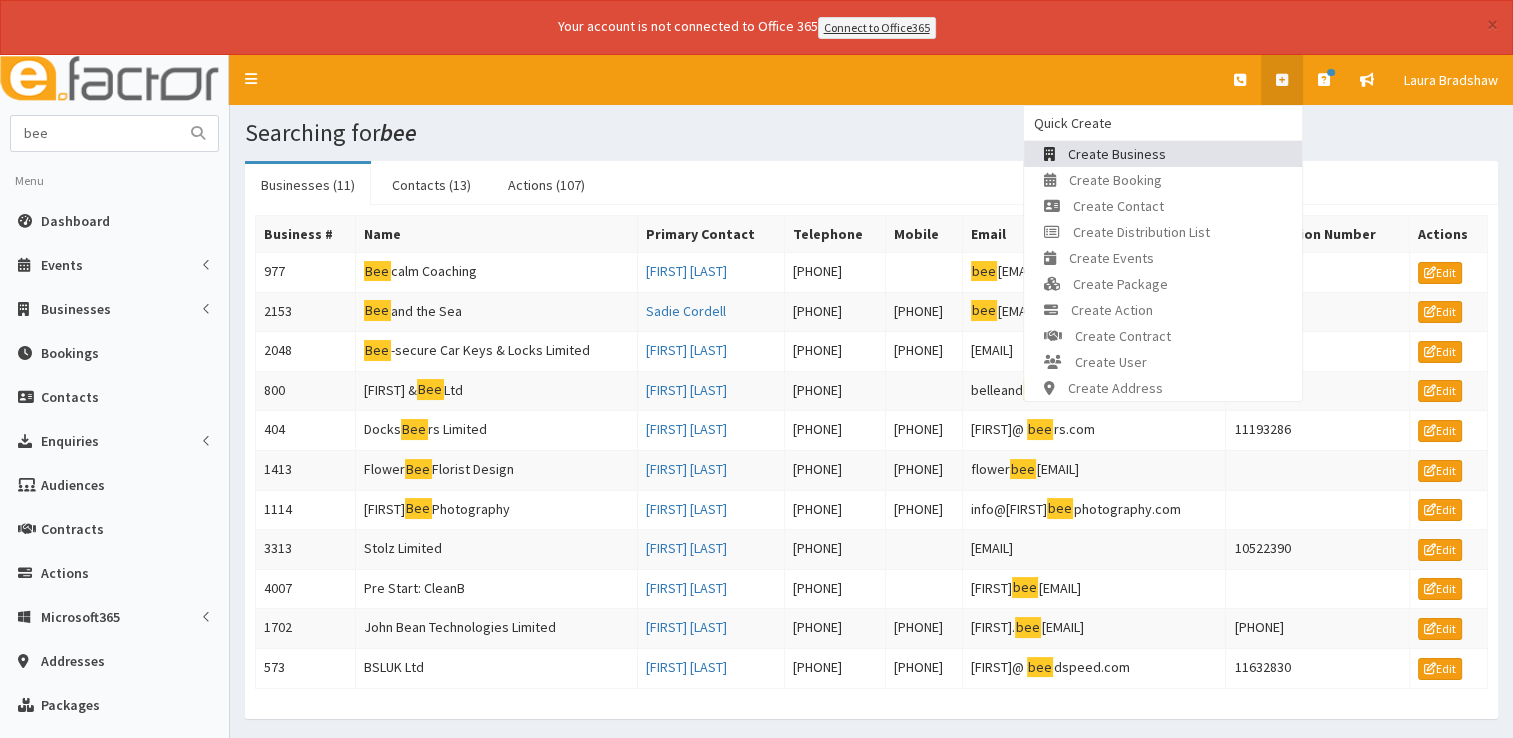 click on "Create Business" at bounding box center (1117, 154) 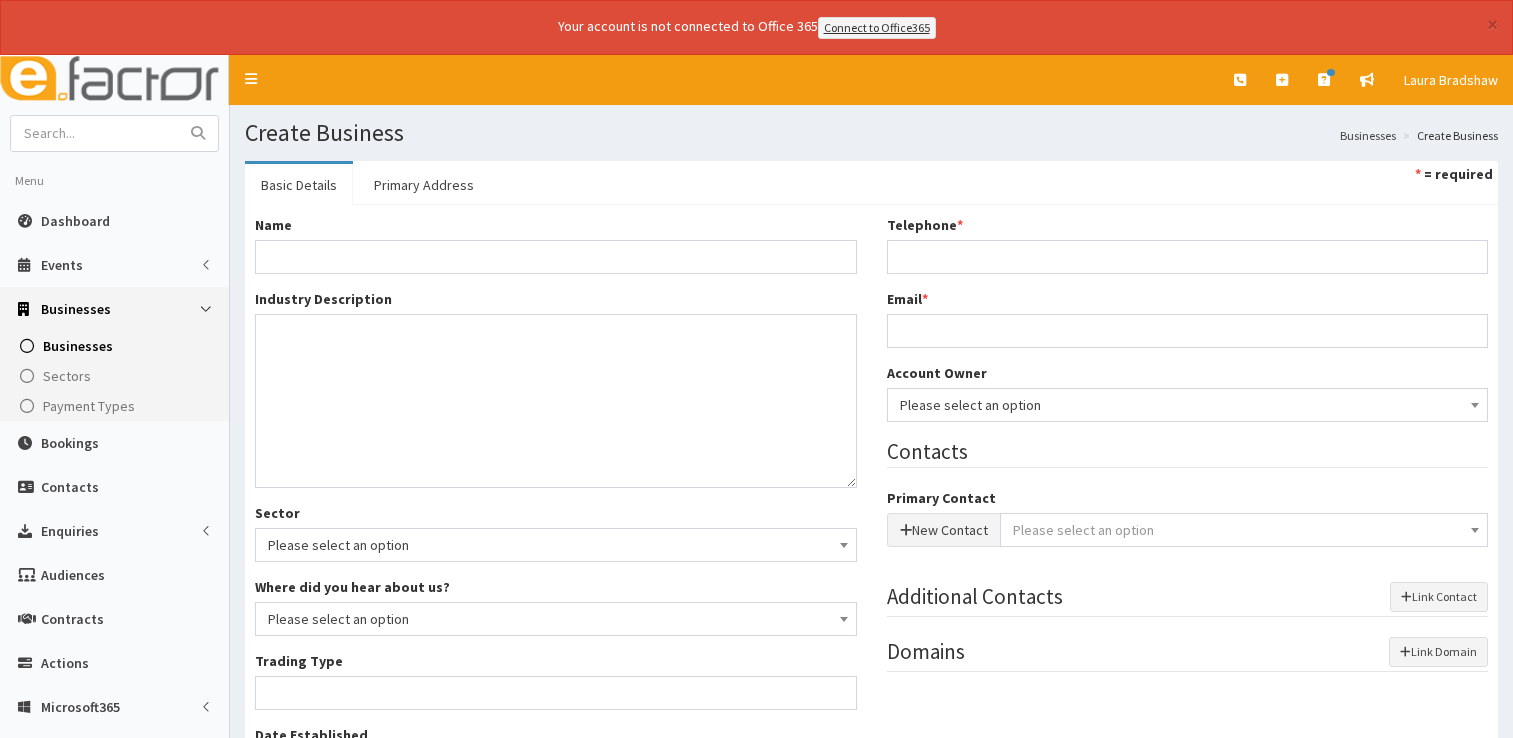 scroll, scrollTop: 0, scrollLeft: 0, axis: both 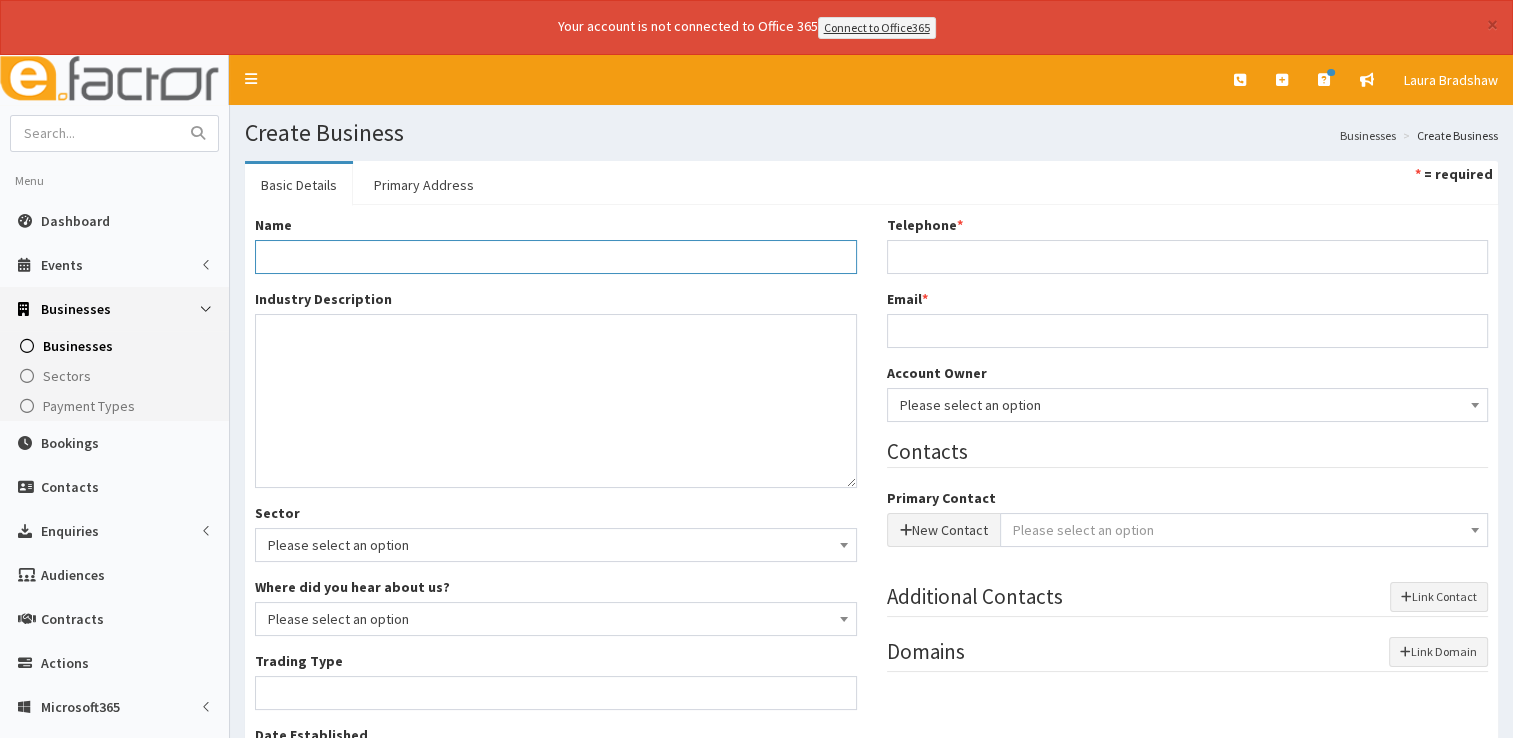 click on "Name  *" at bounding box center (556, 257) 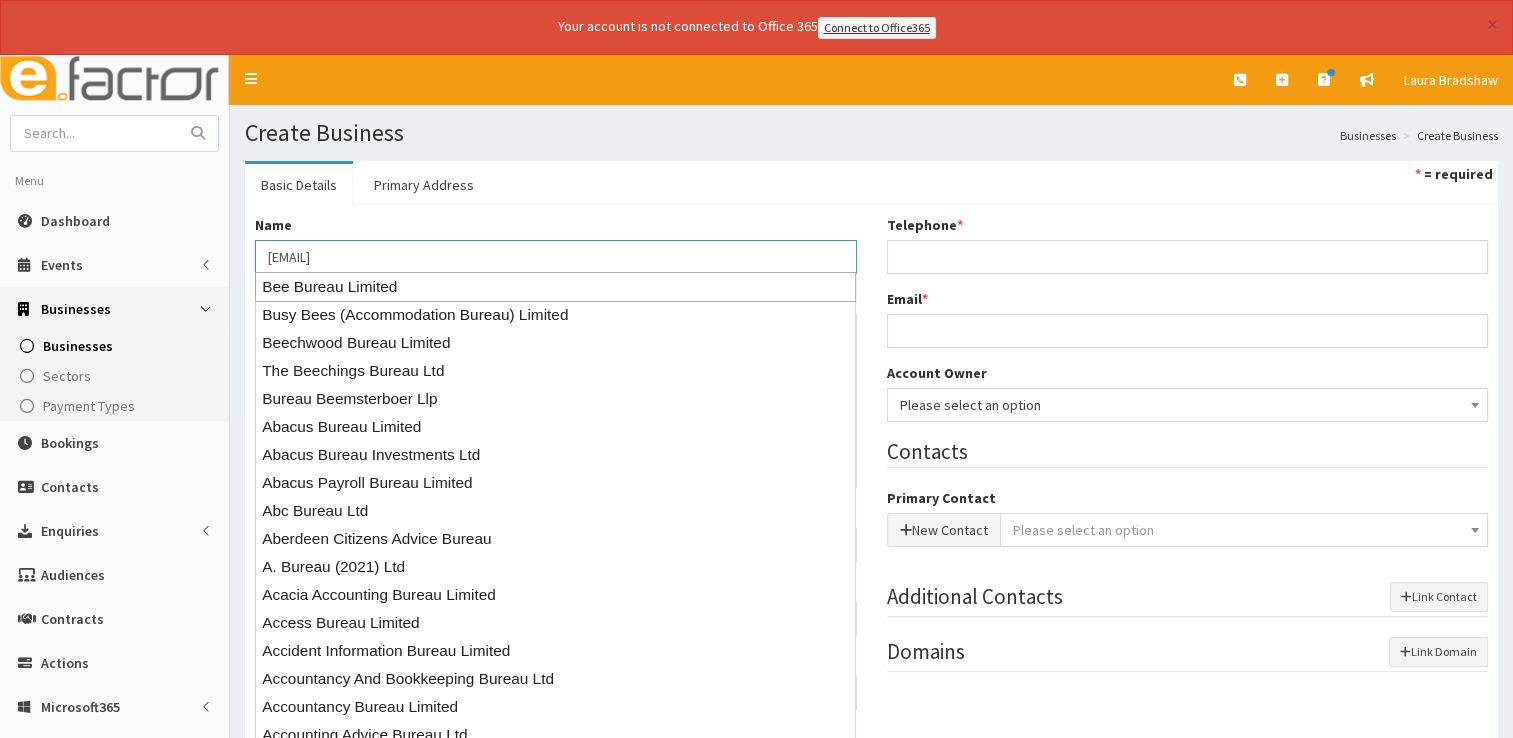 click on "Bee Bureau Limited" at bounding box center [555, 287] 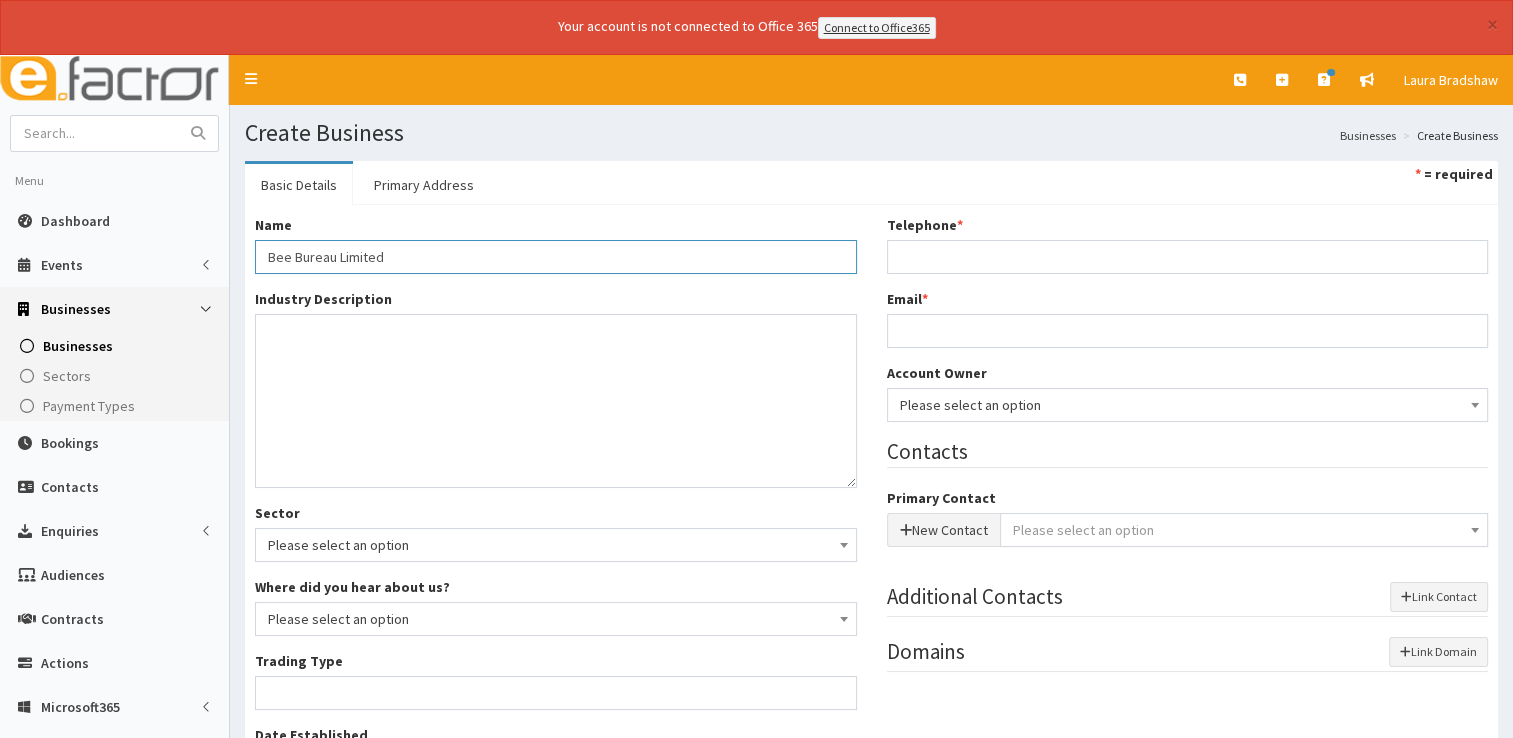 type on "Private limited company" 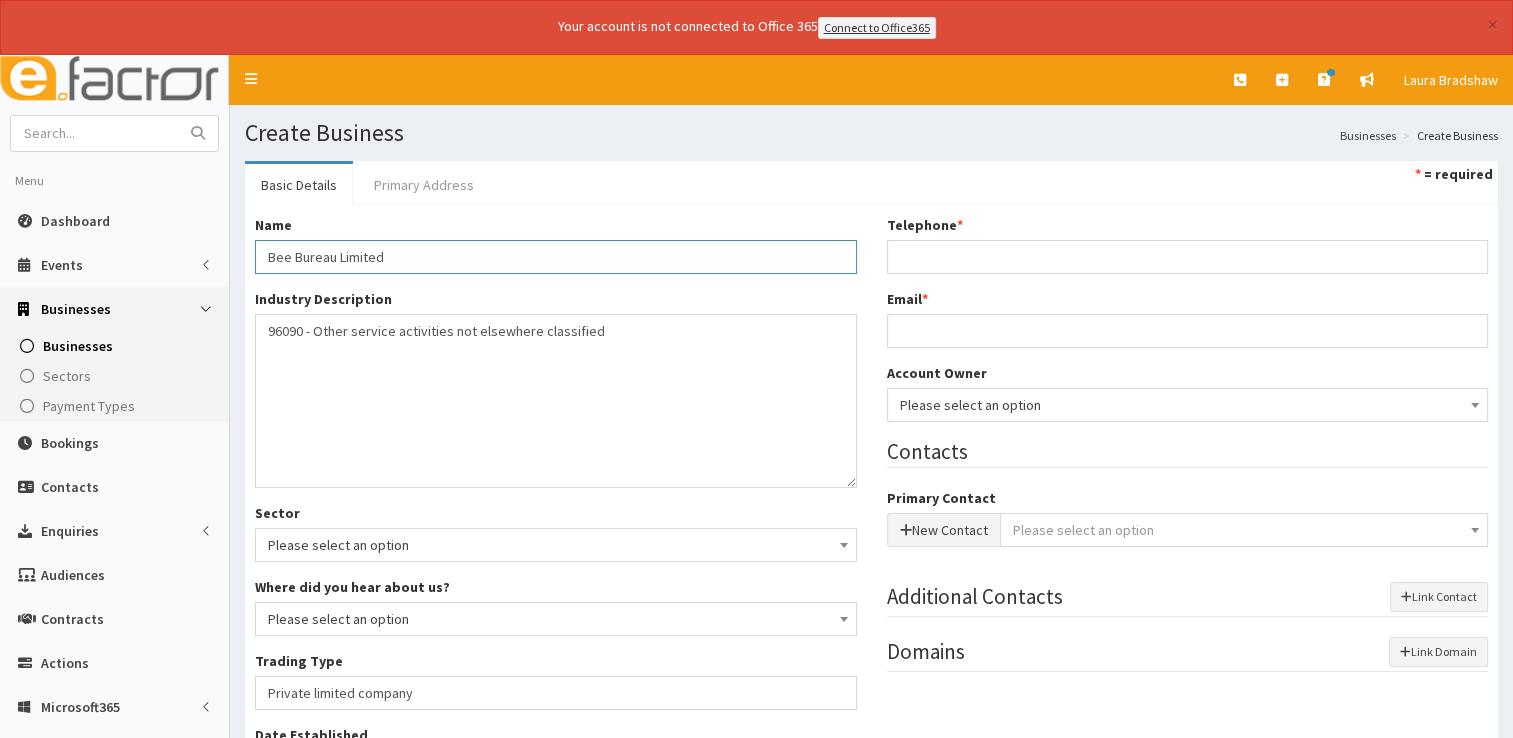 type on "Bee Bureau Limited" 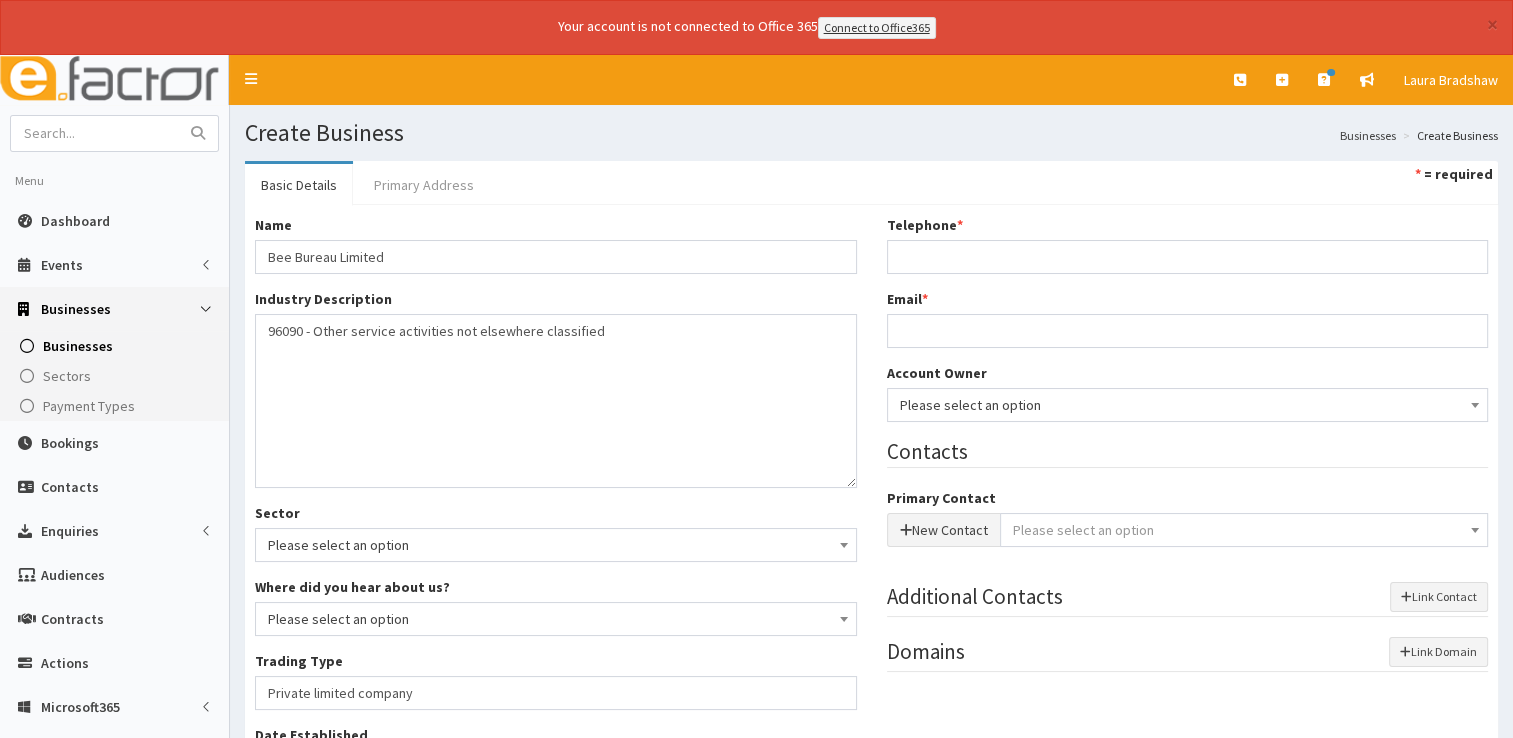 click on "Primary Address" at bounding box center (424, 185) 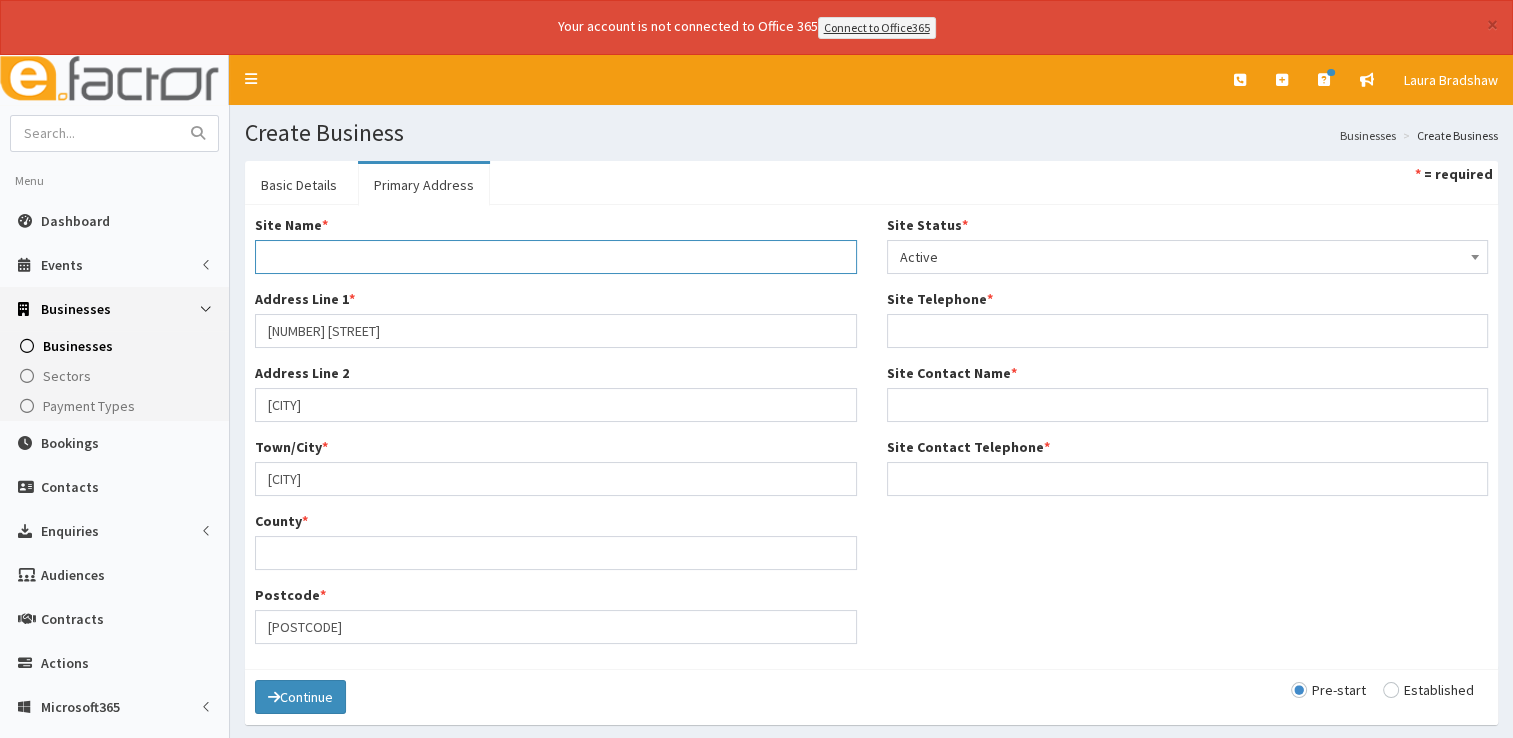 click on "Site Name  *" at bounding box center (556, 257) 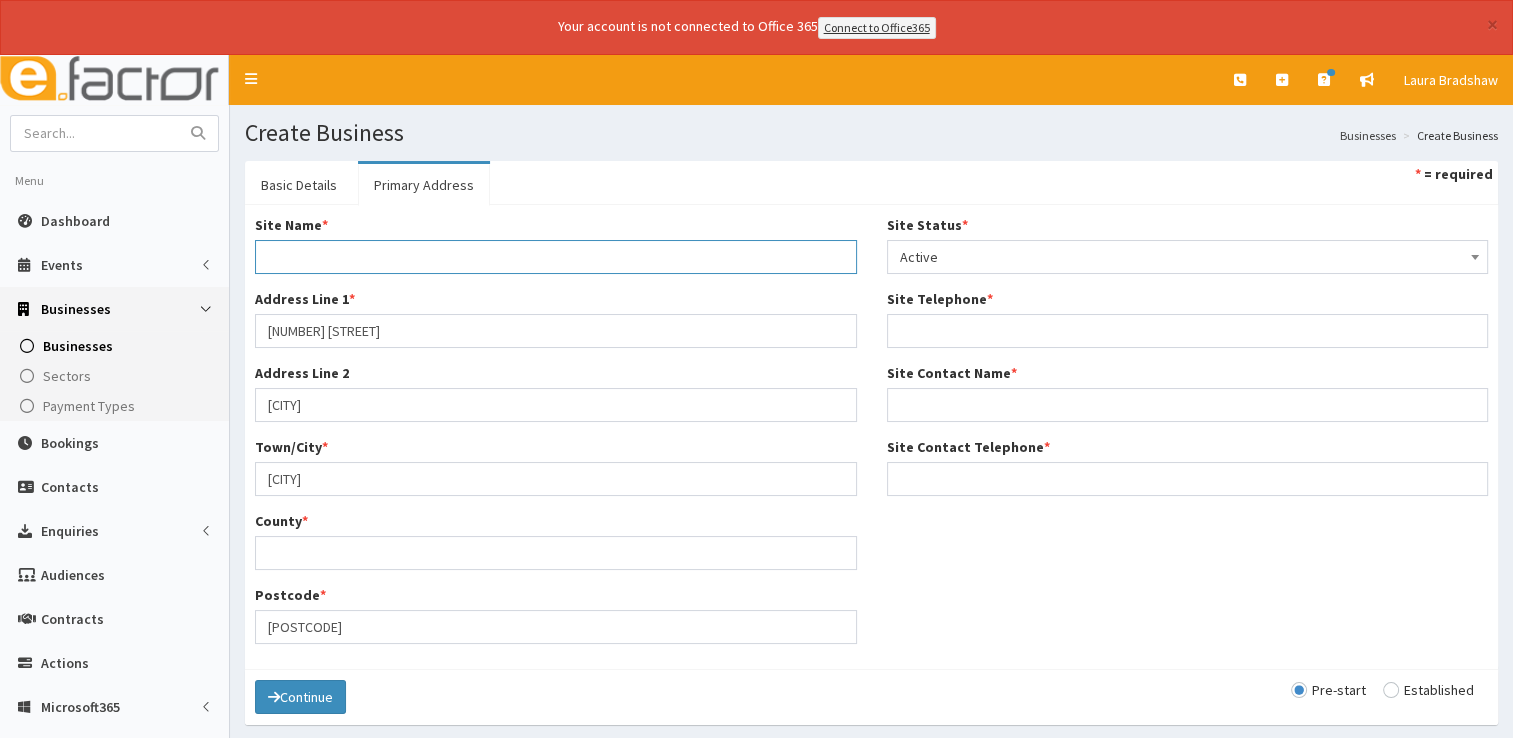 type on "Main Office" 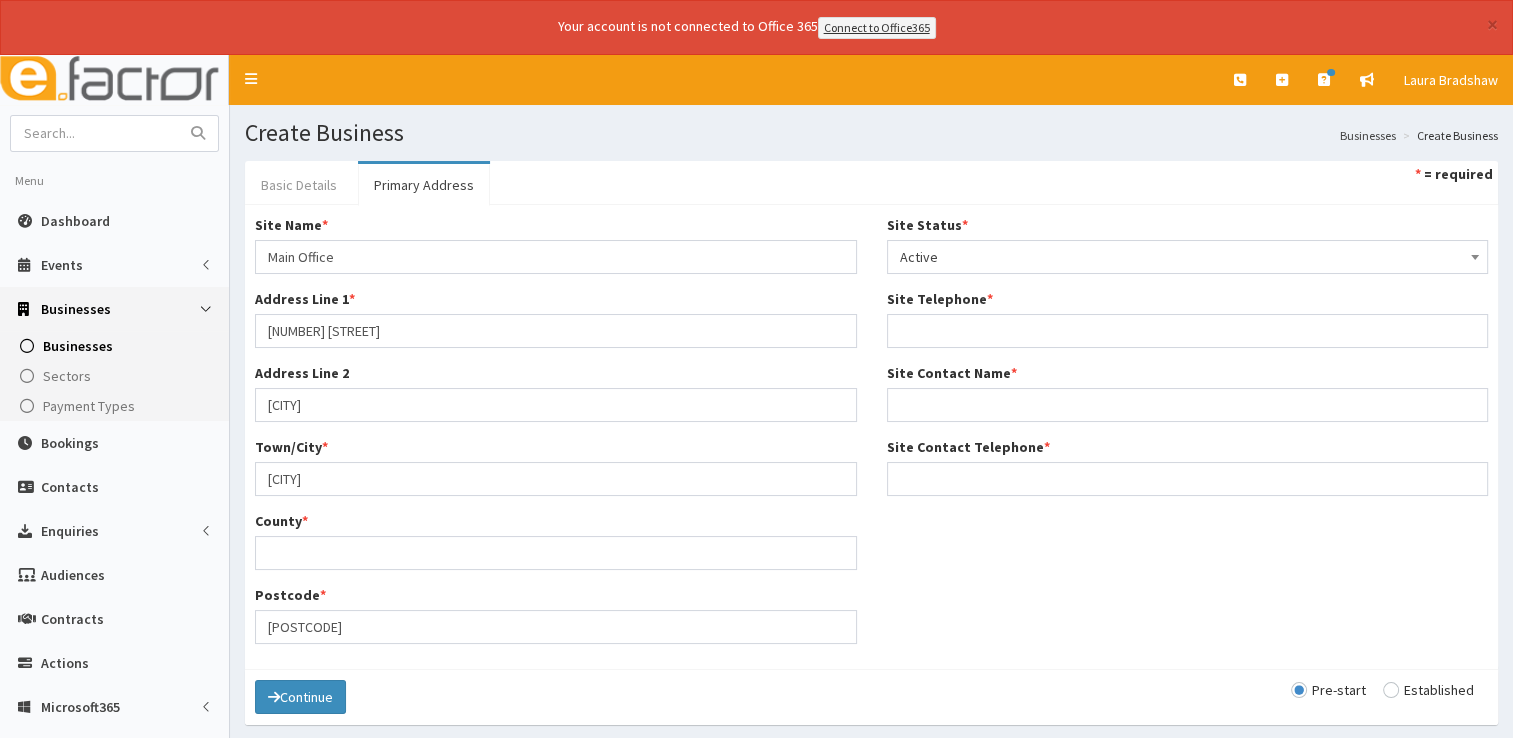click on "Basic Details" at bounding box center [299, 185] 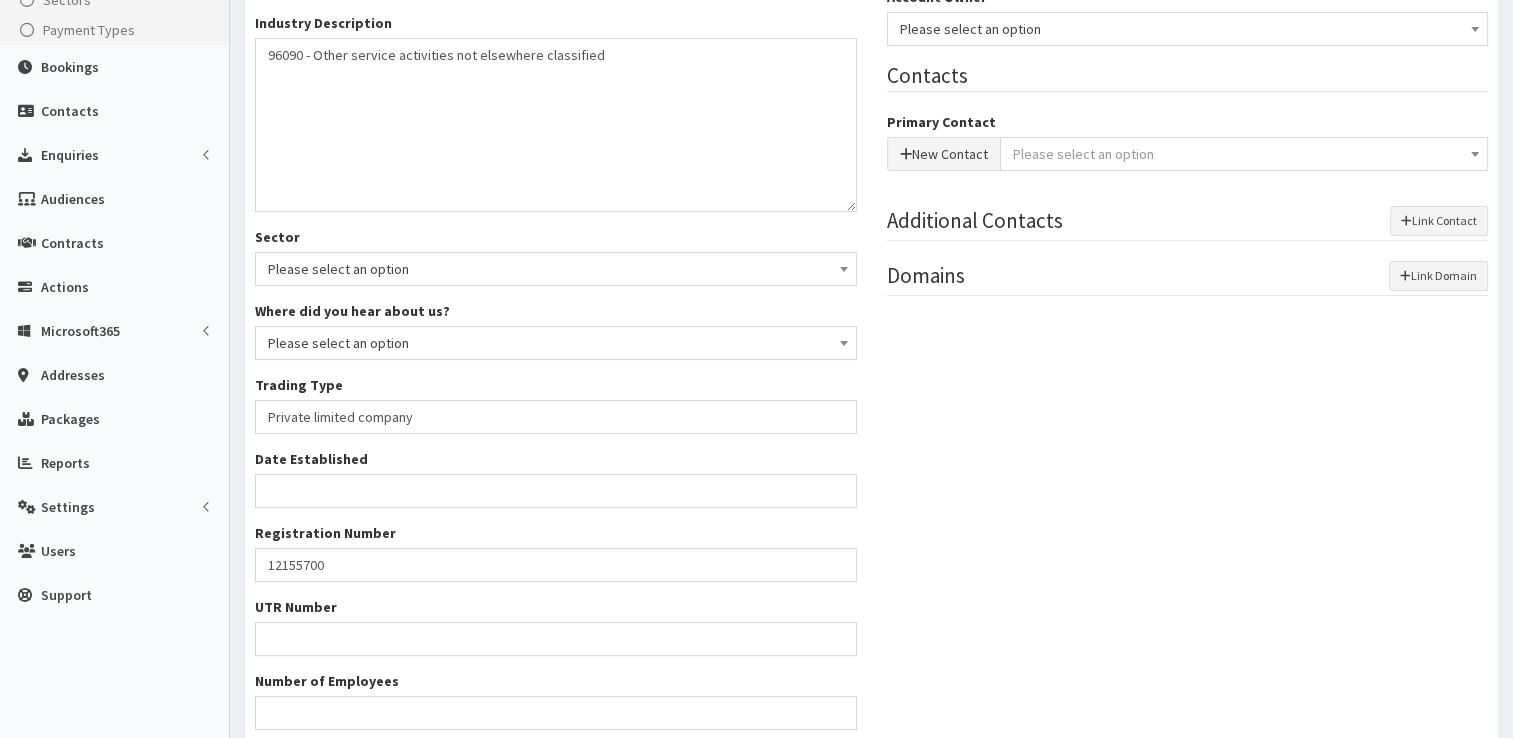 scroll, scrollTop: 382, scrollLeft: 0, axis: vertical 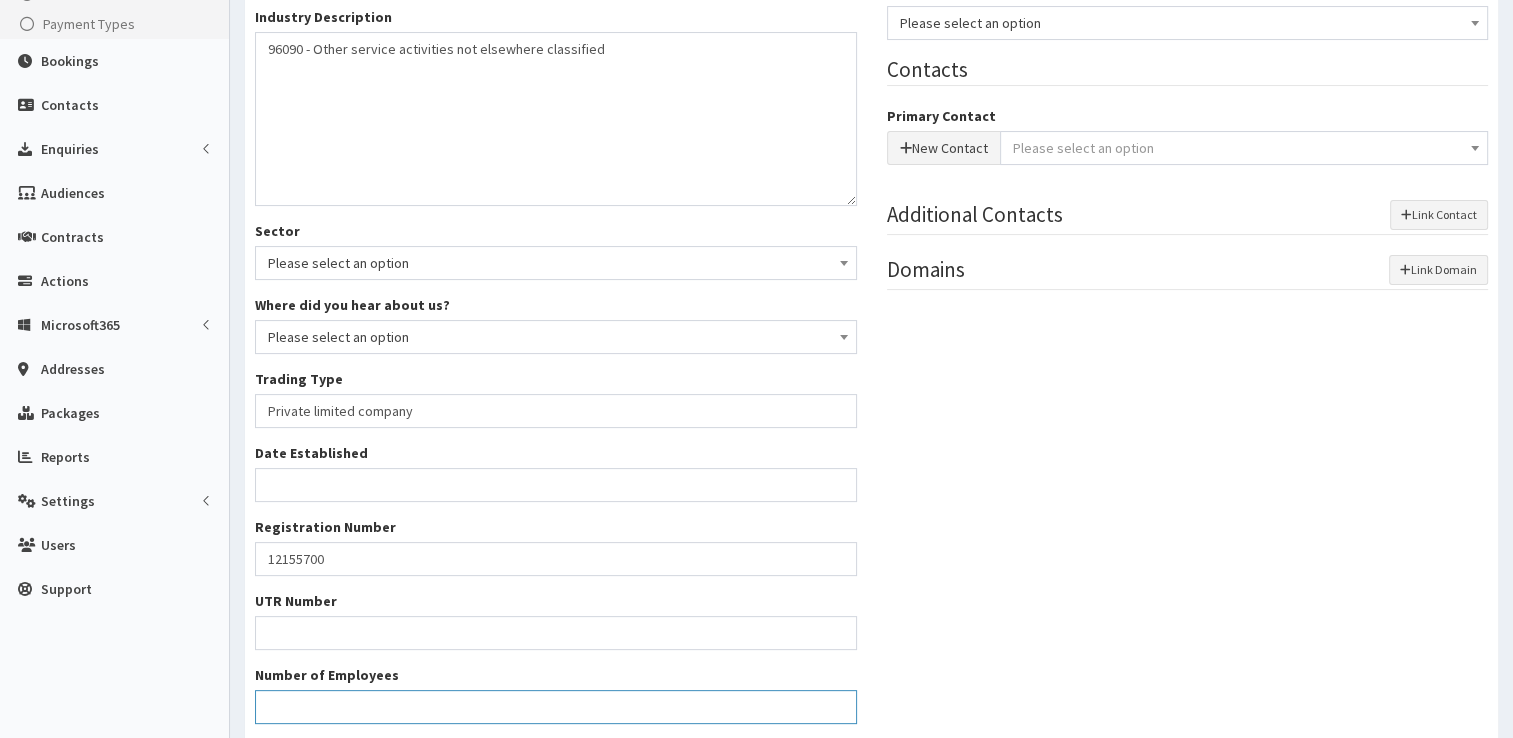 click on "Number of Employees" at bounding box center (556, 707) 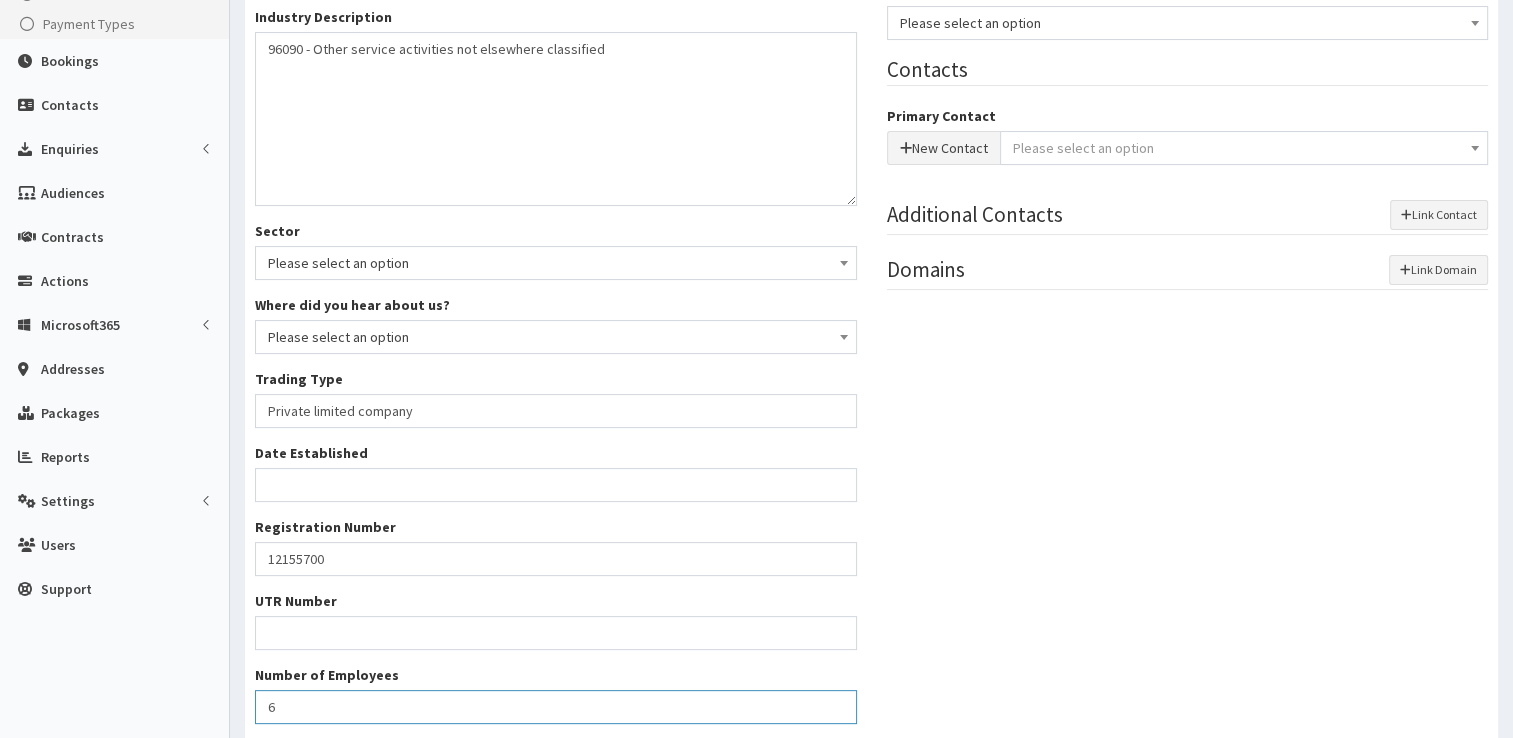 type on "6" 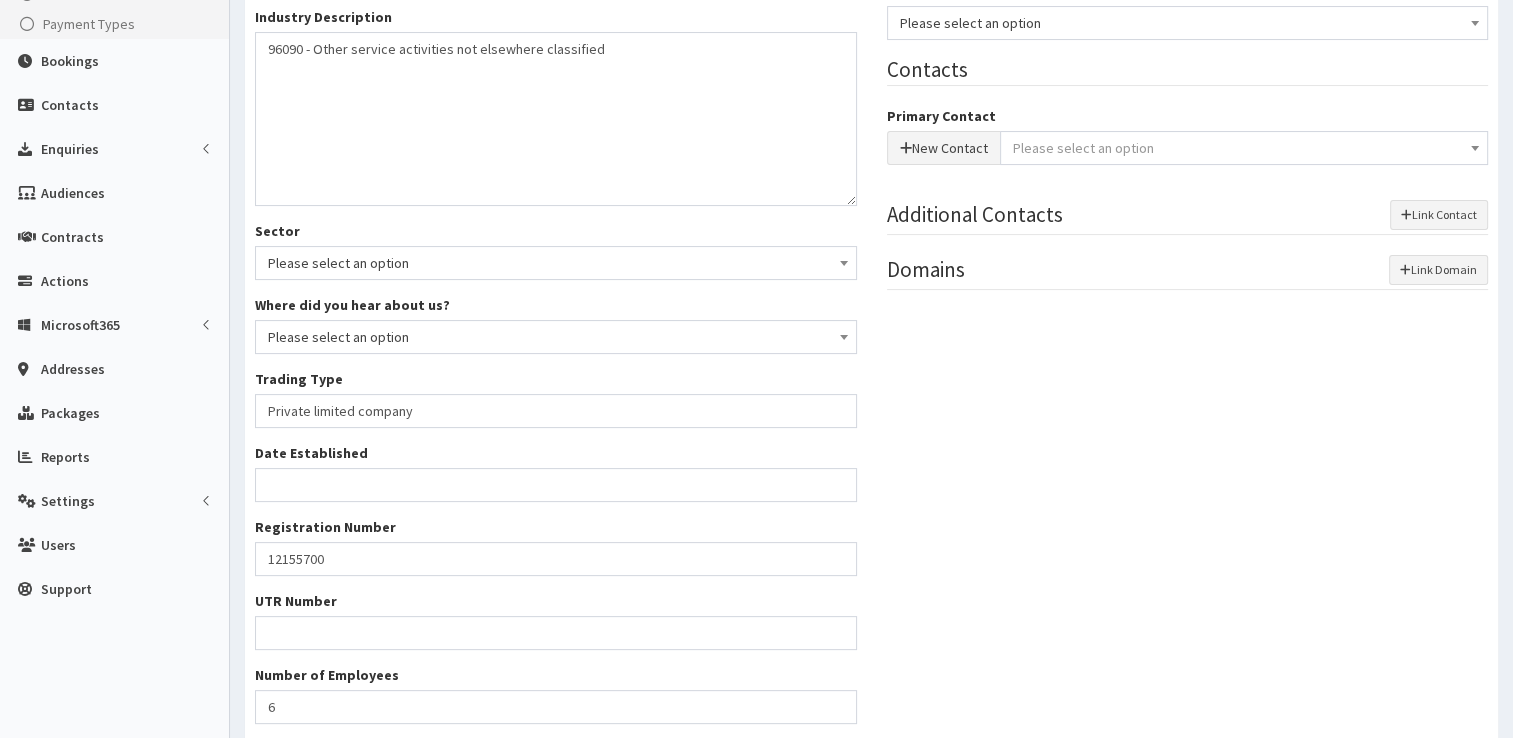 click on "Possible Duplicates
7  businesses which match the phrase ' Bee Bureau Limited ' already exist.  View Here .
Name  *
Bee Bureau Limited
Industry Description  *
96090 - Other service activities not elsewhere classified
Sector
Please select an option
Business Supplies
Charity
Construction/Trade
Doctors
Energy
Engineering
Financial/Insurance Leagl" at bounding box center (871, 286) 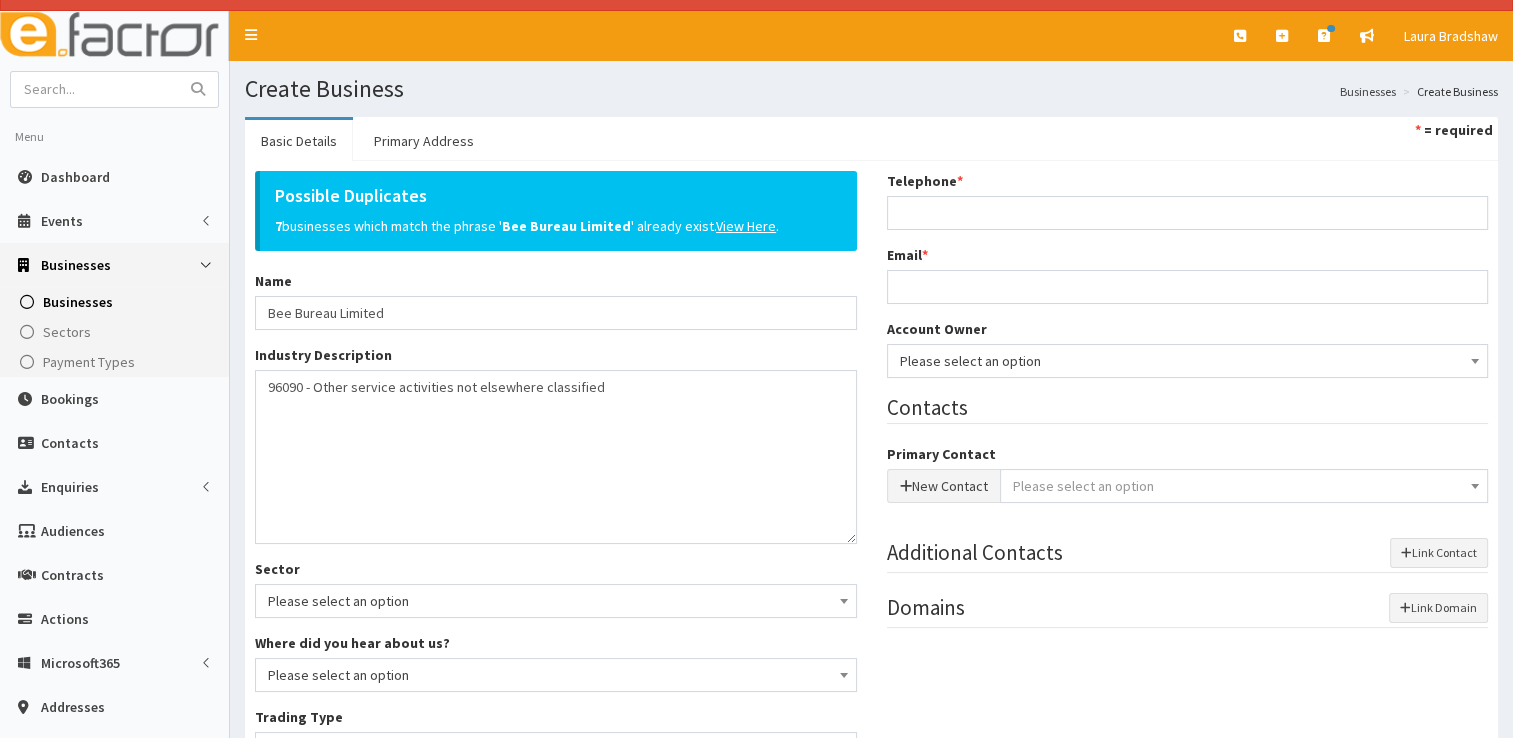 scroll, scrollTop: 28, scrollLeft: 0, axis: vertical 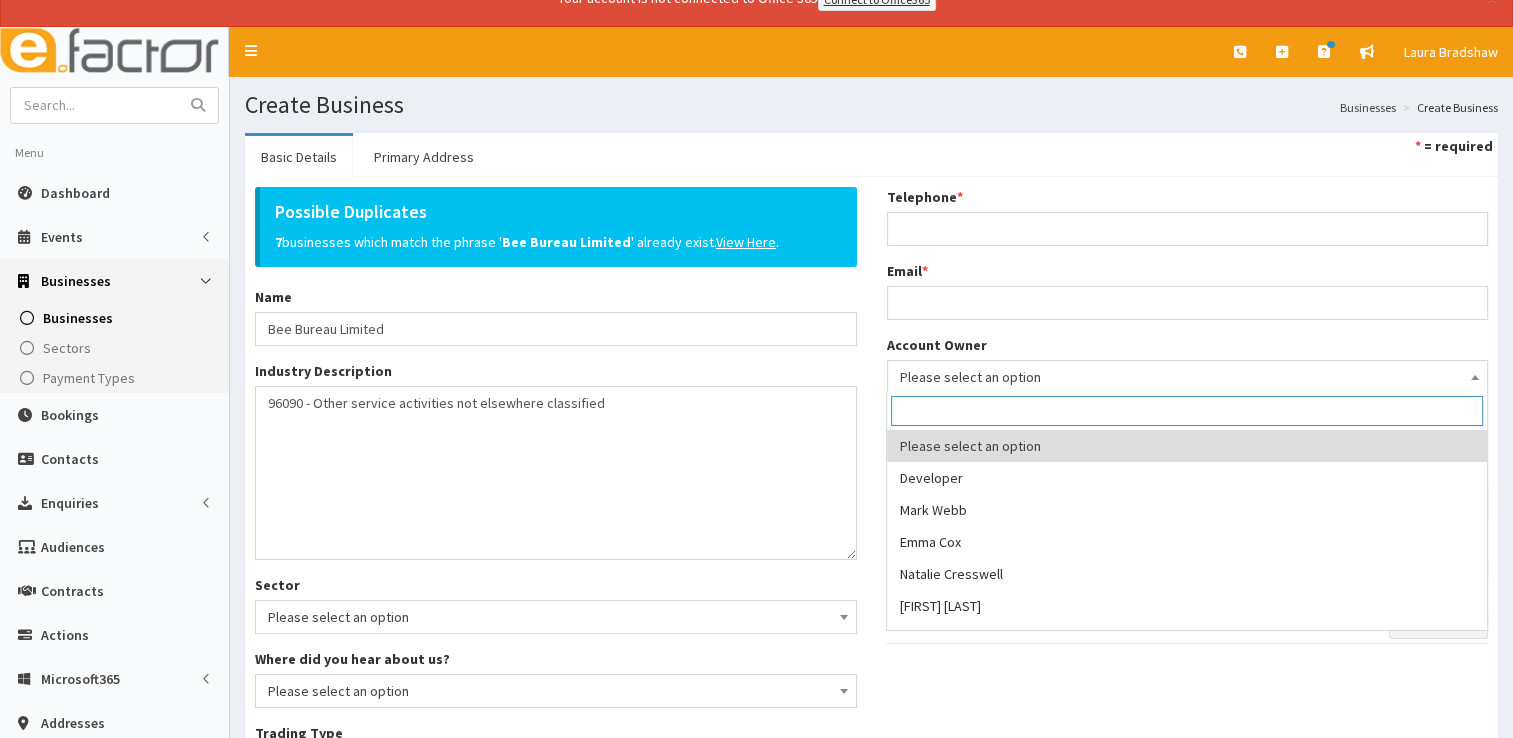 click on "Please select an option" at bounding box center (1188, 377) 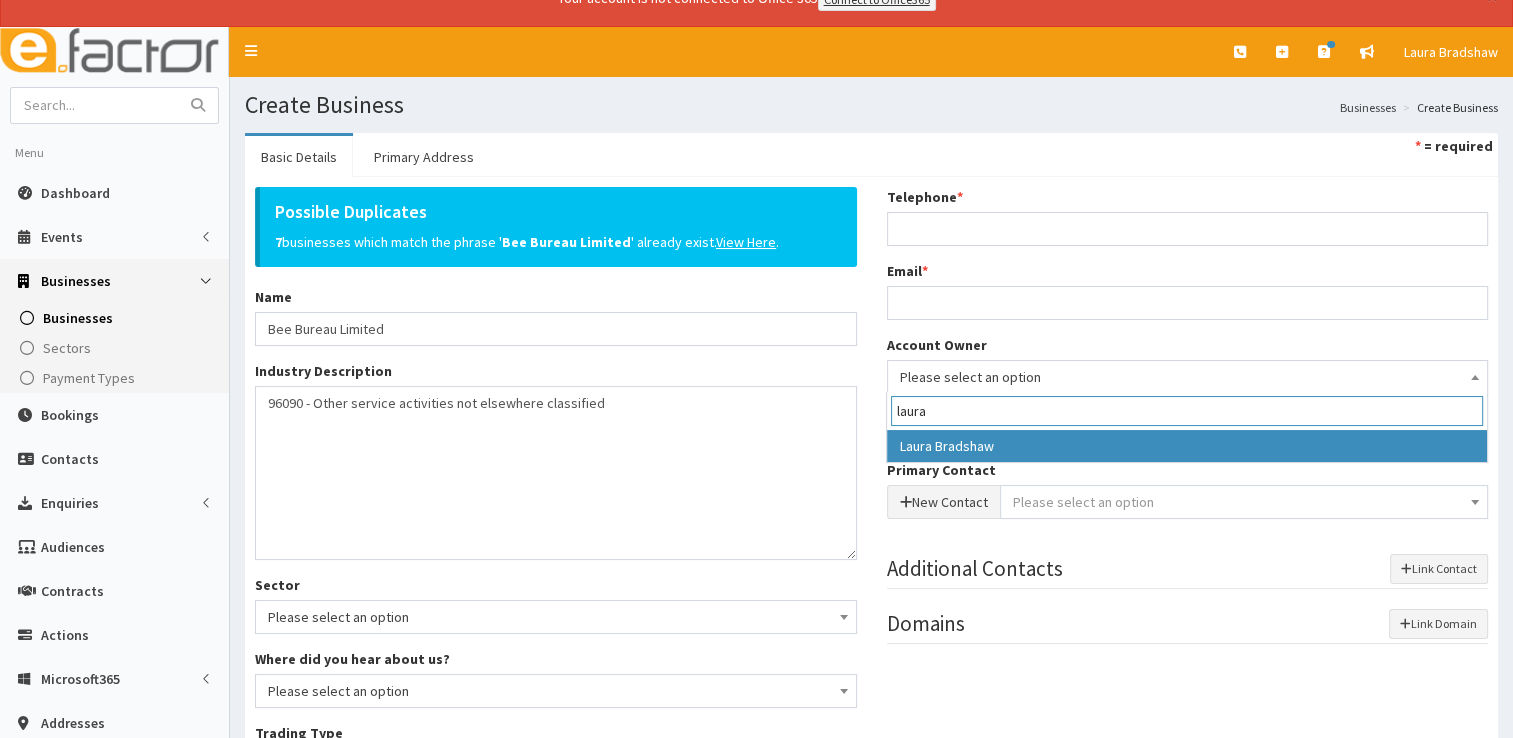 type on "laura" 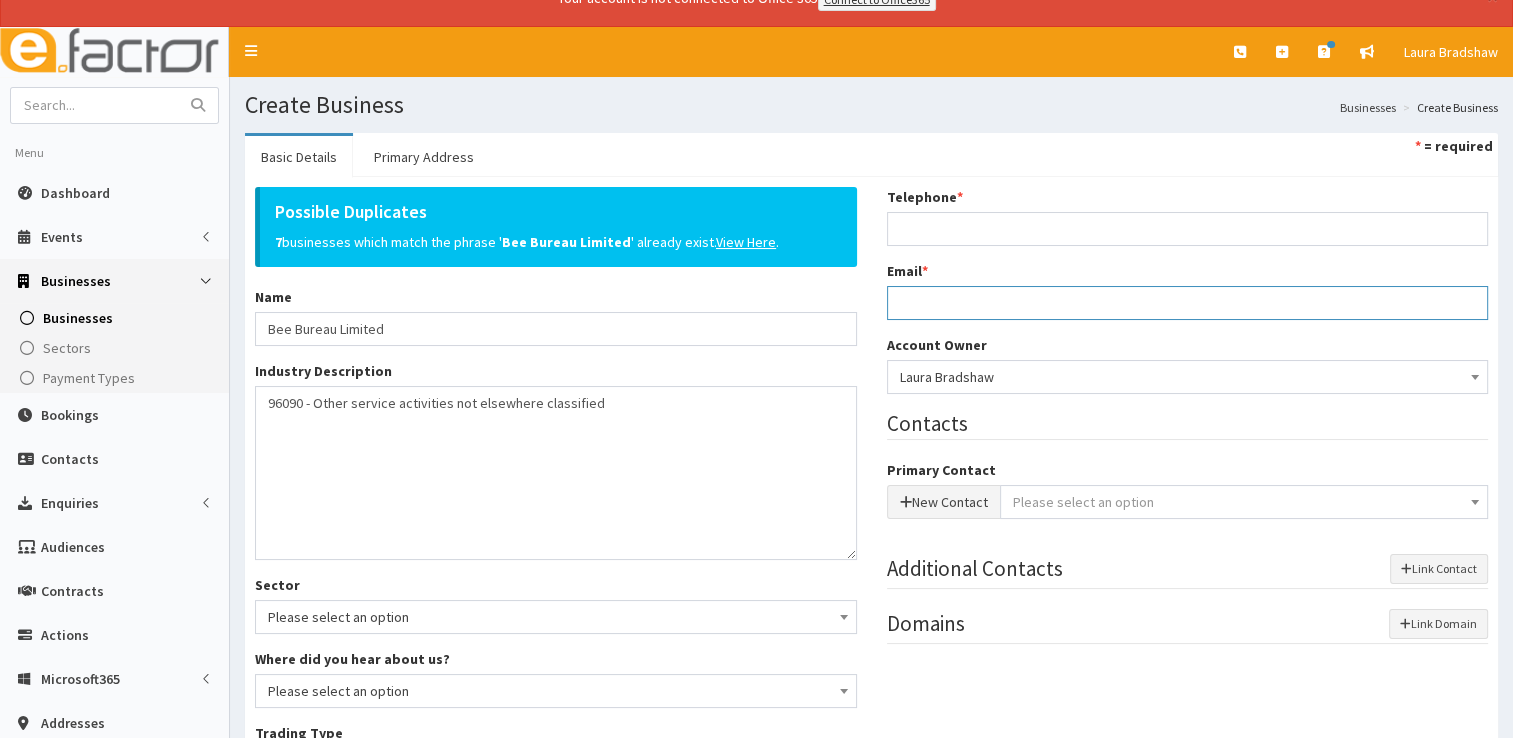 click on "Email  *" at bounding box center [1188, 303] 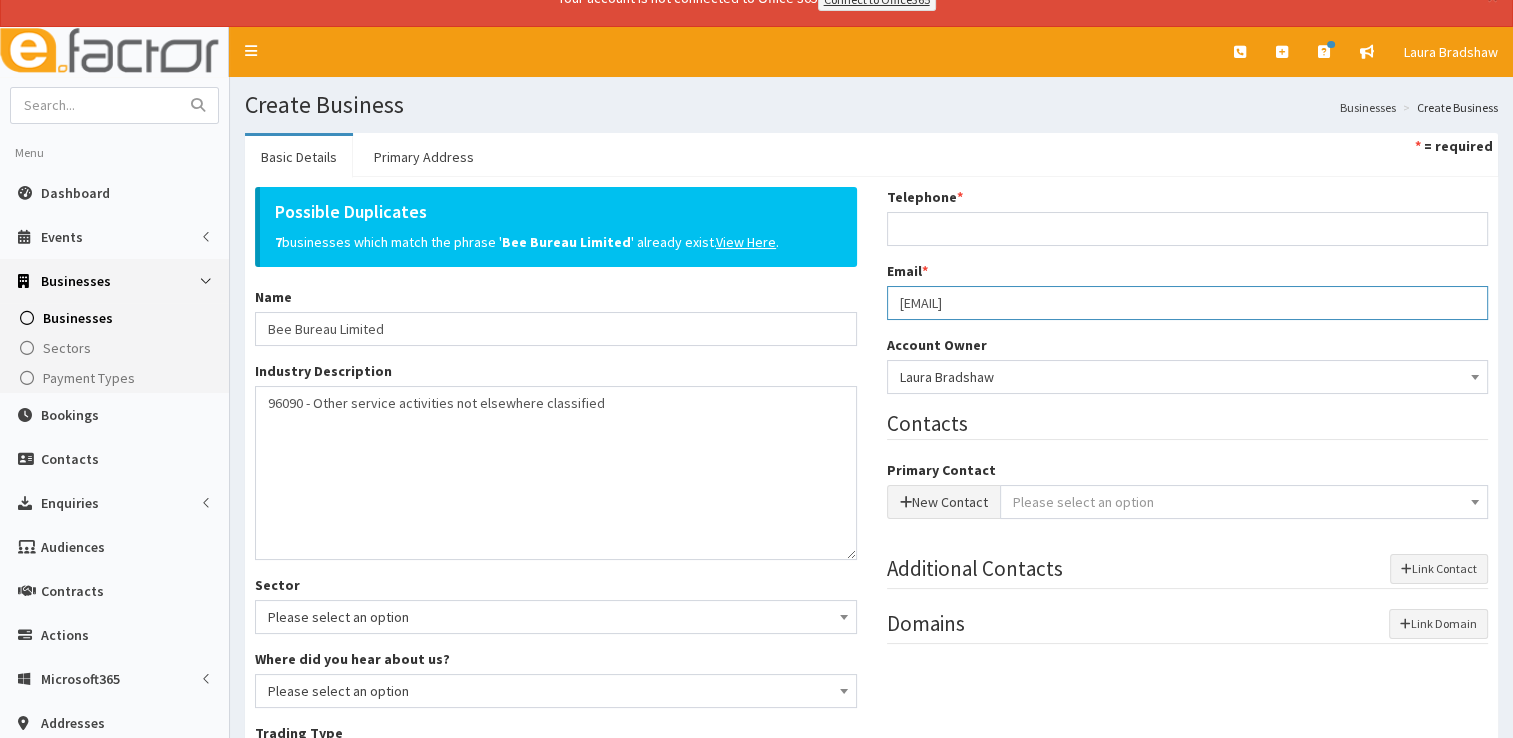 type on "shani@bee-bureau.co.uk" 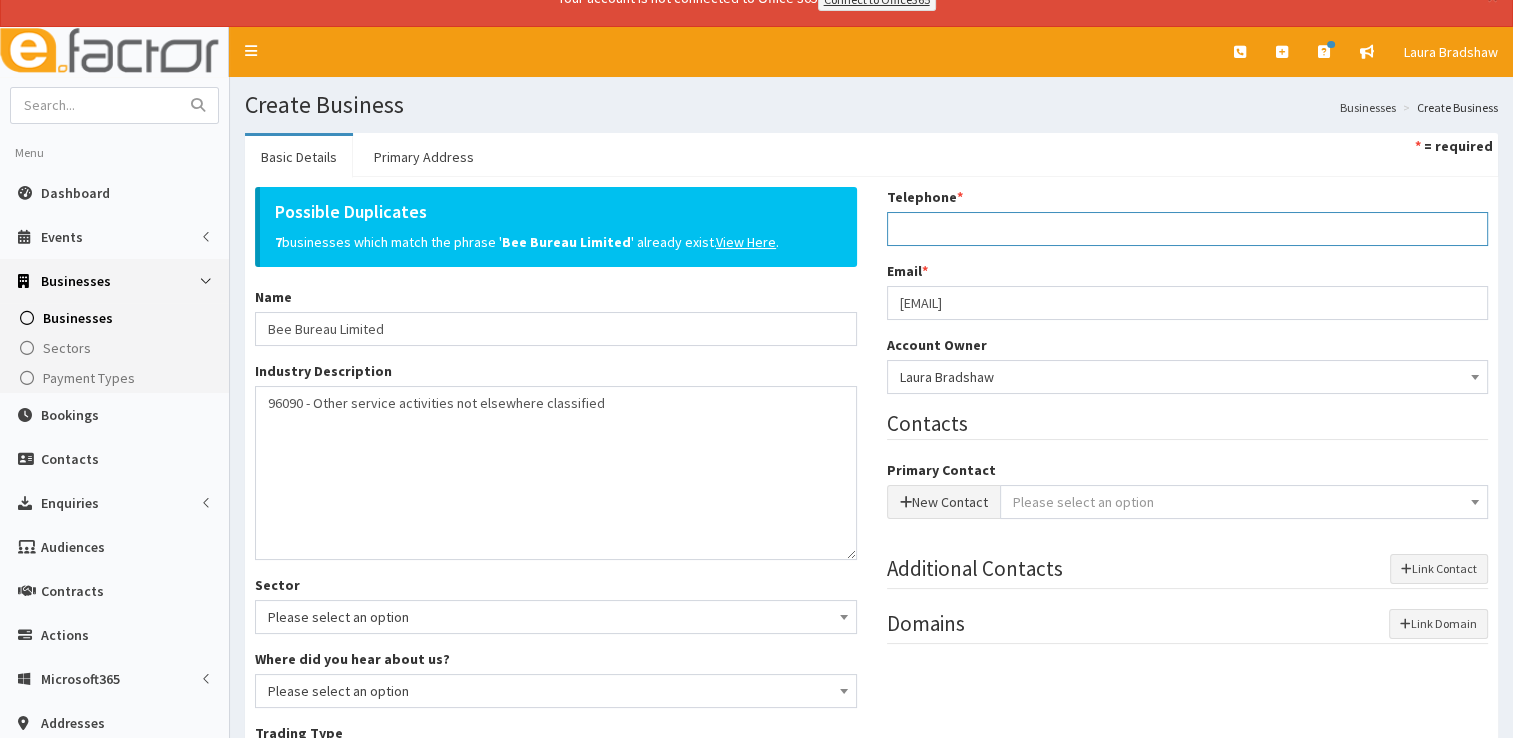 click on "Telephone  *" at bounding box center (1188, 229) 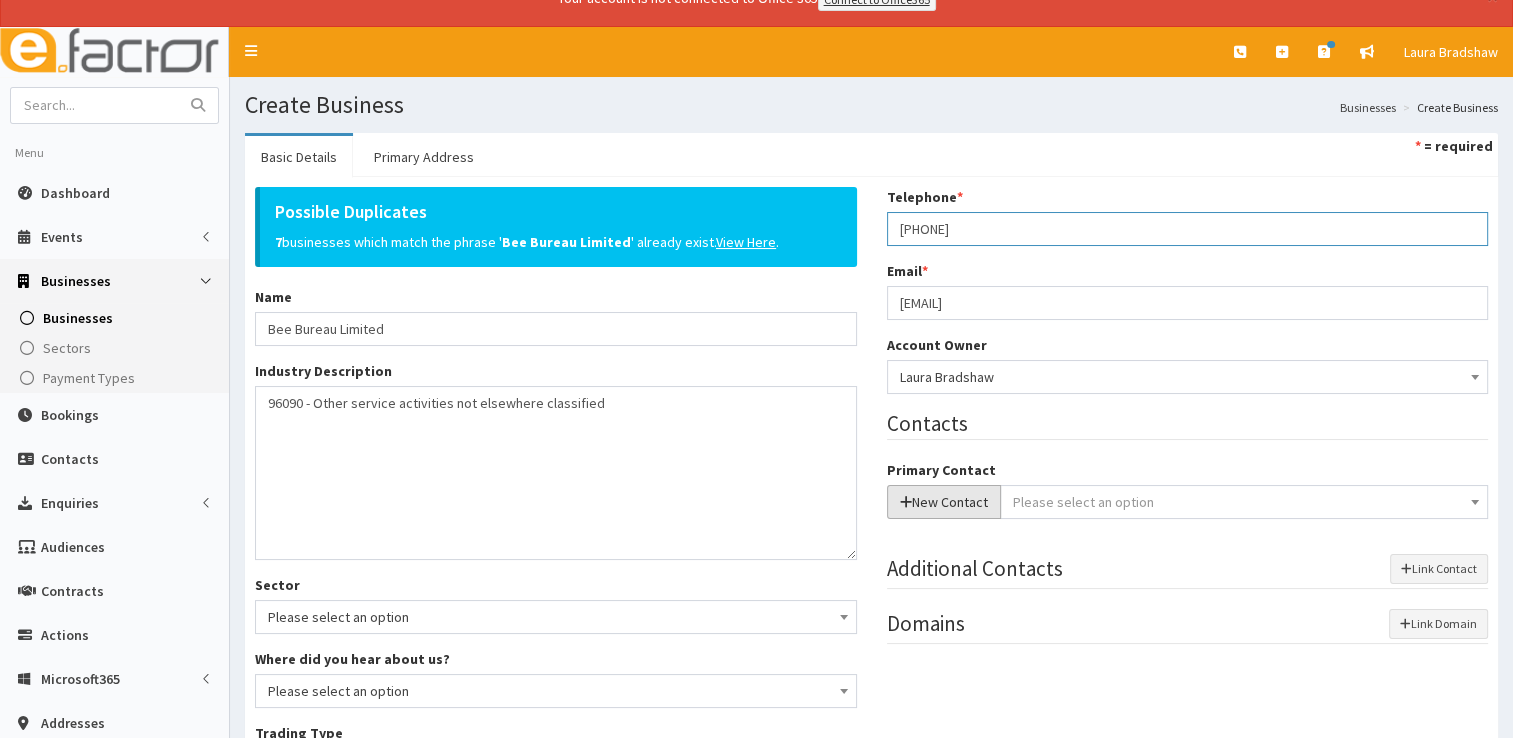 type on "07909256307" 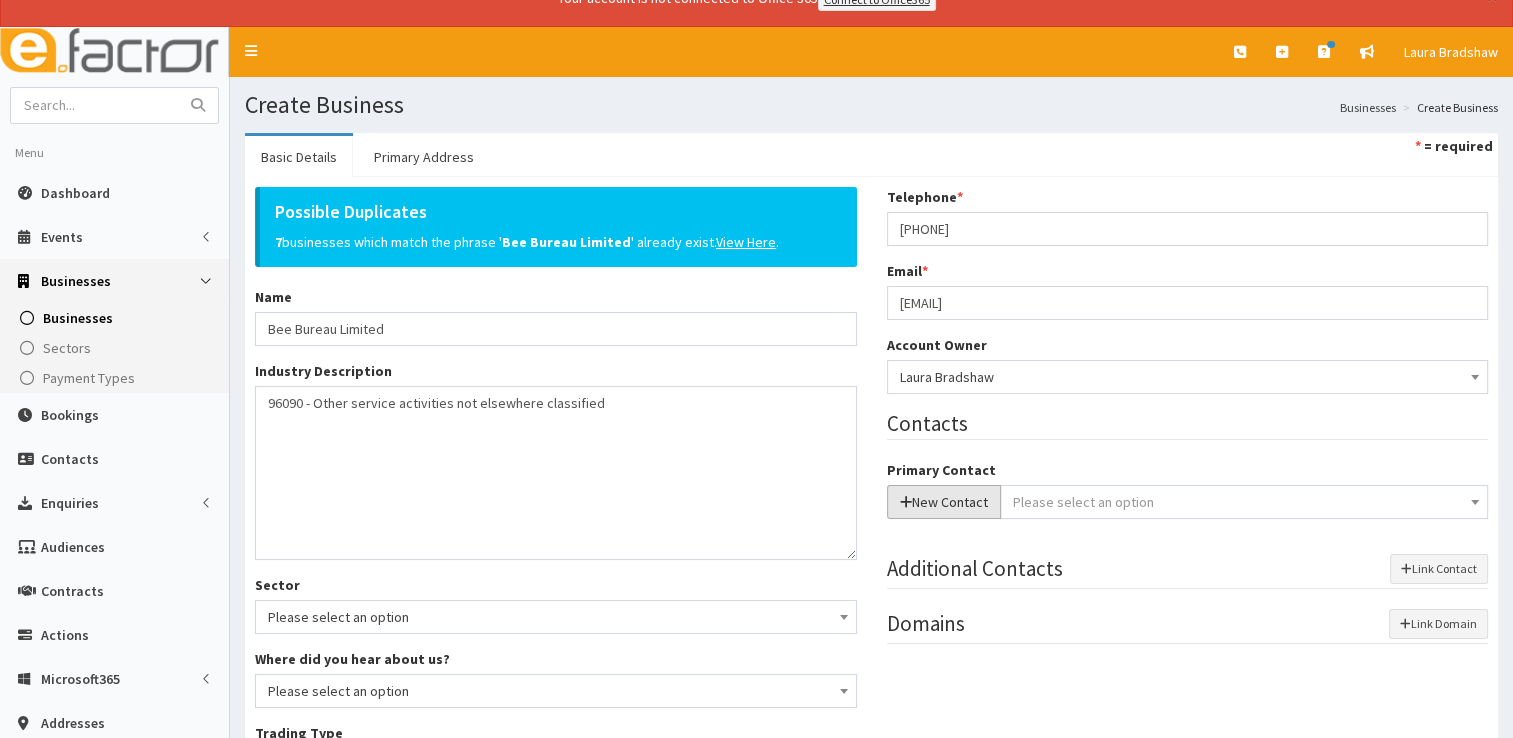 click at bounding box center [906, 502] 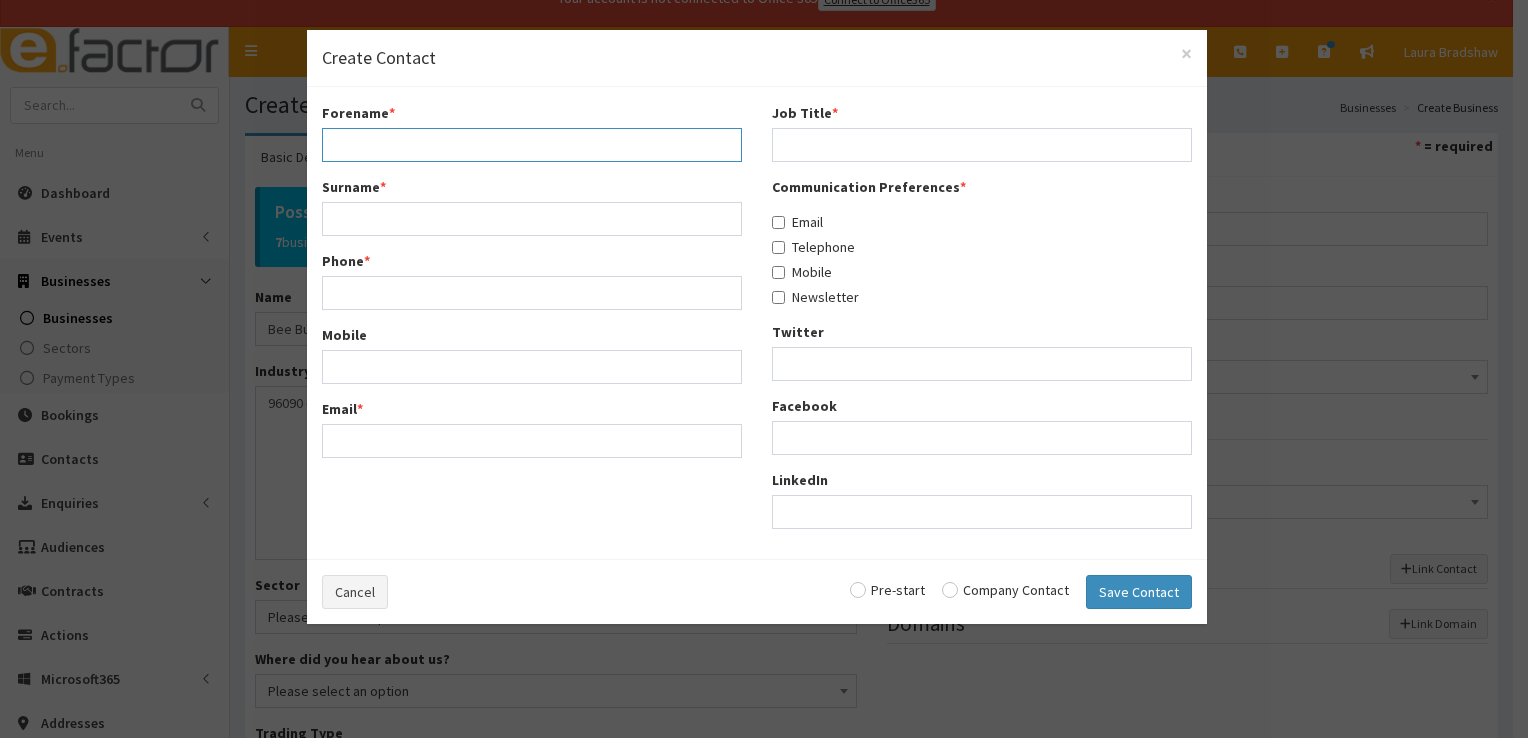 click on "Forename  *" at bounding box center (532, 145) 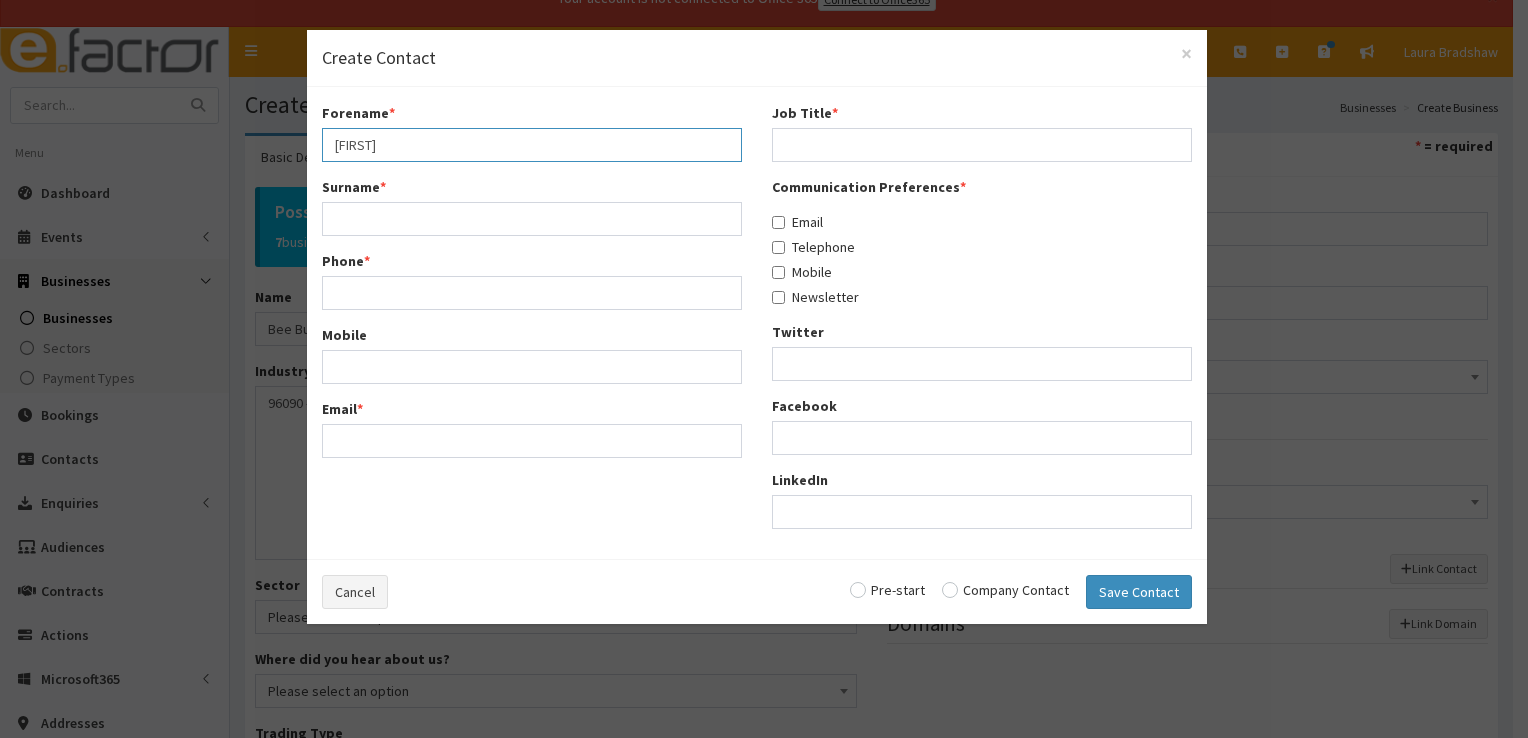 type on "Shani" 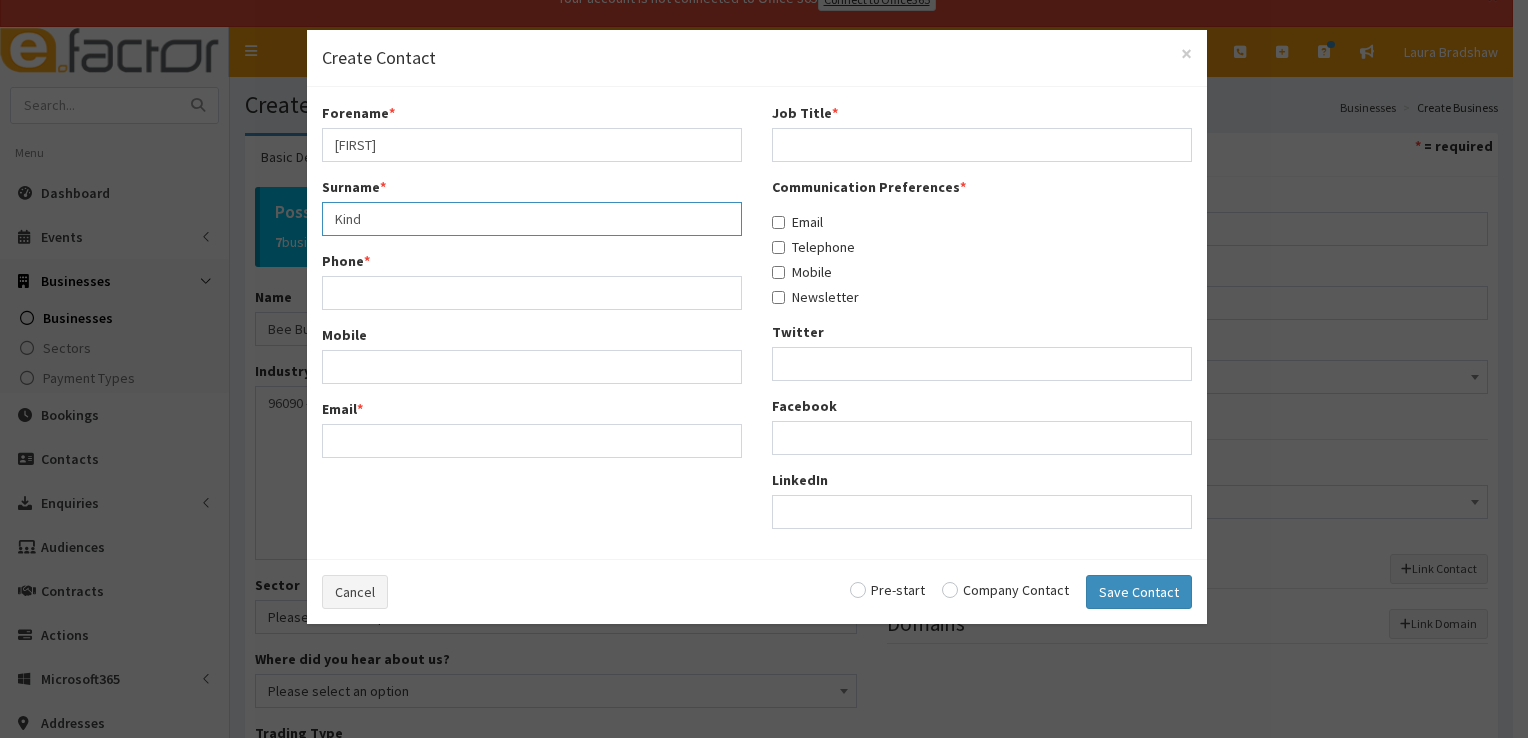 type on "Kind" 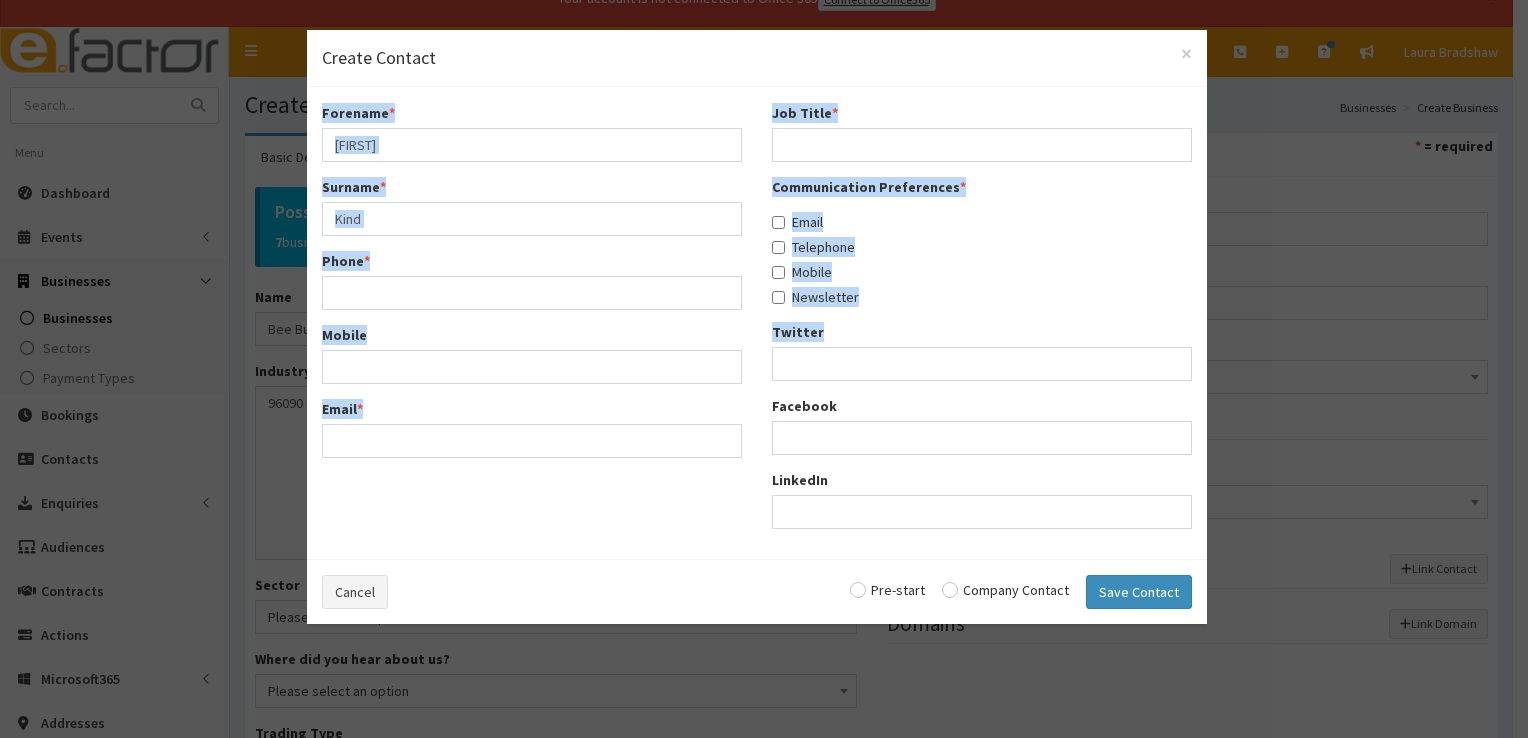 drag, startPoint x: 1012, startPoint y: 61, endPoint x: 984, endPoint y: 270, distance: 210.86726 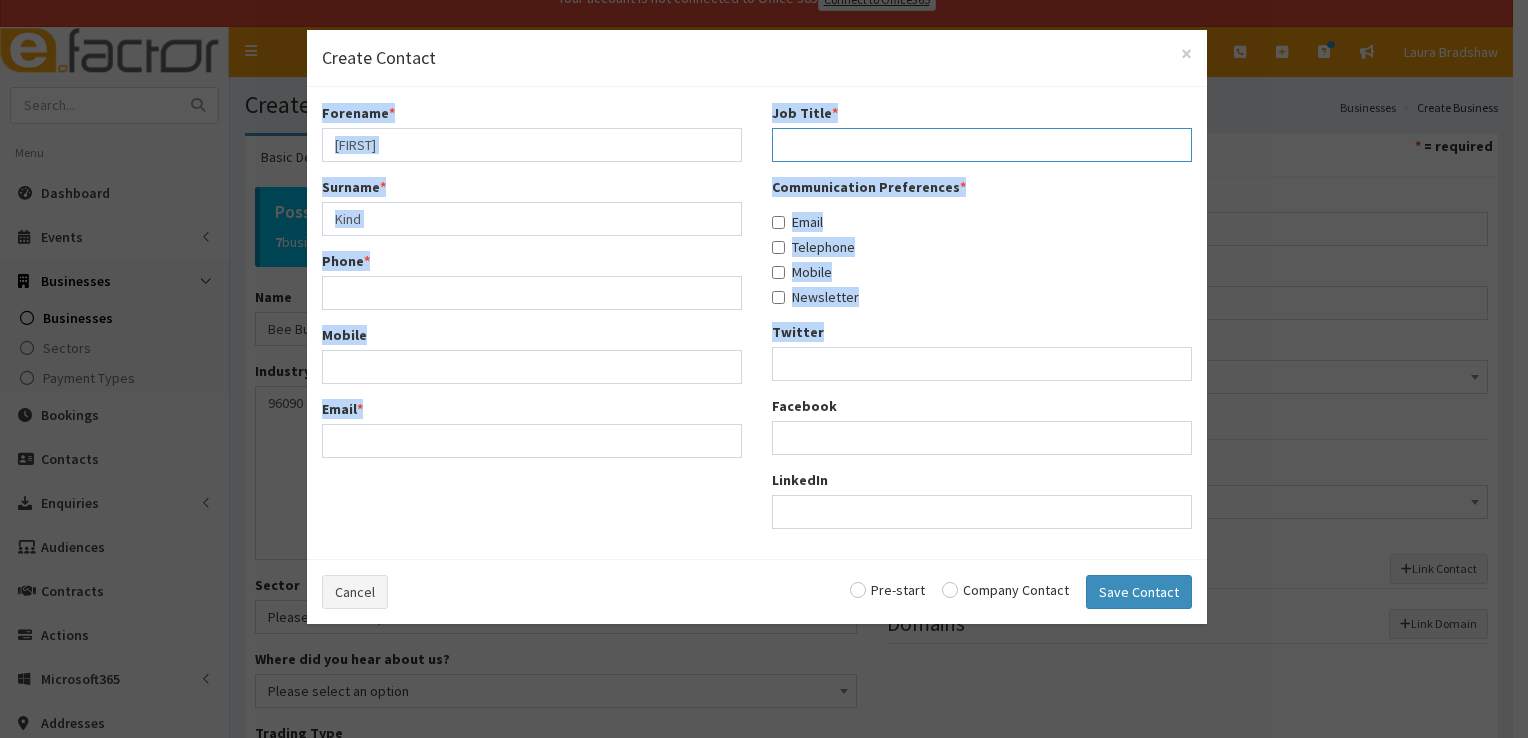 click on "Job Title  *" at bounding box center [982, 145] 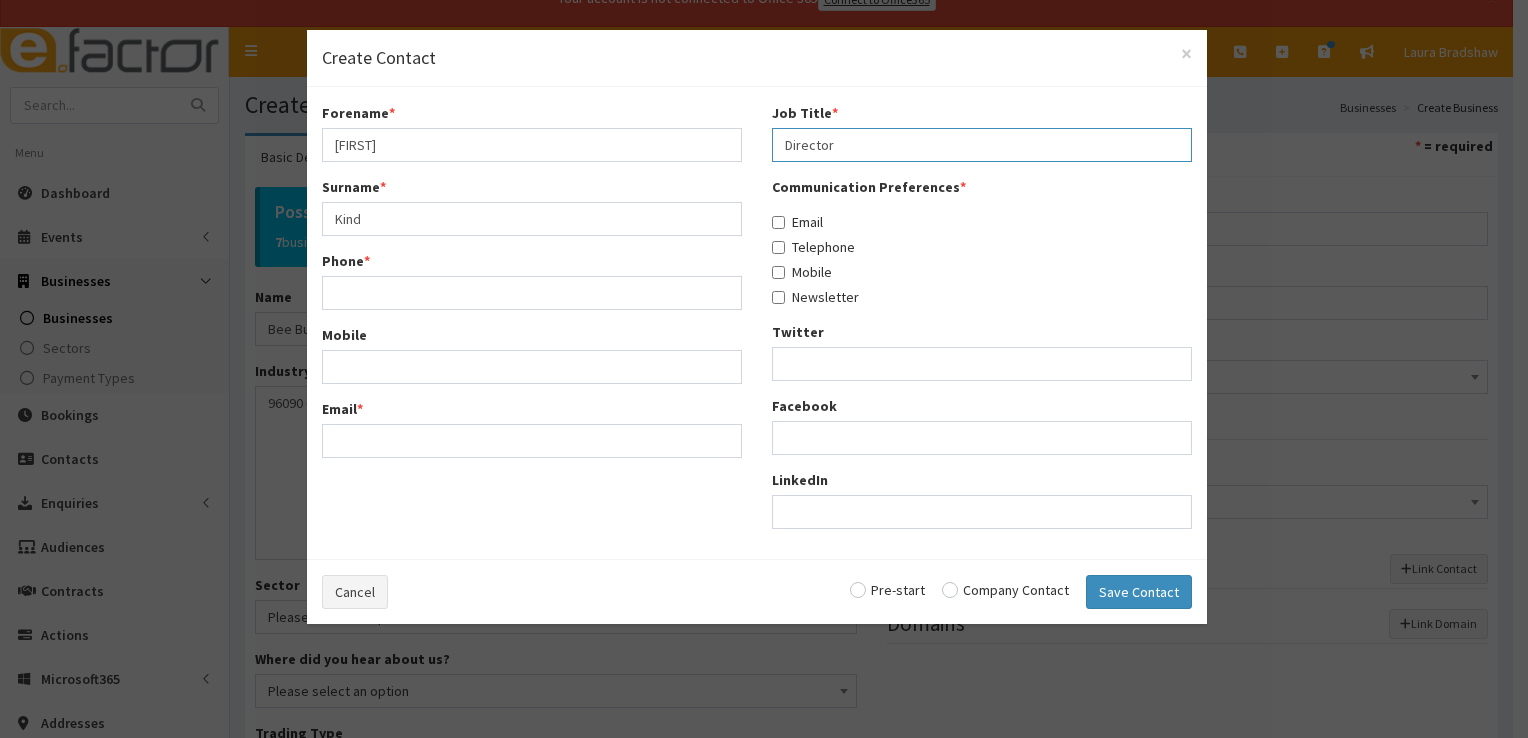 type on "Director" 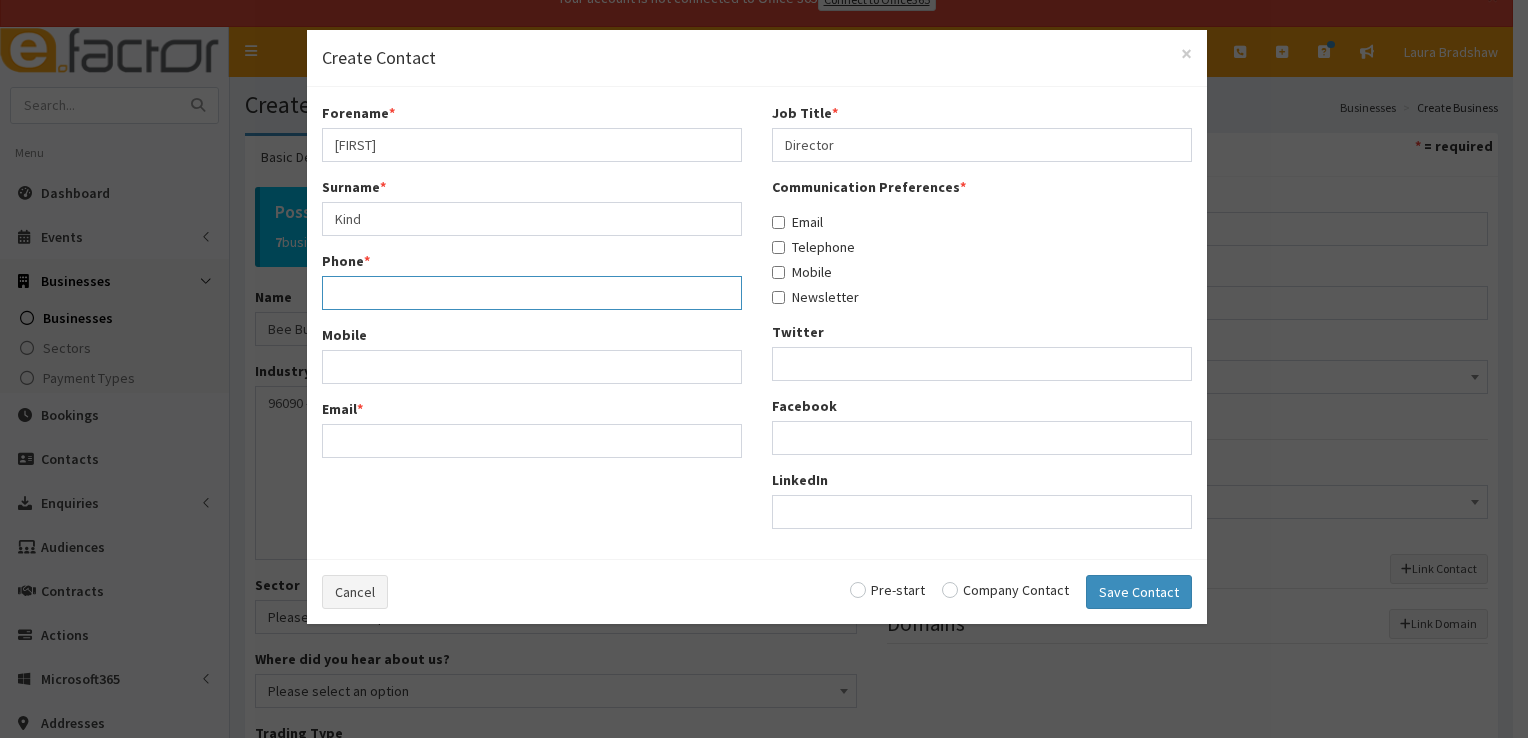 click on "Phone  *" at bounding box center (532, 293) 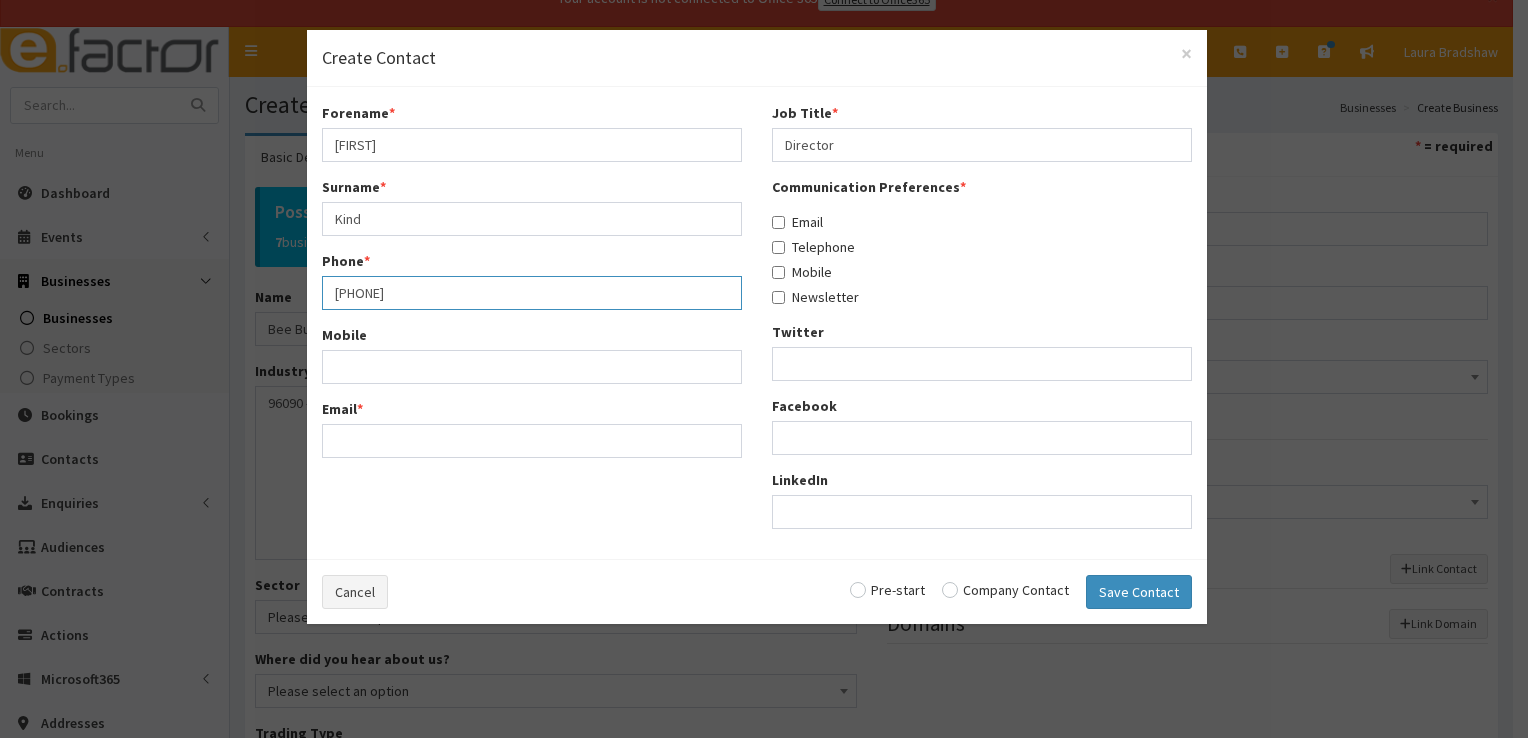 type on "07909256307" 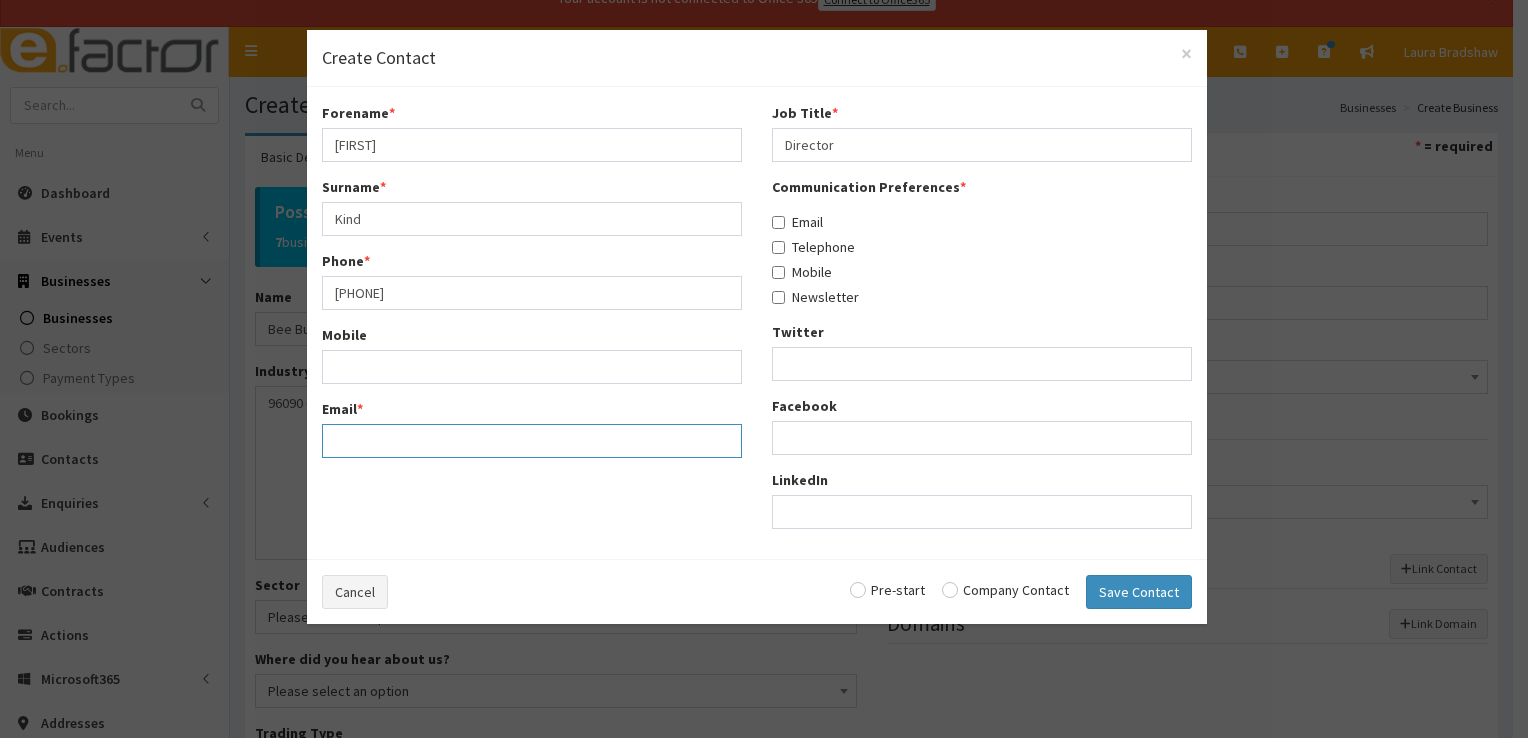click on "Email  *" at bounding box center (532, 441) 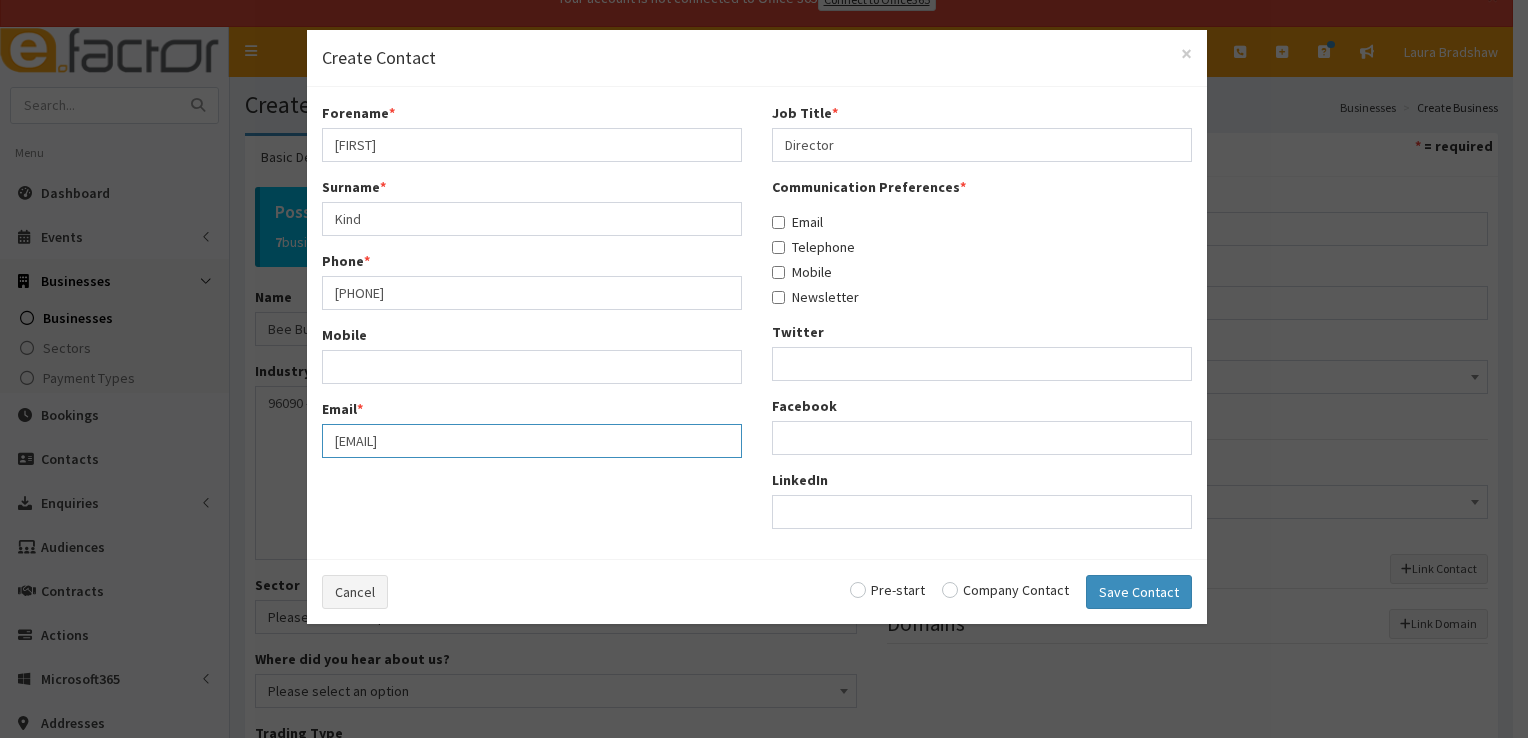 type on "shani@bee-bureau.co.uk" 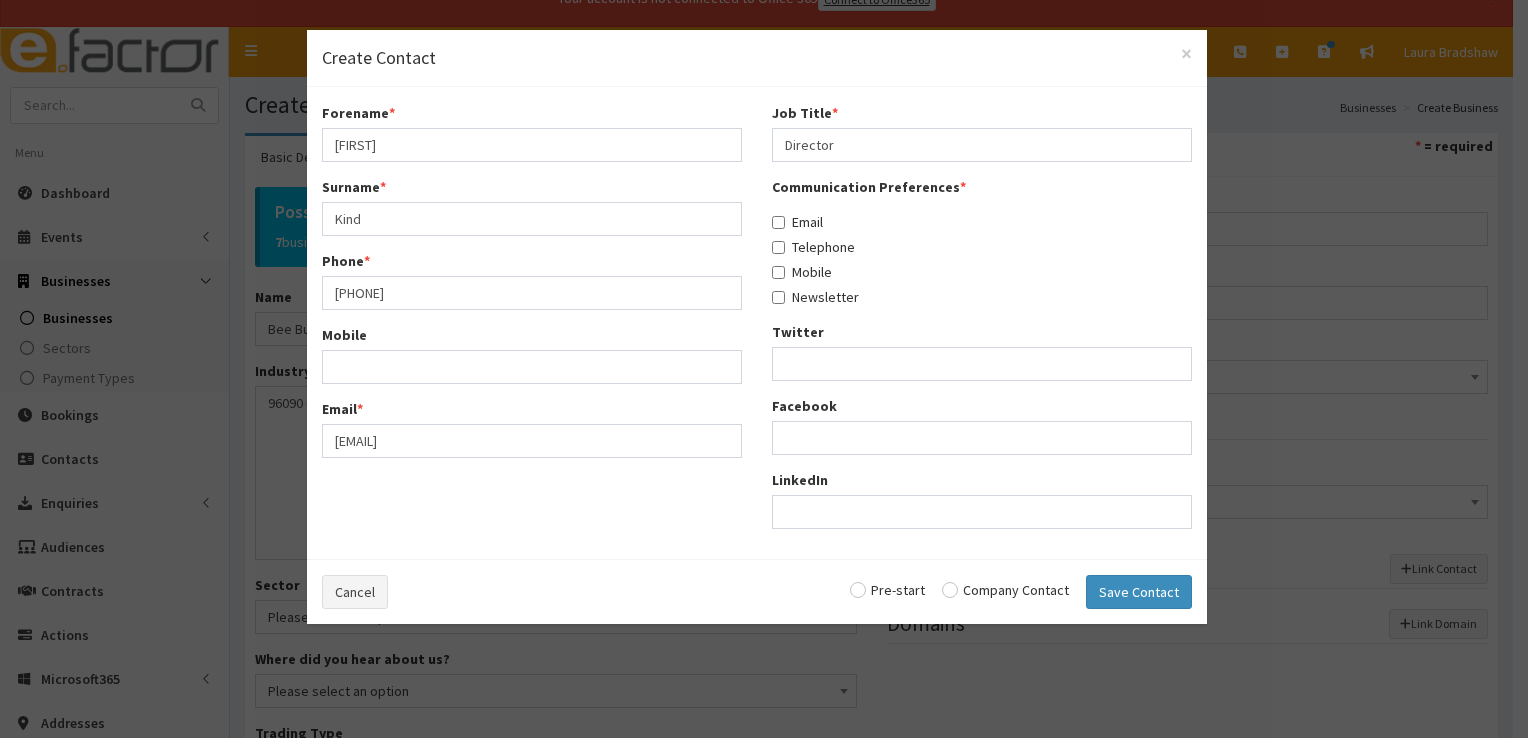 click at bounding box center [1005, 590] 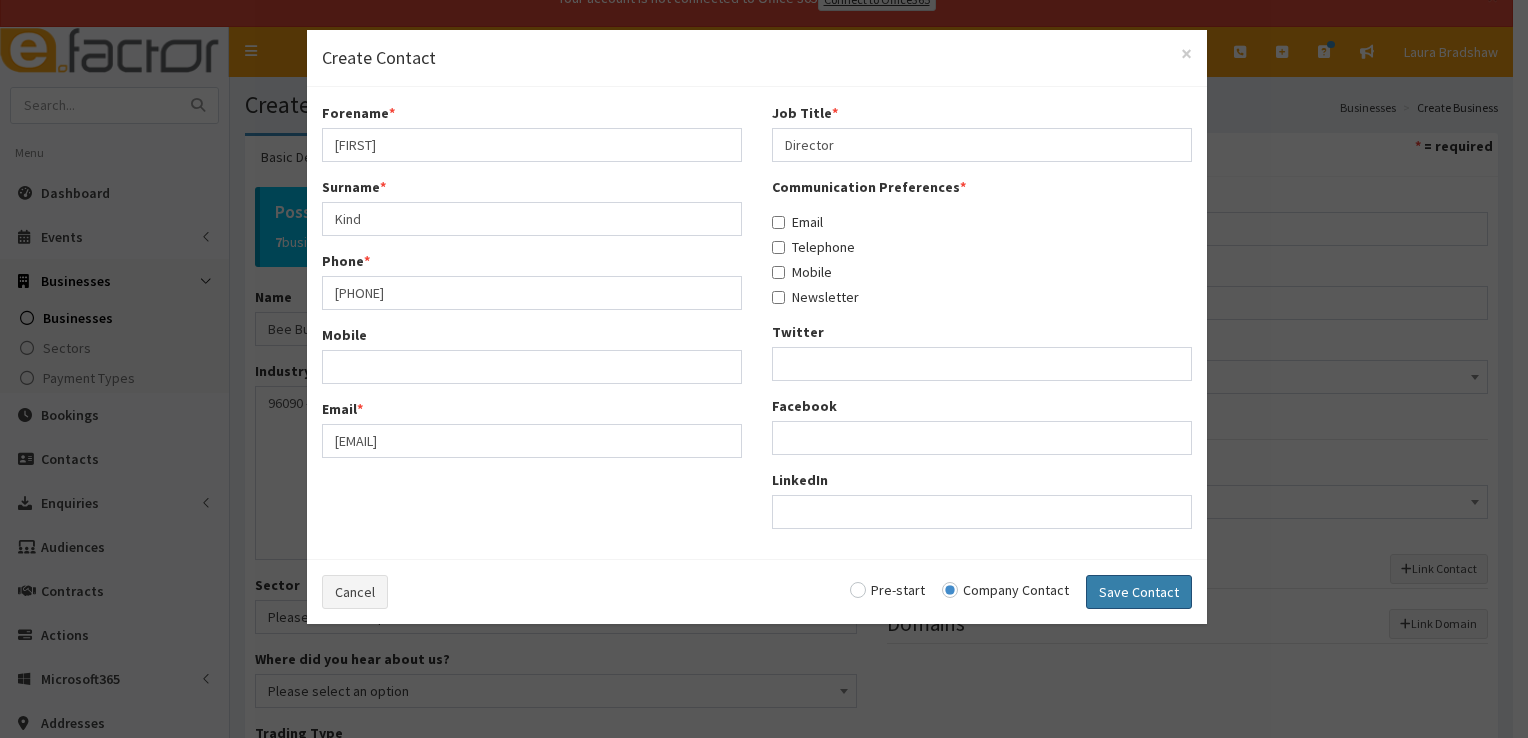 click on "Save Contact" at bounding box center [1139, 592] 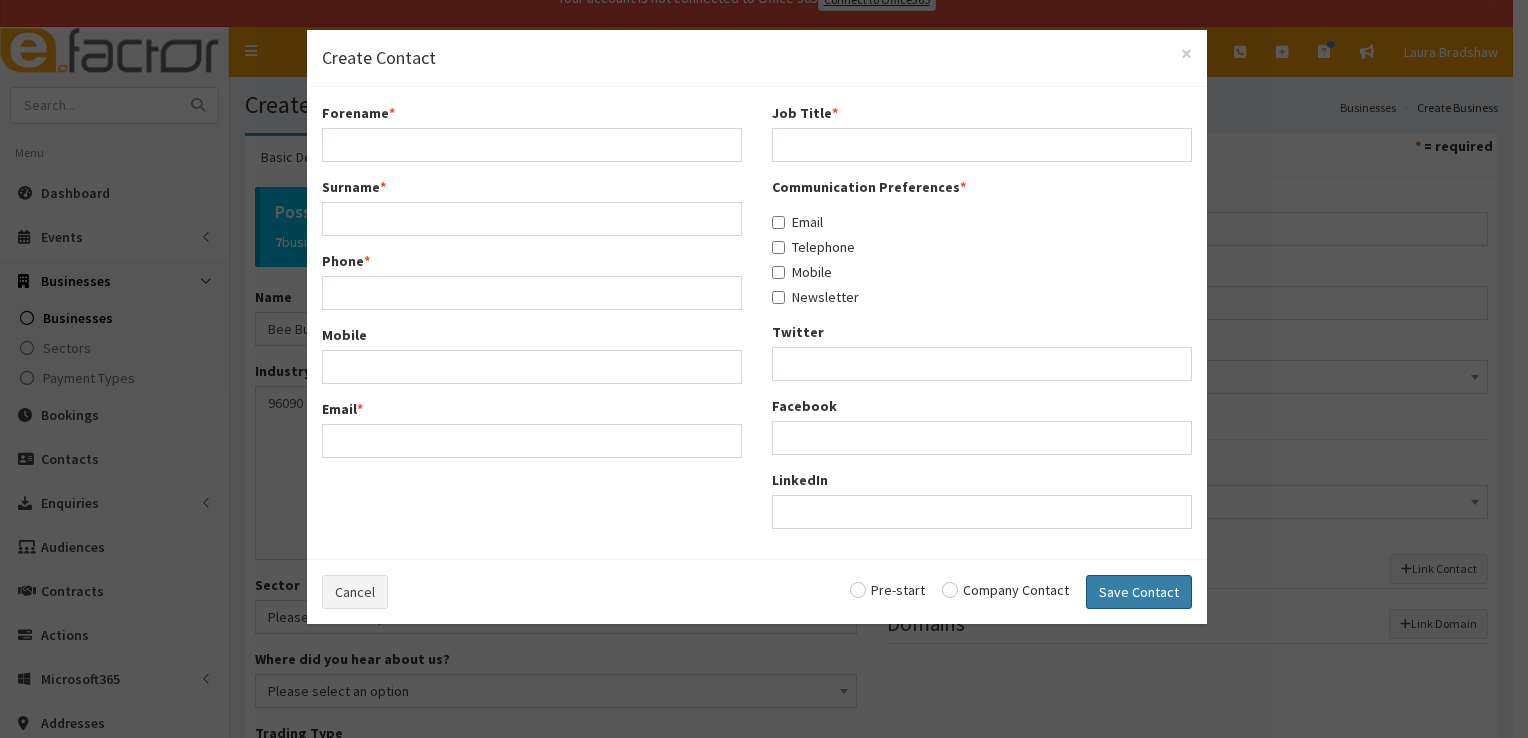 select on "5218" 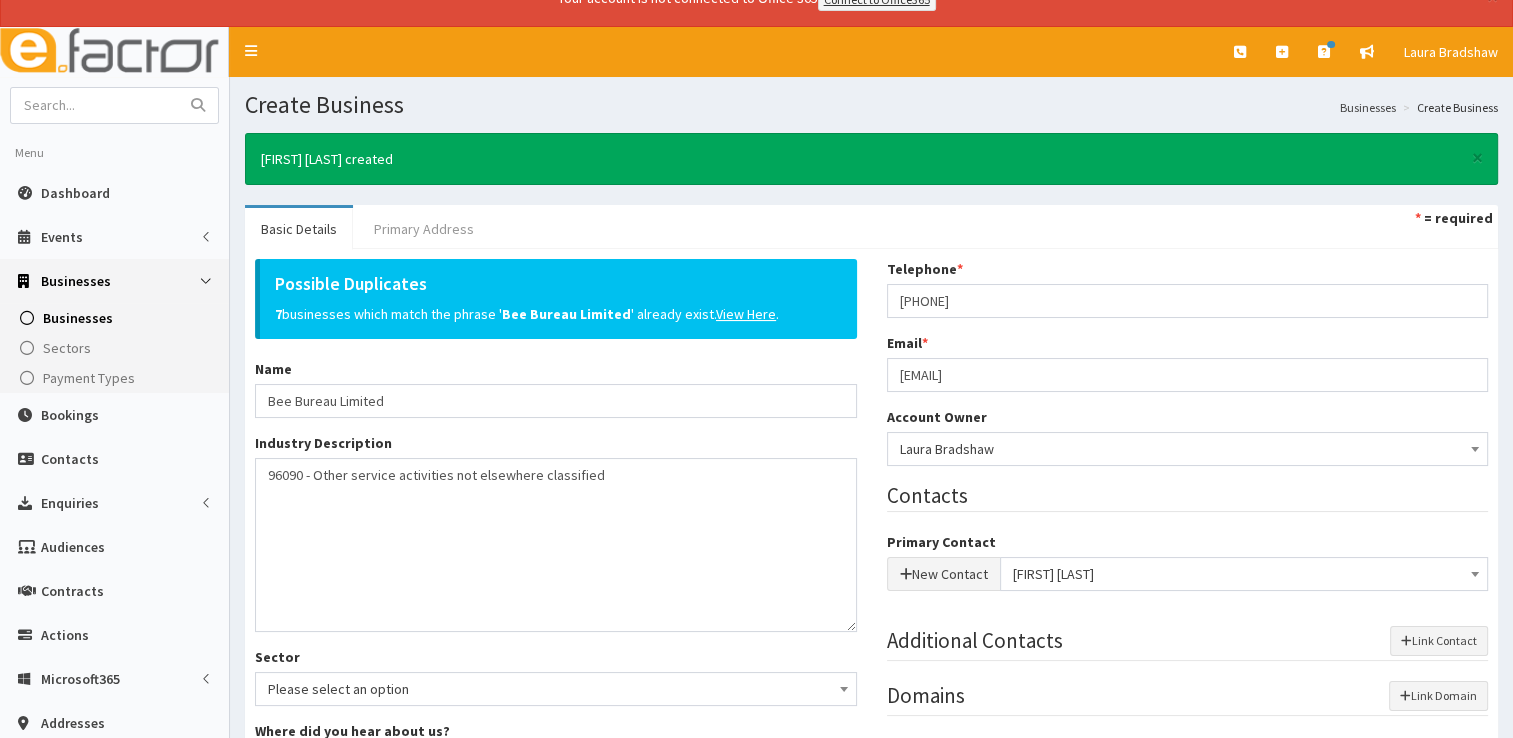 click on "Primary Address" at bounding box center (424, 229) 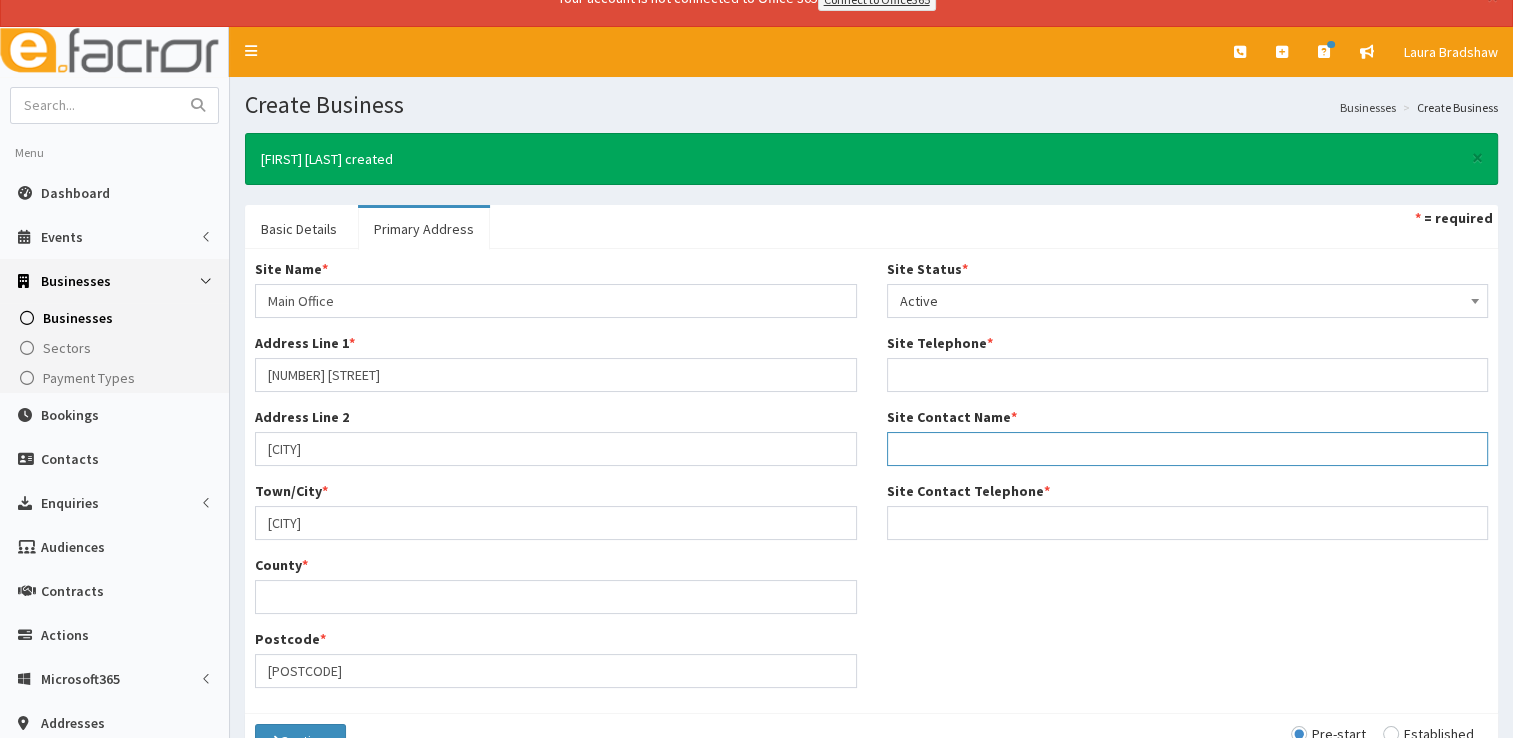 click on "Site Contact Name  *" at bounding box center (1188, 449) 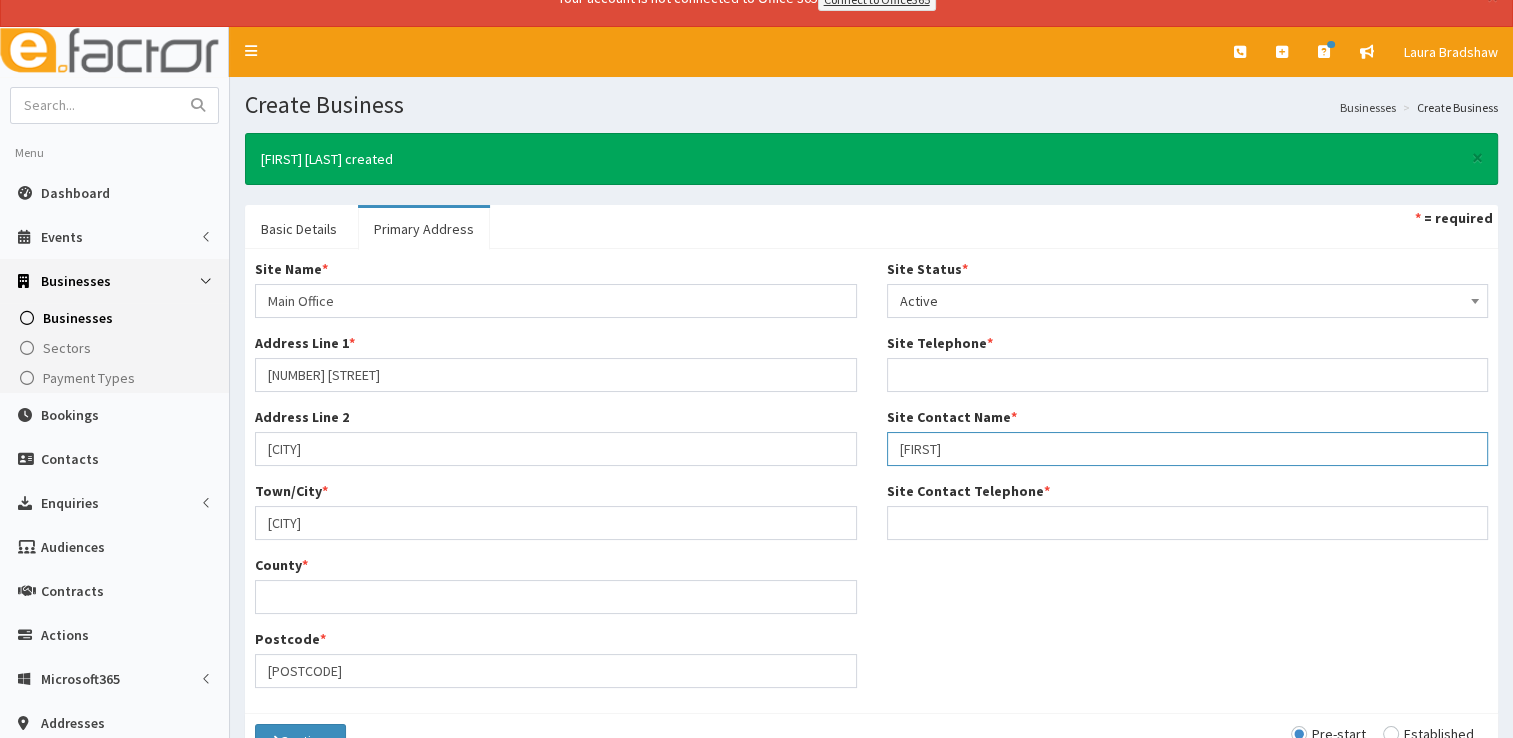 type on "Shani Kind" 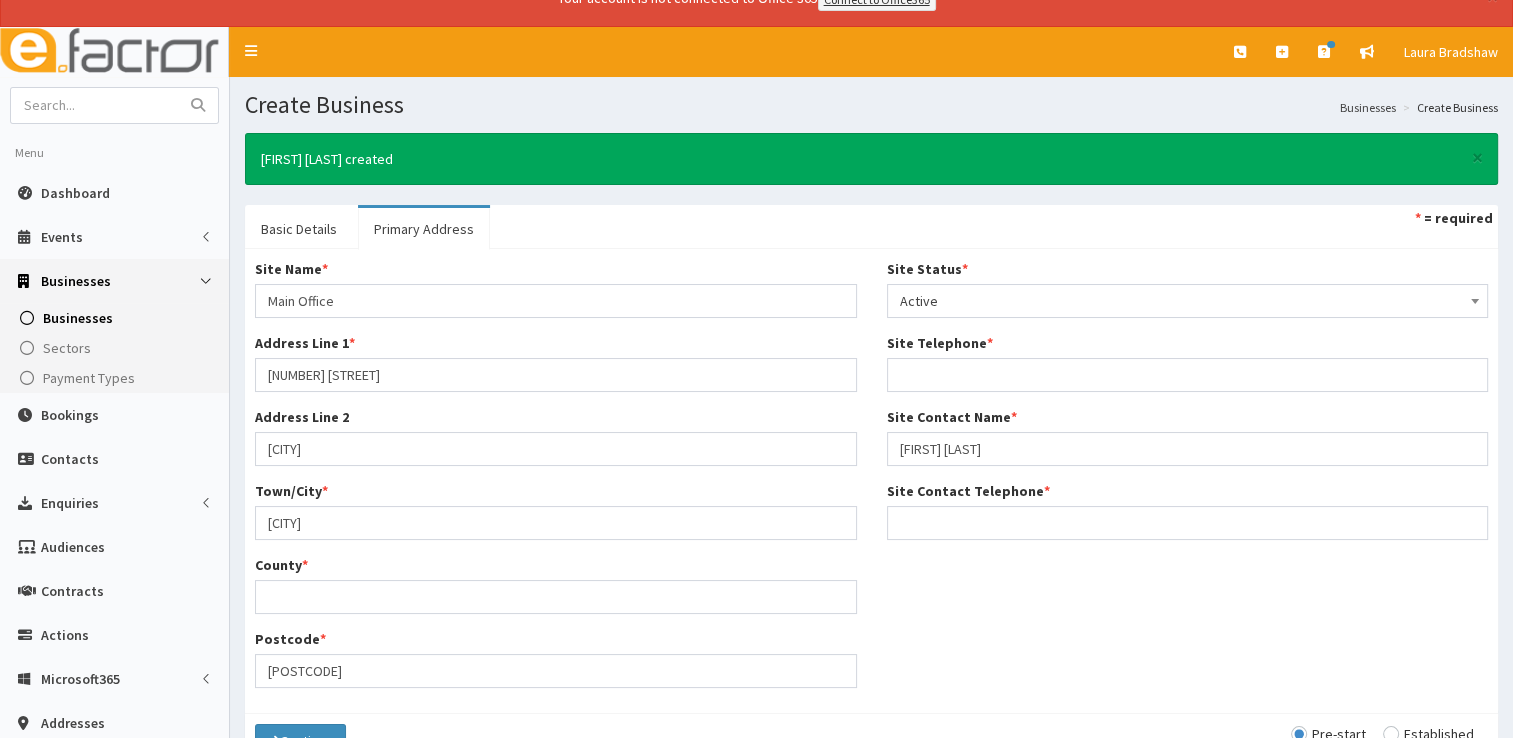 type on "07909256307" 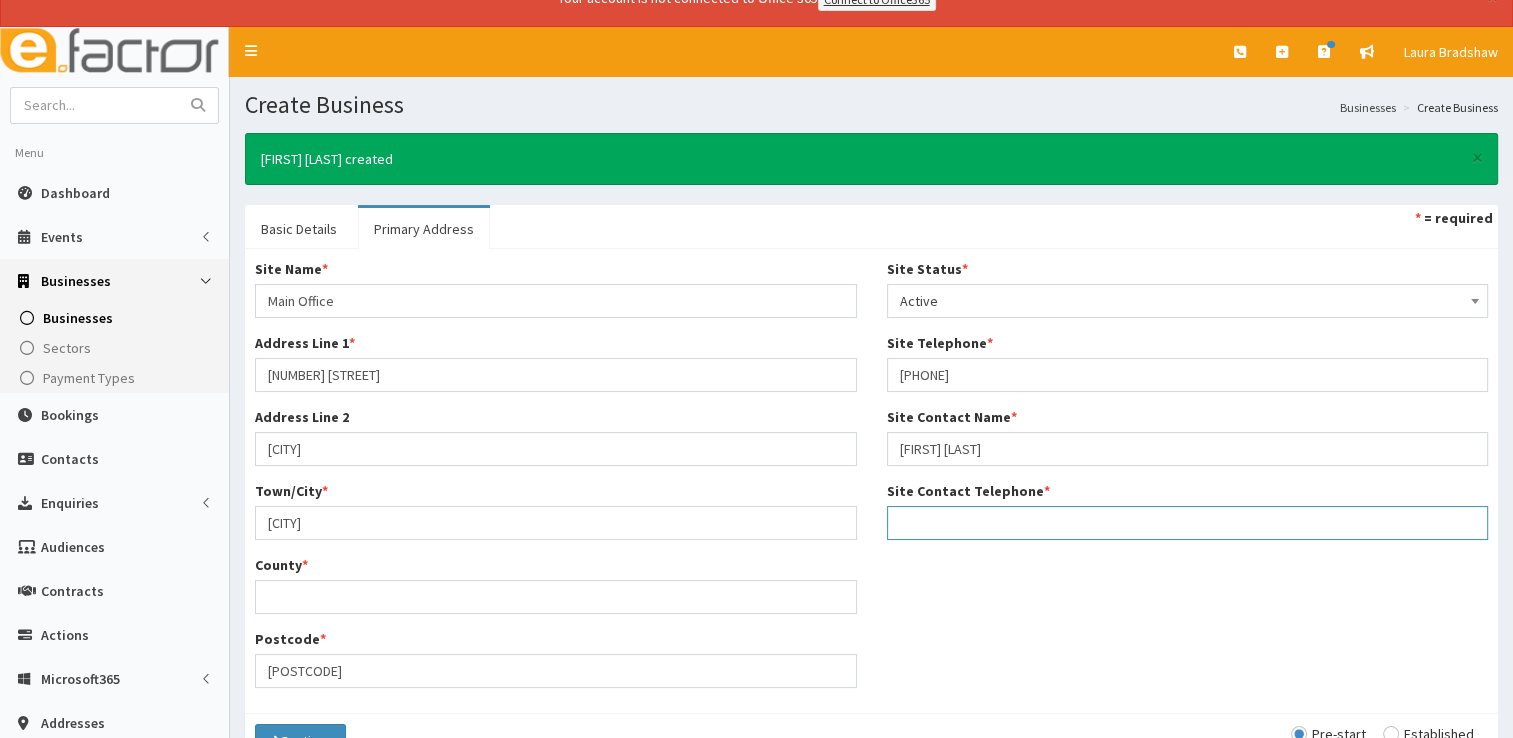 click on "Site Contact Telephone  *" at bounding box center (1188, 523) 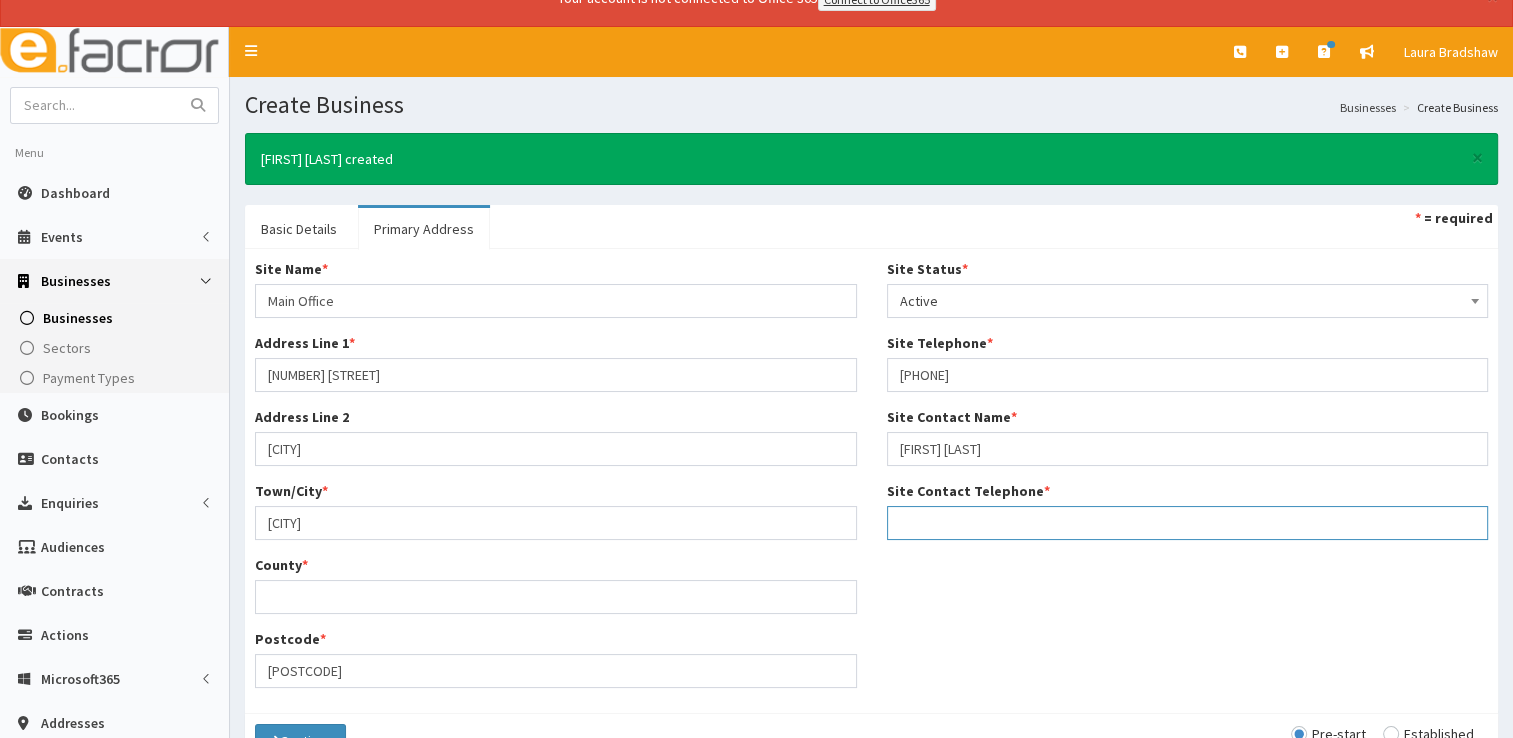 type on "07909256307" 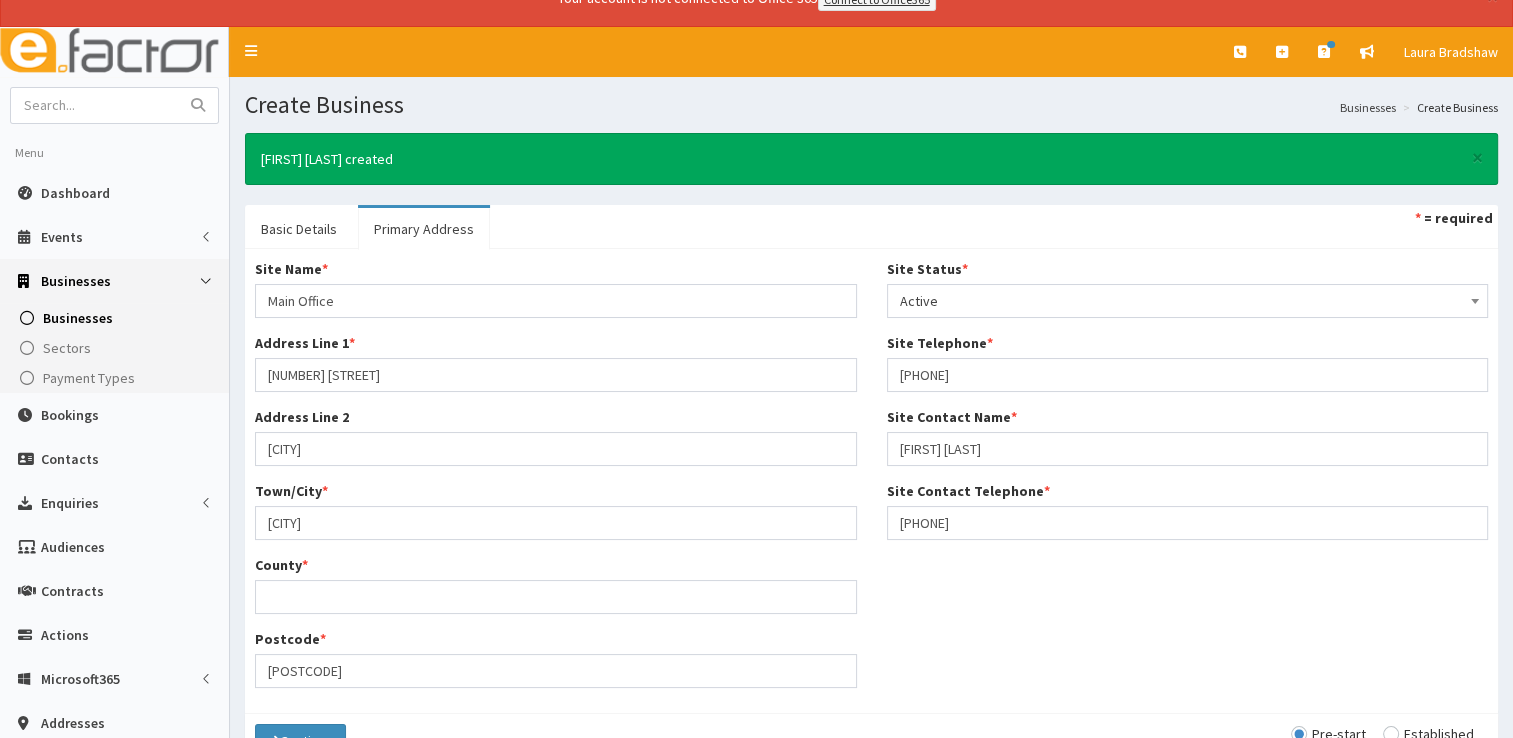 click on "Site Name  *
Main Office
Address Line 1  *
98 Bolton Road
Address Line 2
Atherton
Town/City  *
Manchester
County  *
Postcode  *
M46 9JY
Site Status  *
Please select a Site Status
Active
Inactive
Superceded
Superseded
Active * * *" at bounding box center (871, 481) 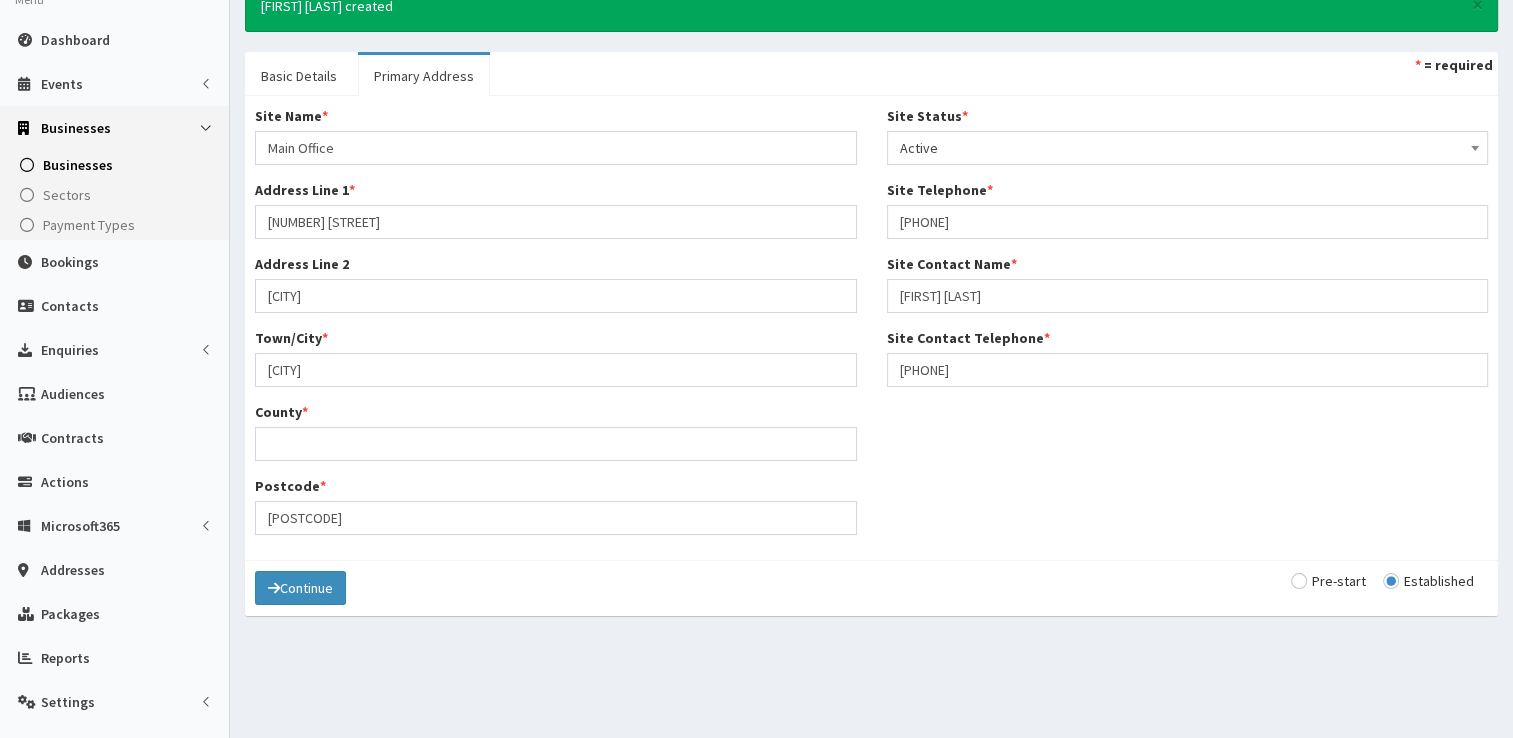 scroll, scrollTop: 188, scrollLeft: 0, axis: vertical 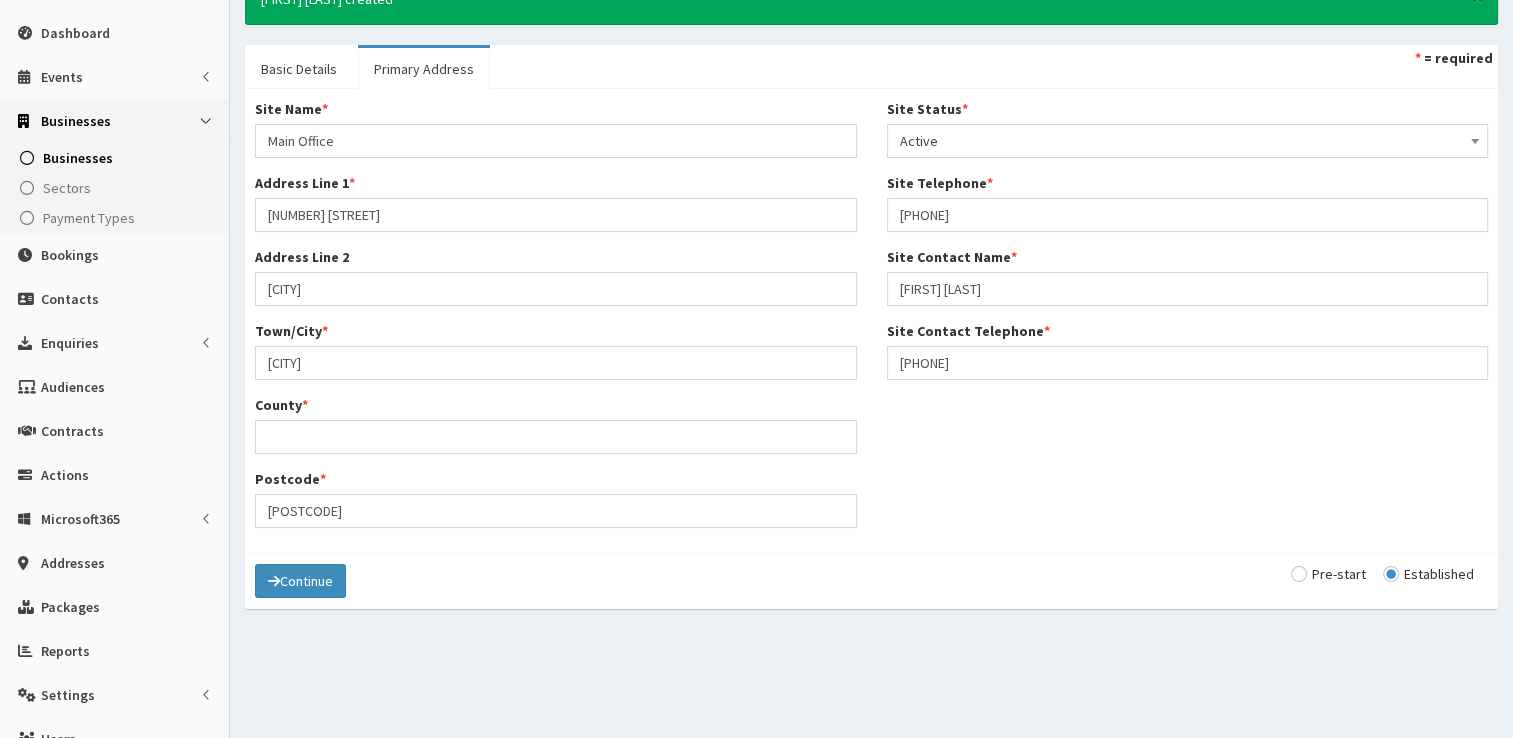 click on "Site Name  *
Main Office
Address Line 1  *
98 Bolton Road
Address Line 2
Atherton
Town/City  *
Manchester
County  *
Postcode  *
M46 9JY" at bounding box center [556, 321] 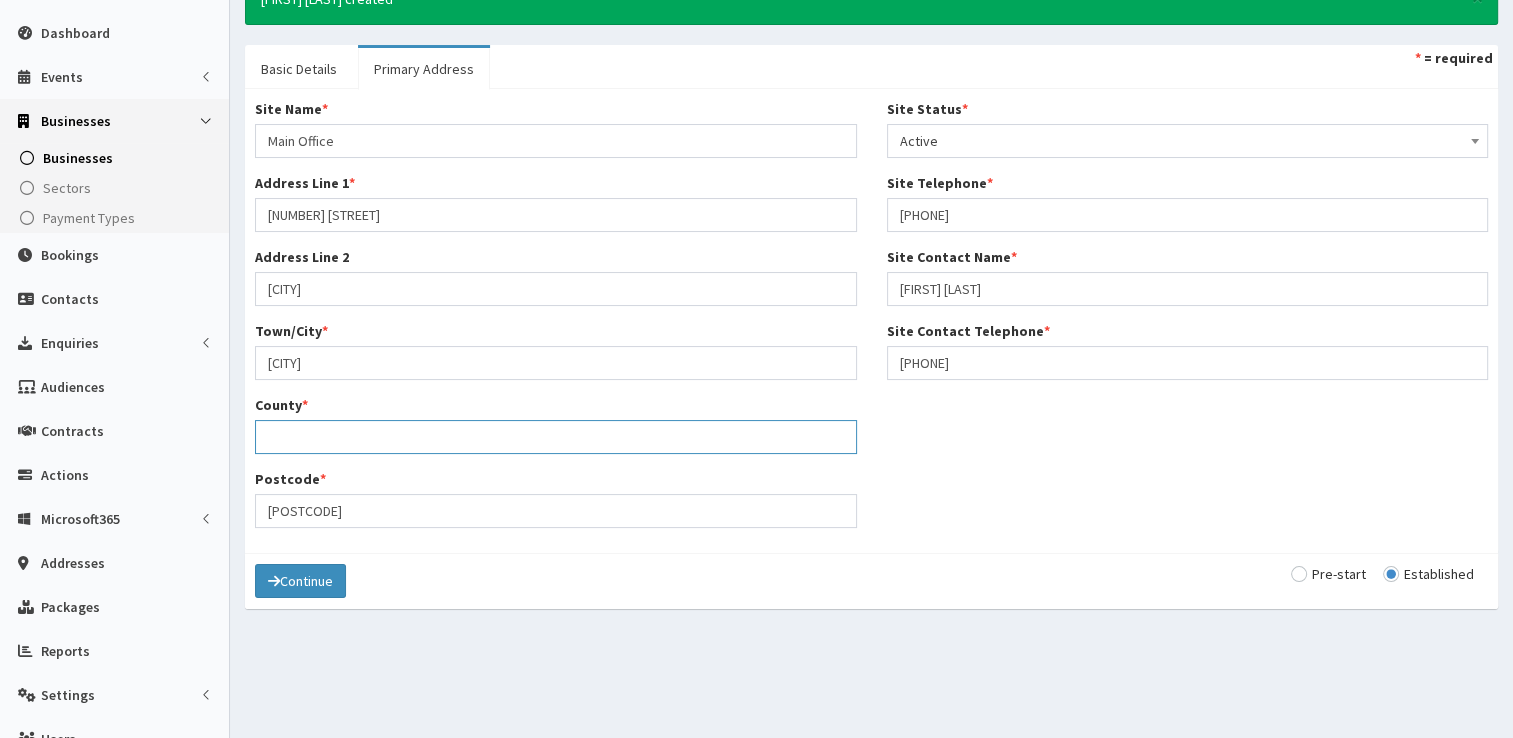 click on "County  *" at bounding box center (556, 437) 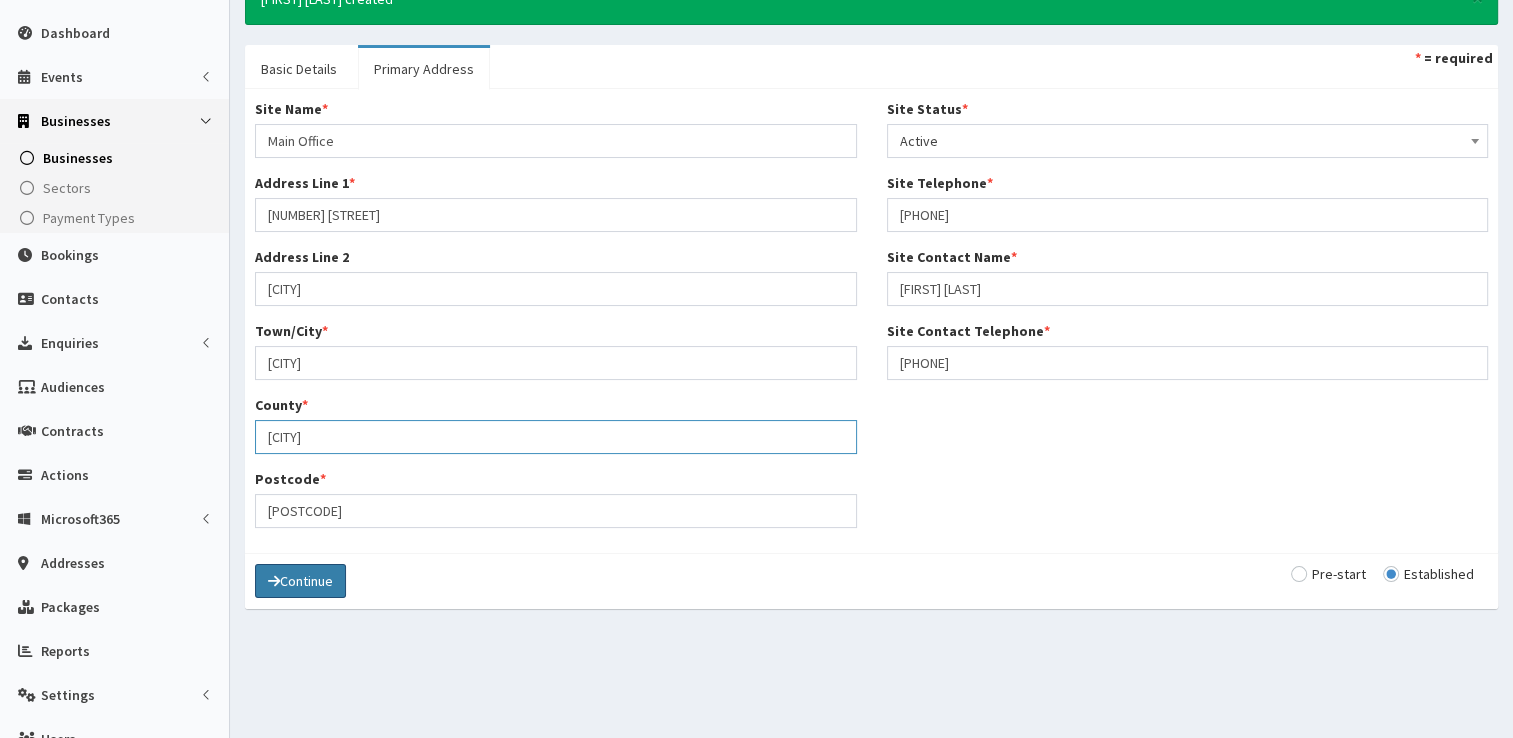 type on "Manchester" 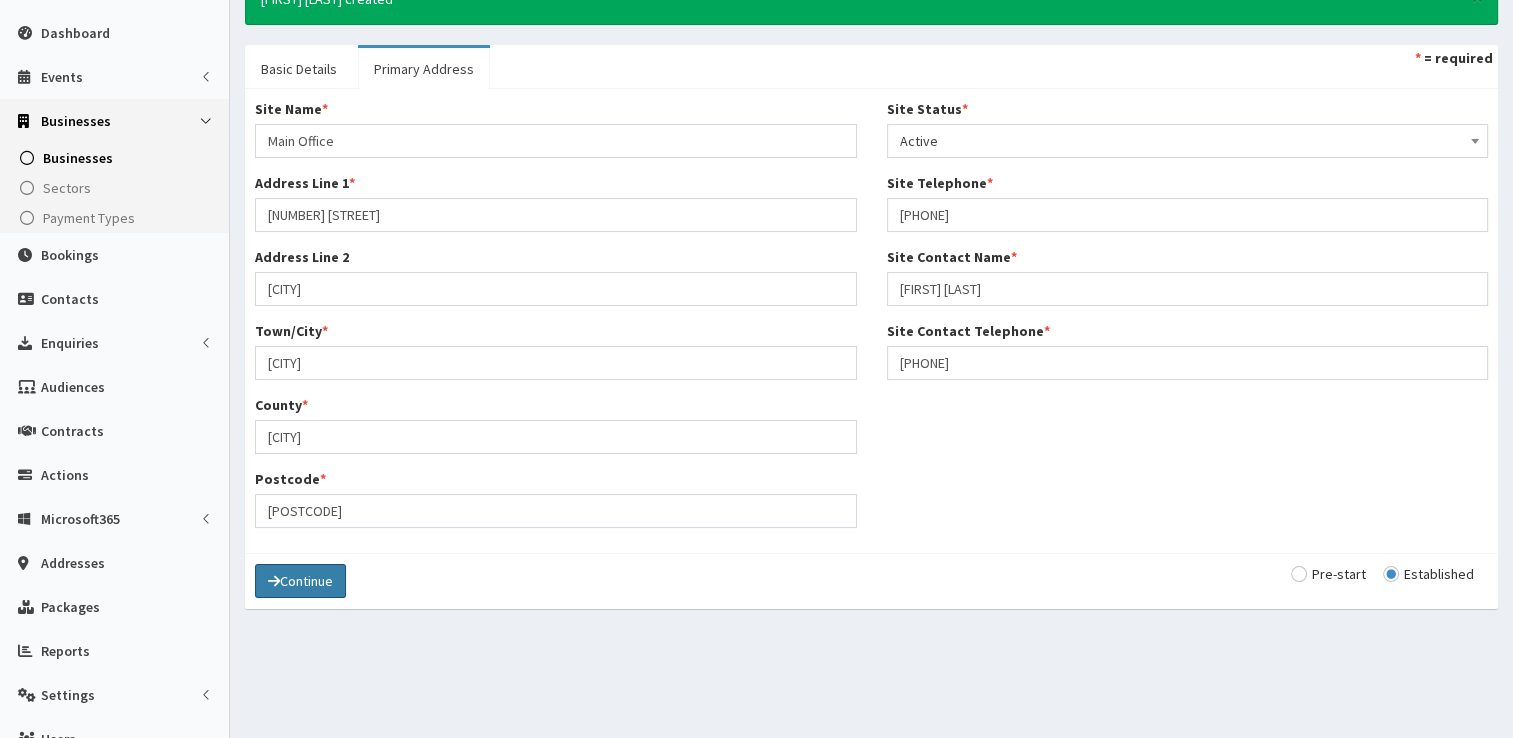 click on "Continue" at bounding box center [300, 581] 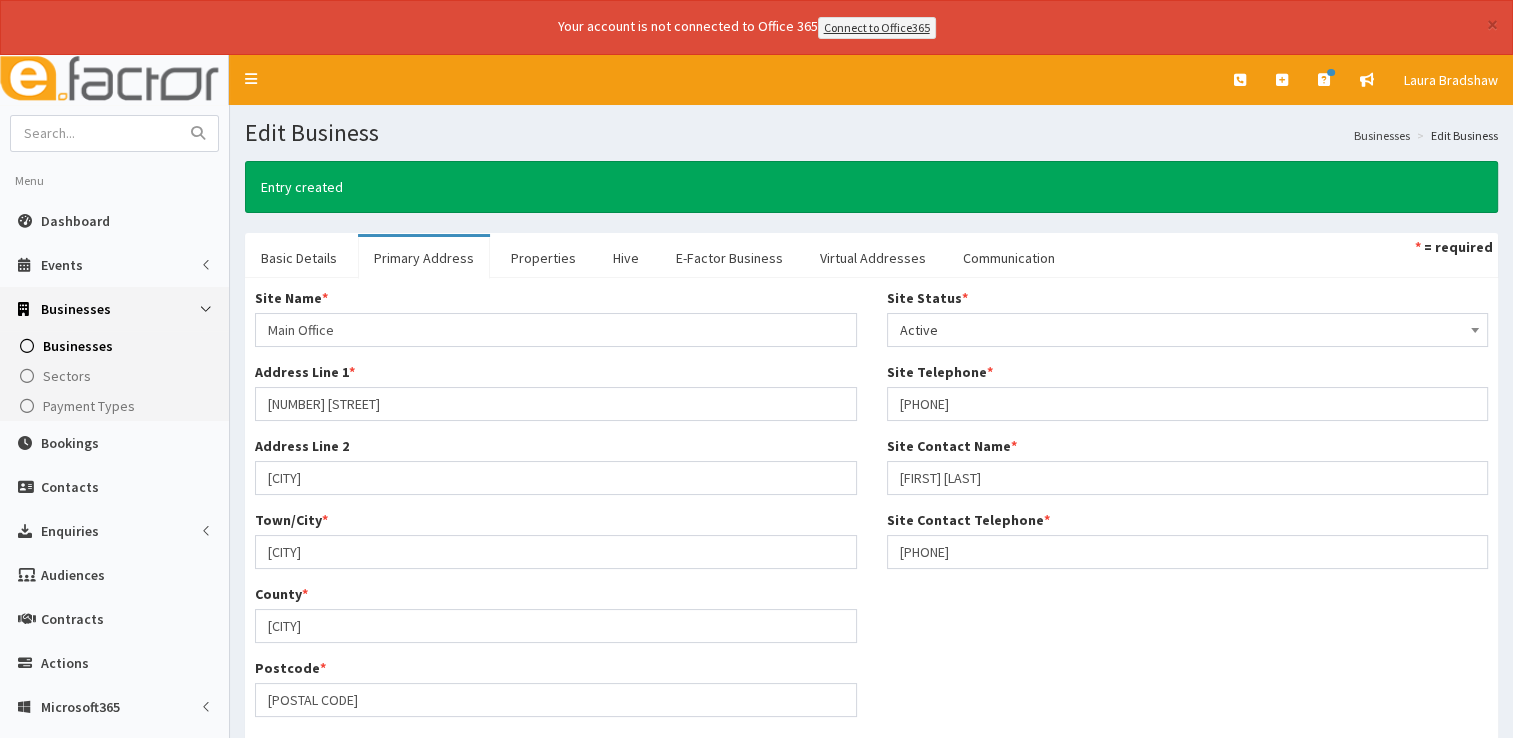 scroll, scrollTop: 0, scrollLeft: 0, axis: both 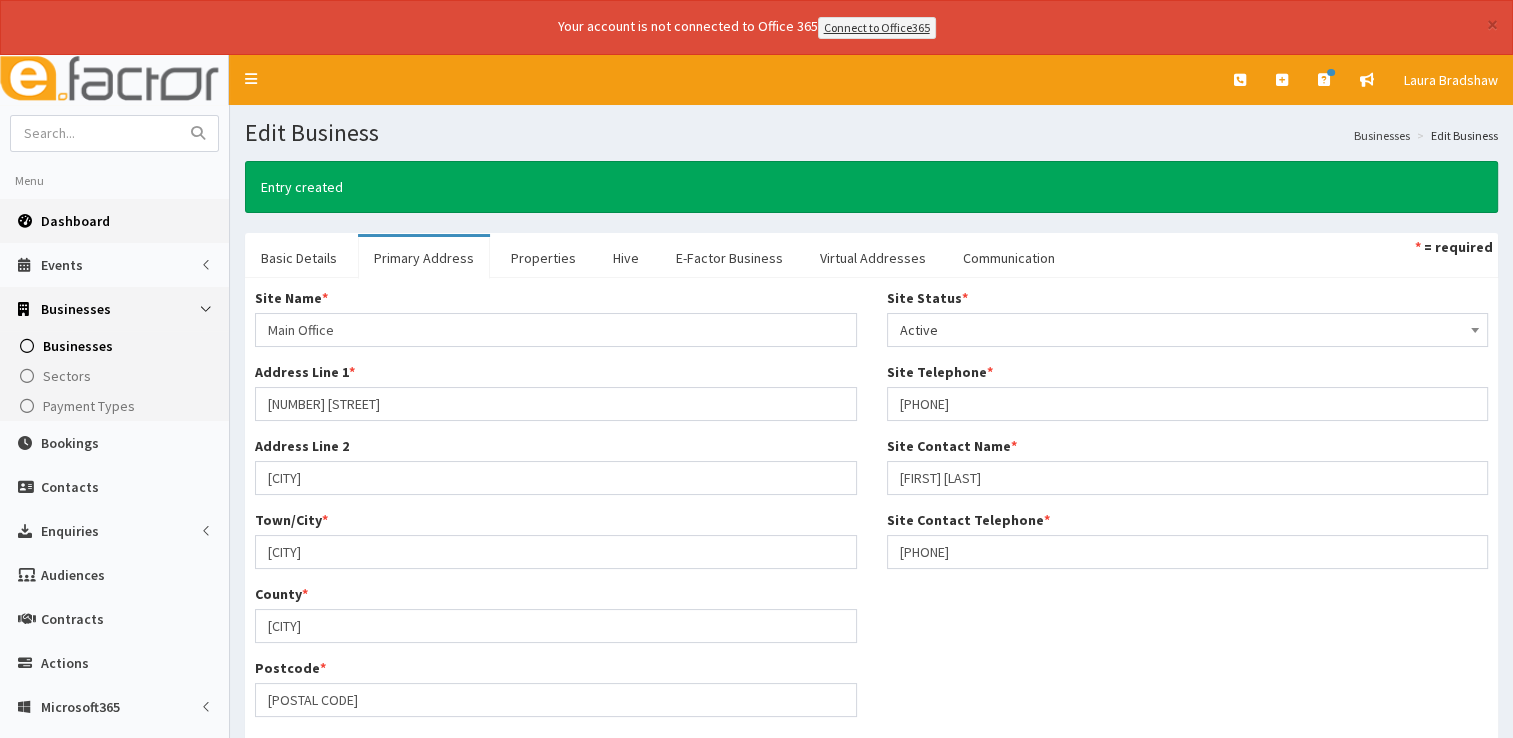 click on "Dashboard" at bounding box center [75, 221] 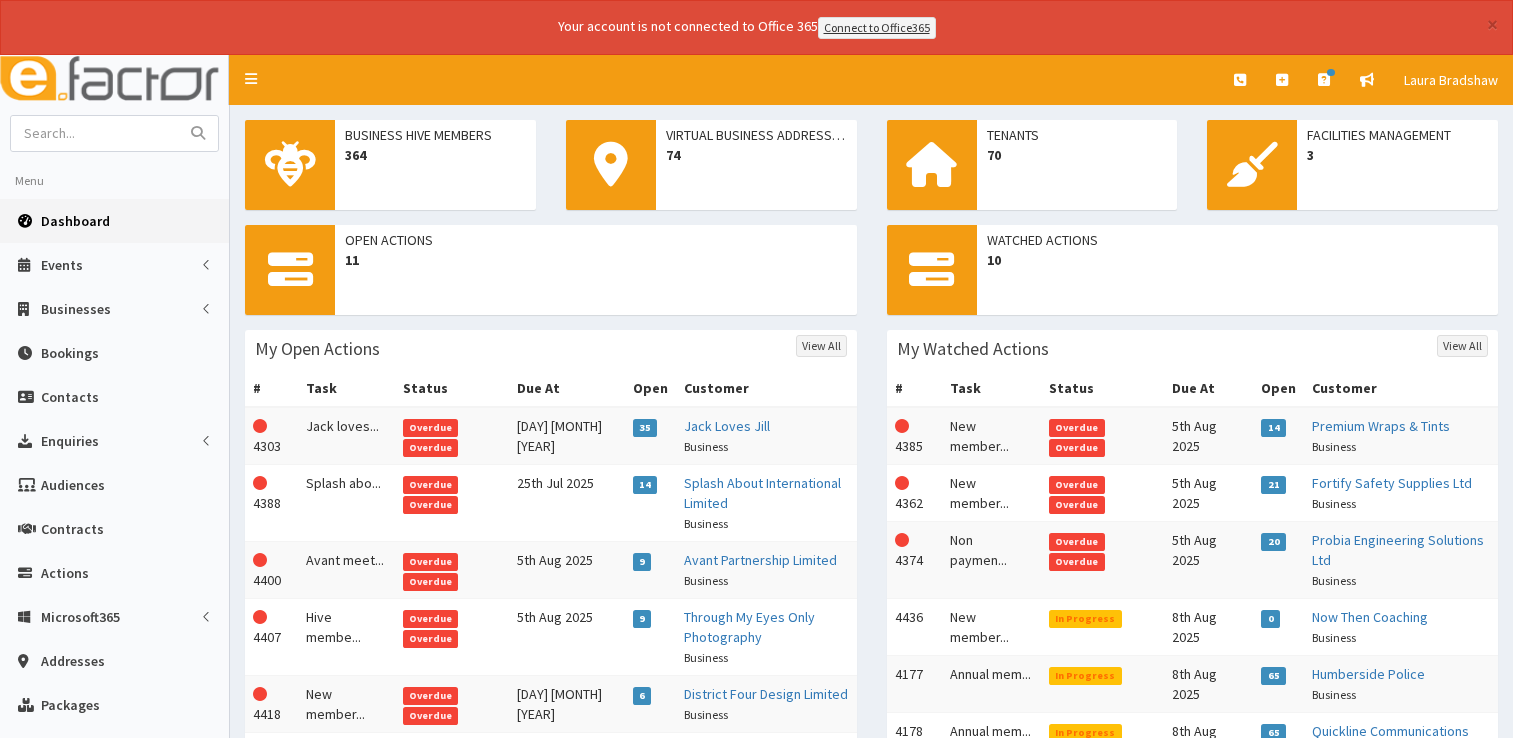 scroll, scrollTop: 0, scrollLeft: 0, axis: both 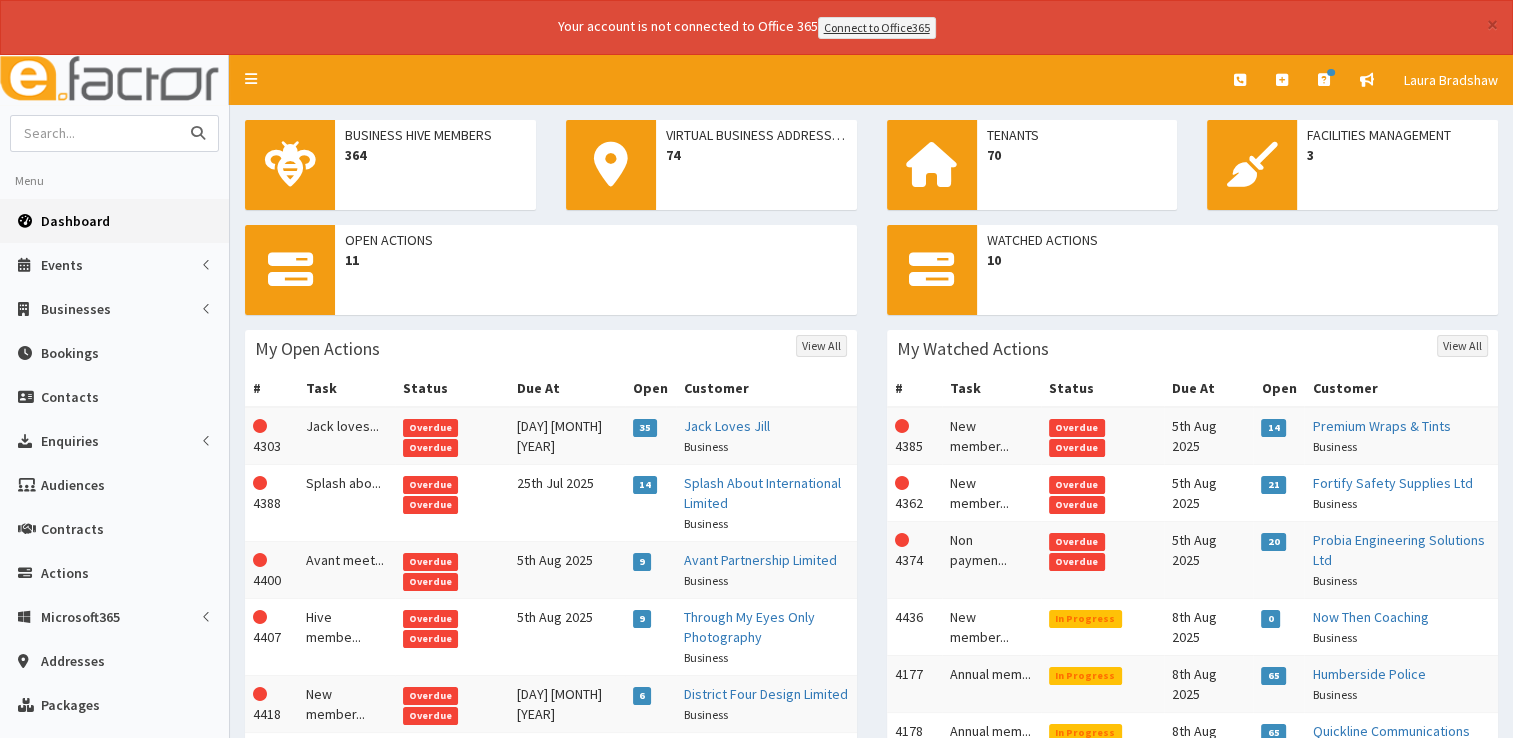 click at bounding box center [95, 133] 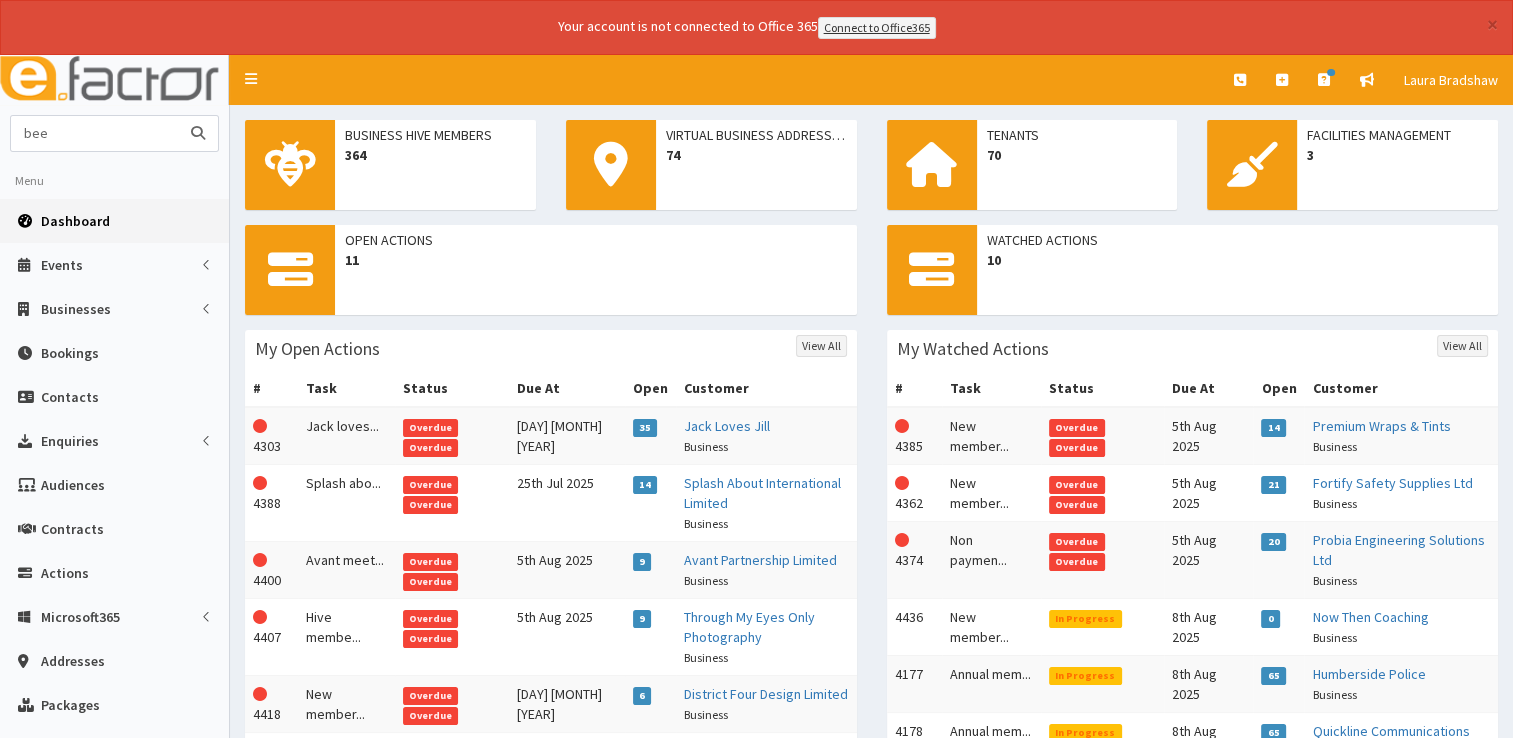 type on "bee" 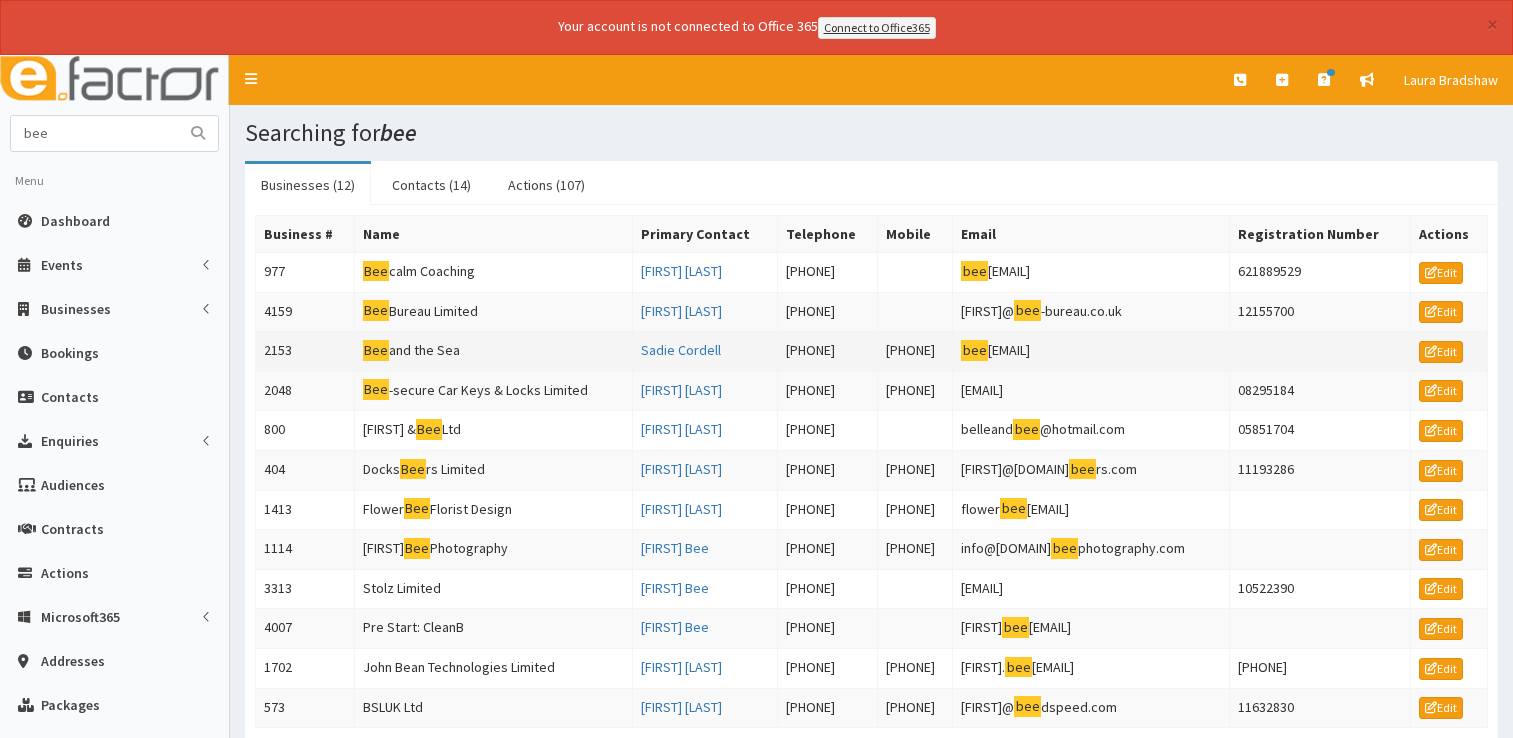 scroll, scrollTop: 0, scrollLeft: 0, axis: both 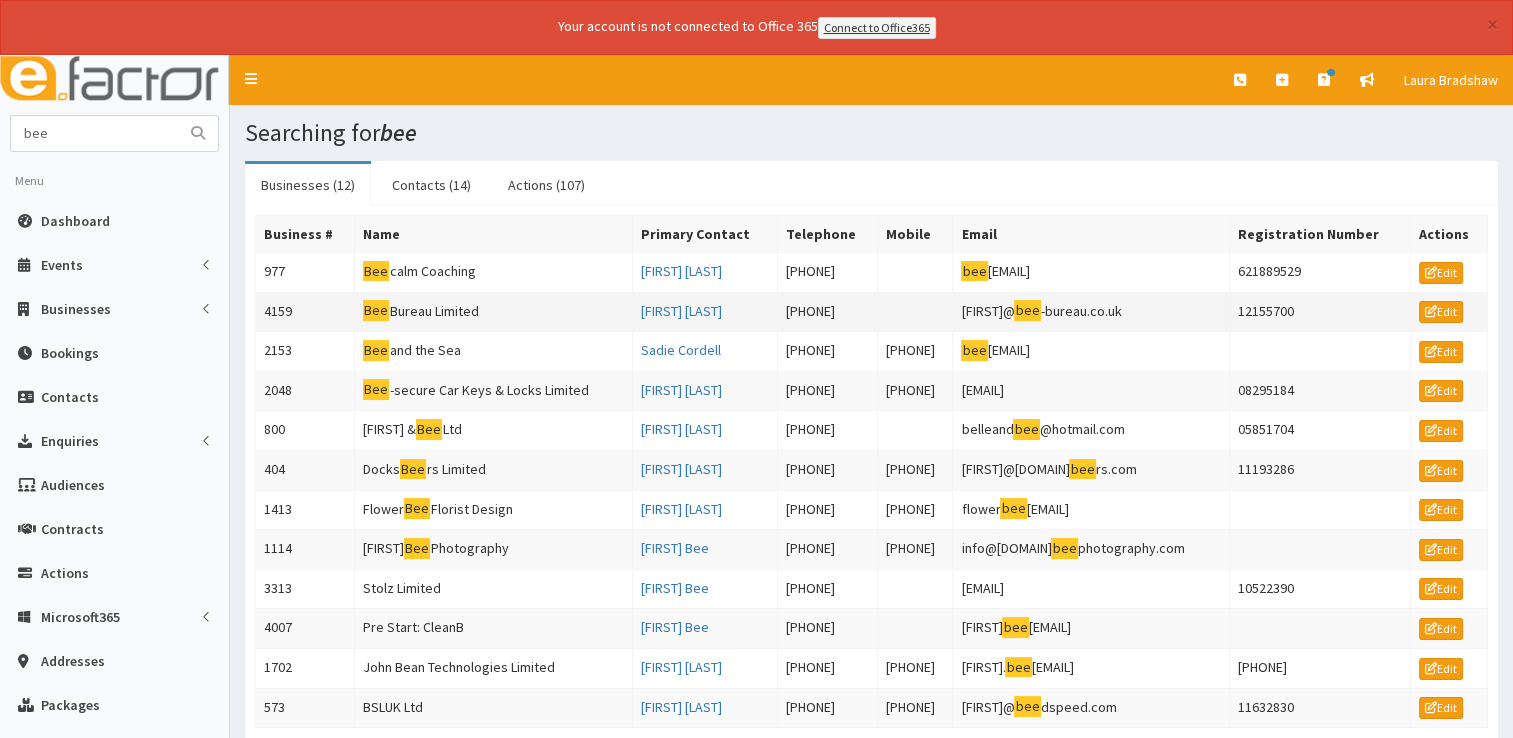 click on "Bee  Bureau Limited" at bounding box center [493, 312] 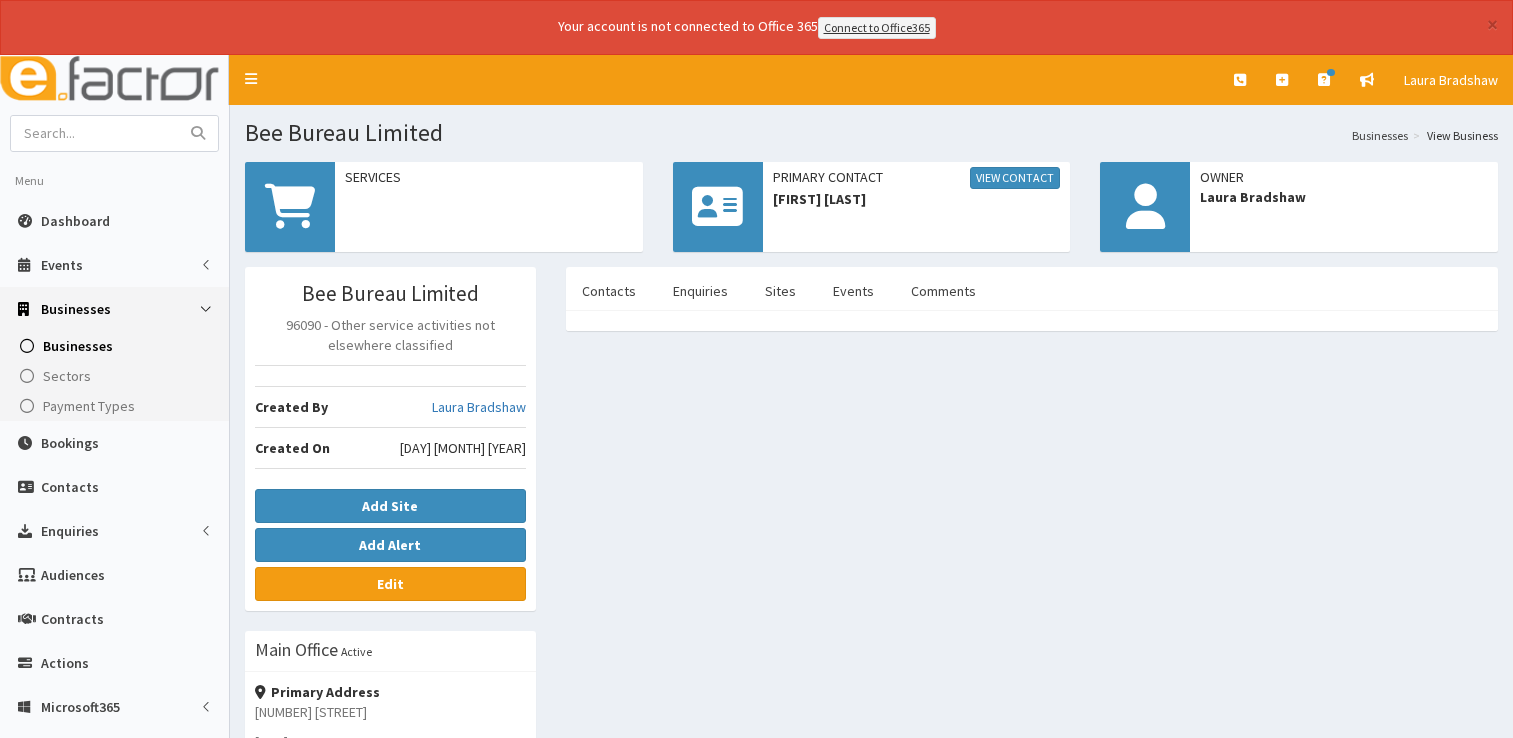 scroll, scrollTop: 0, scrollLeft: 0, axis: both 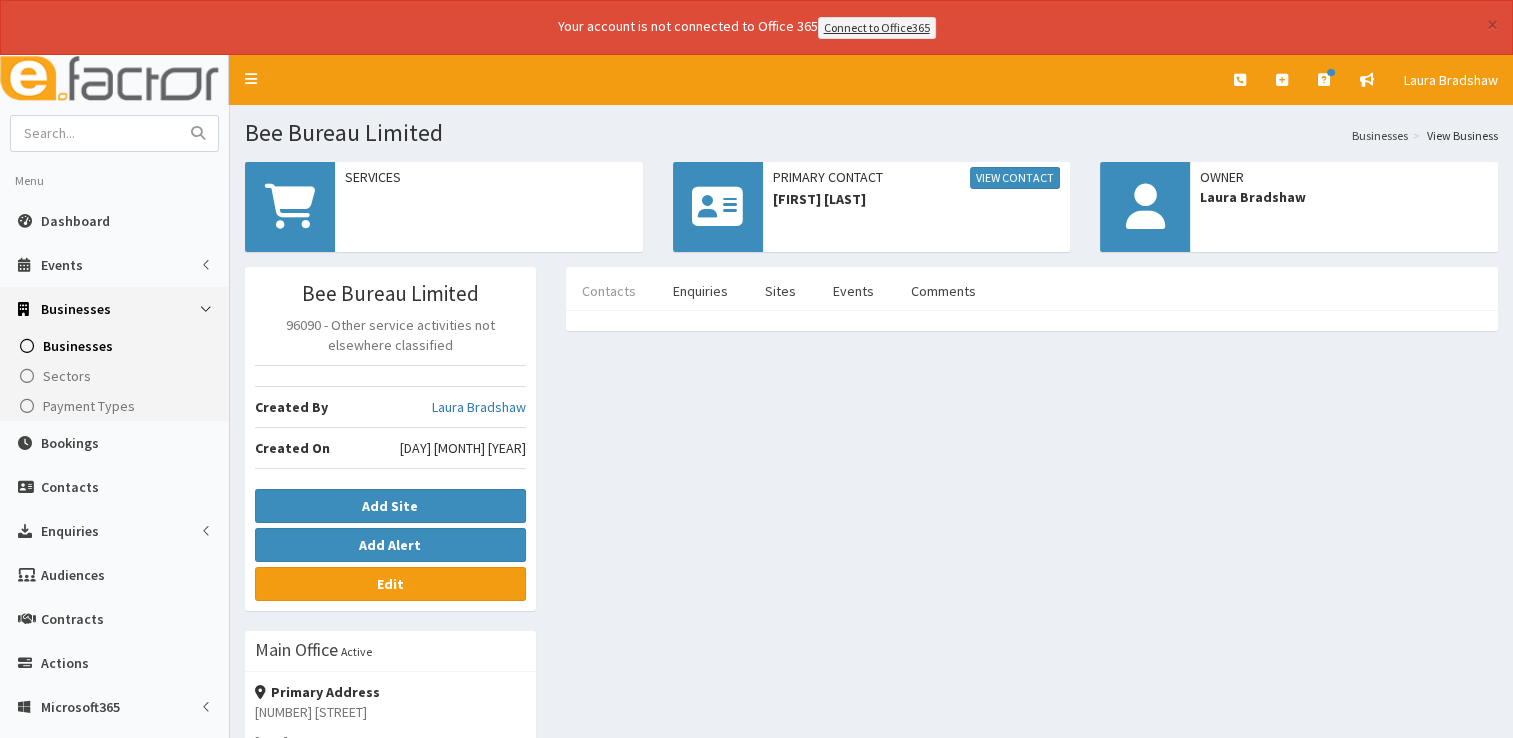 click on "Contacts" at bounding box center [609, 291] 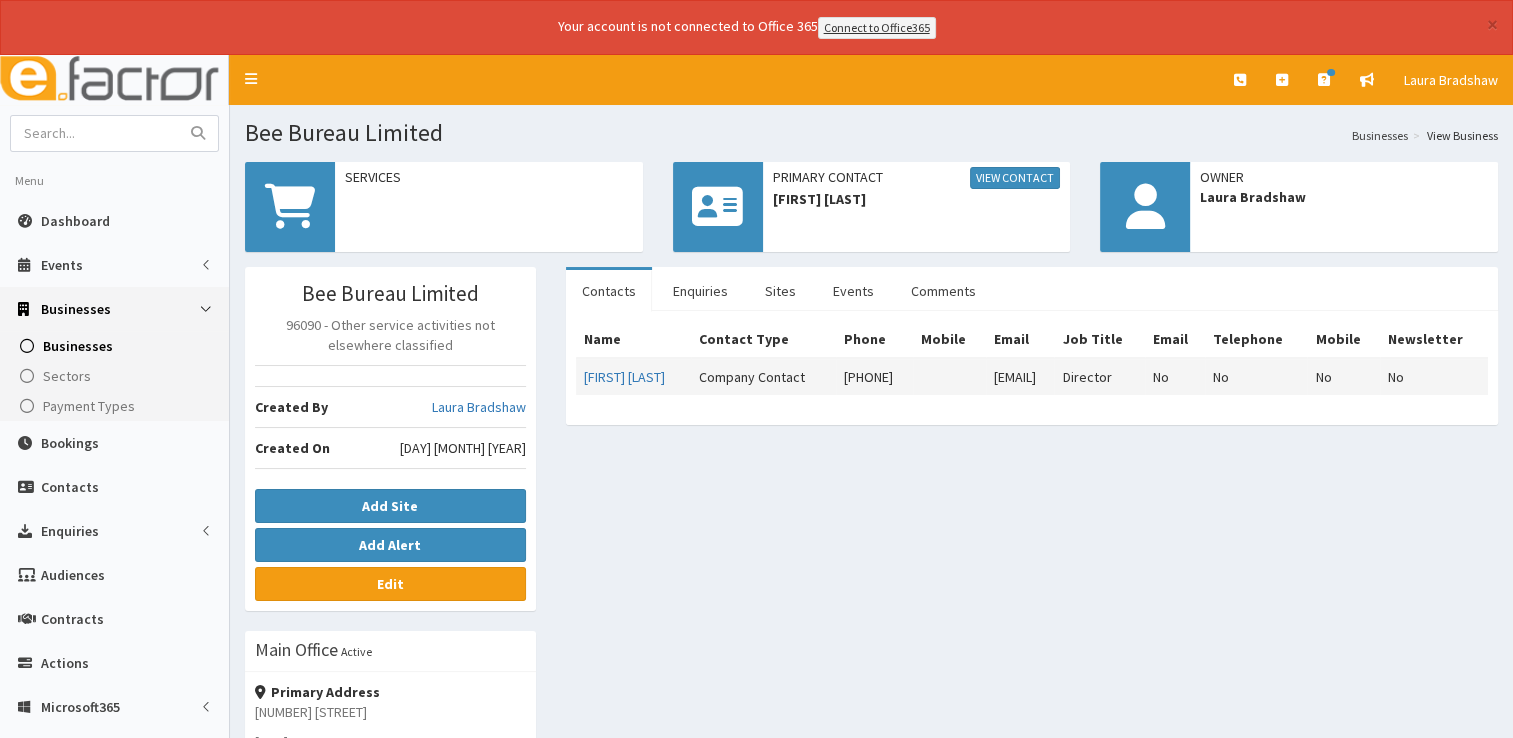 drag, startPoint x: 881, startPoint y: 374, endPoint x: 792, endPoint y: 378, distance: 89.08984 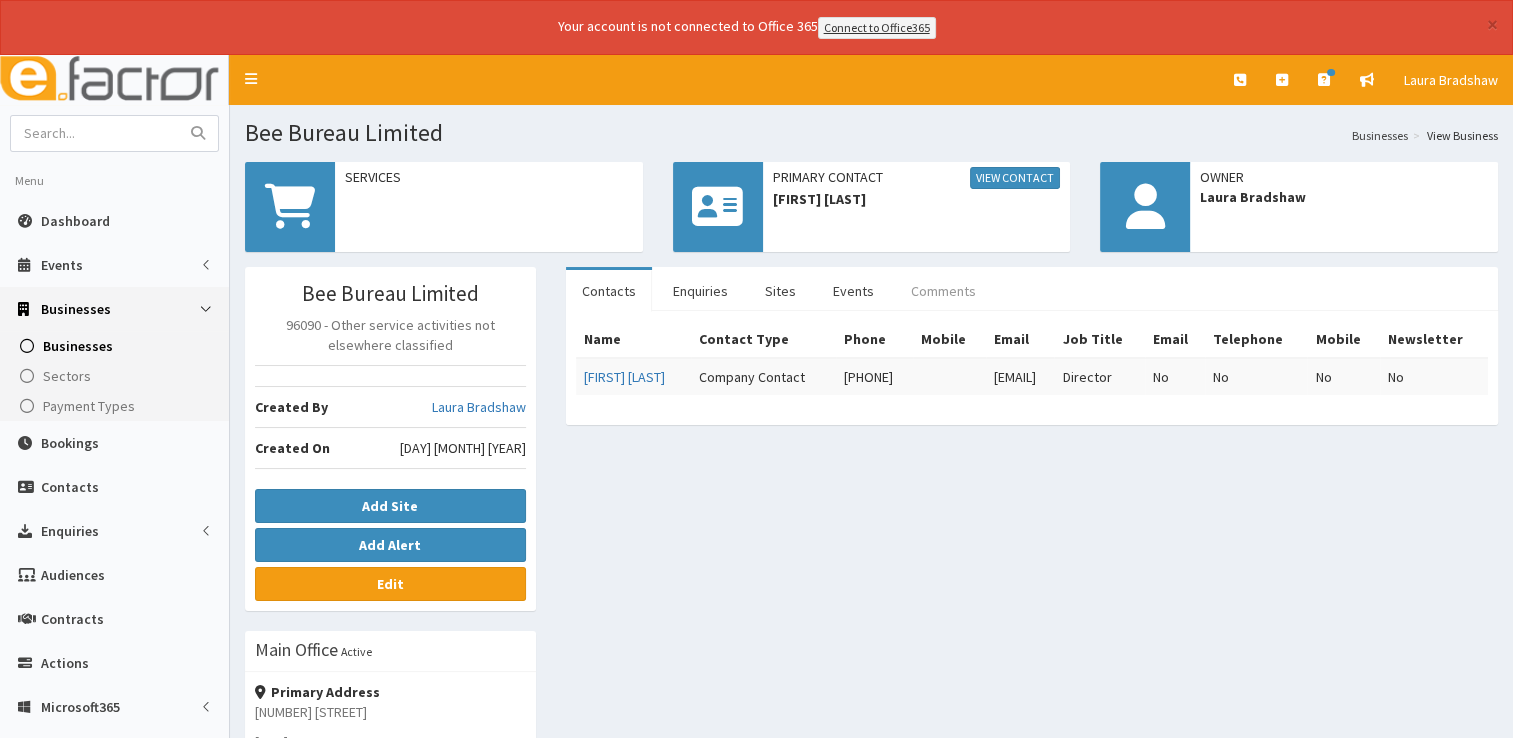 click on "Comments" at bounding box center (943, 291) 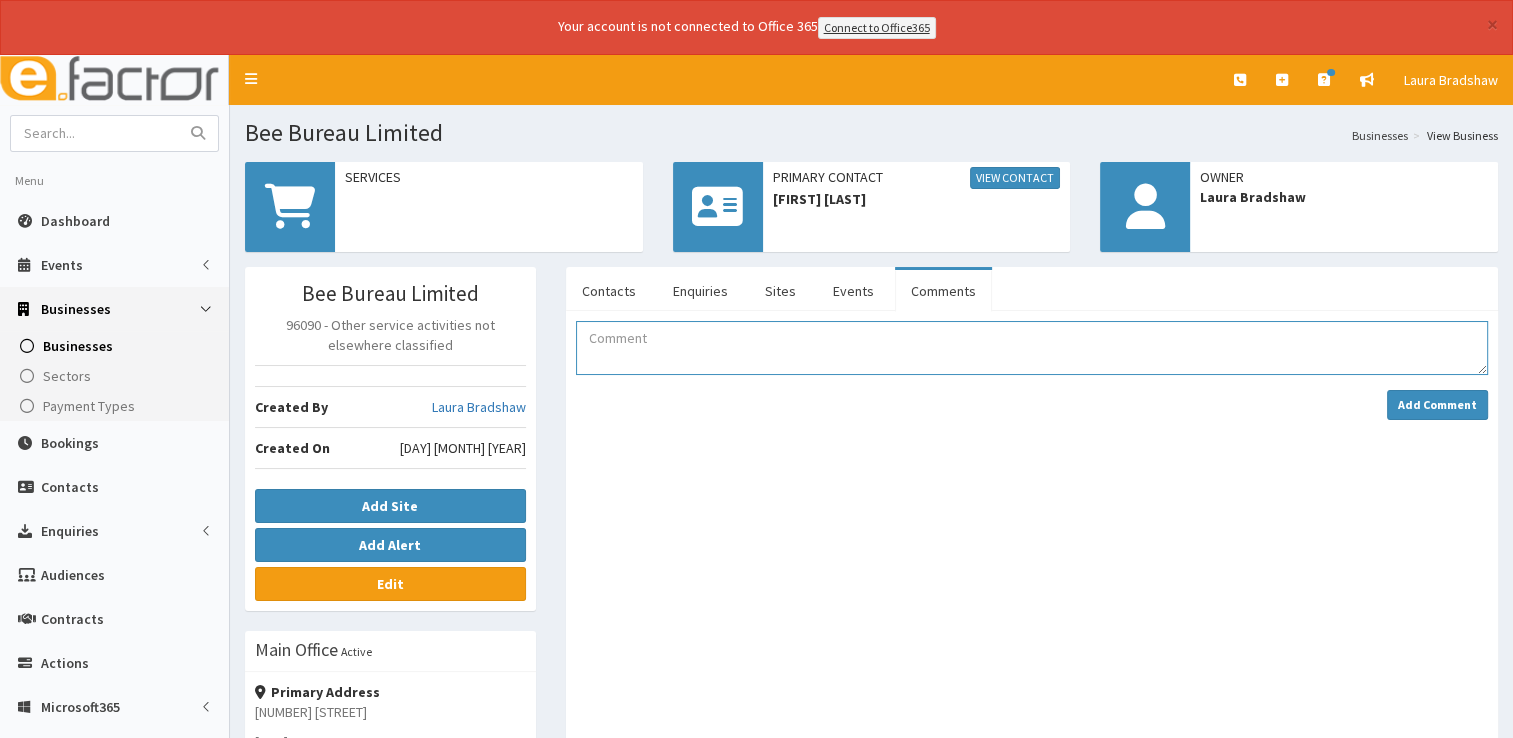 click at bounding box center (1032, 348) 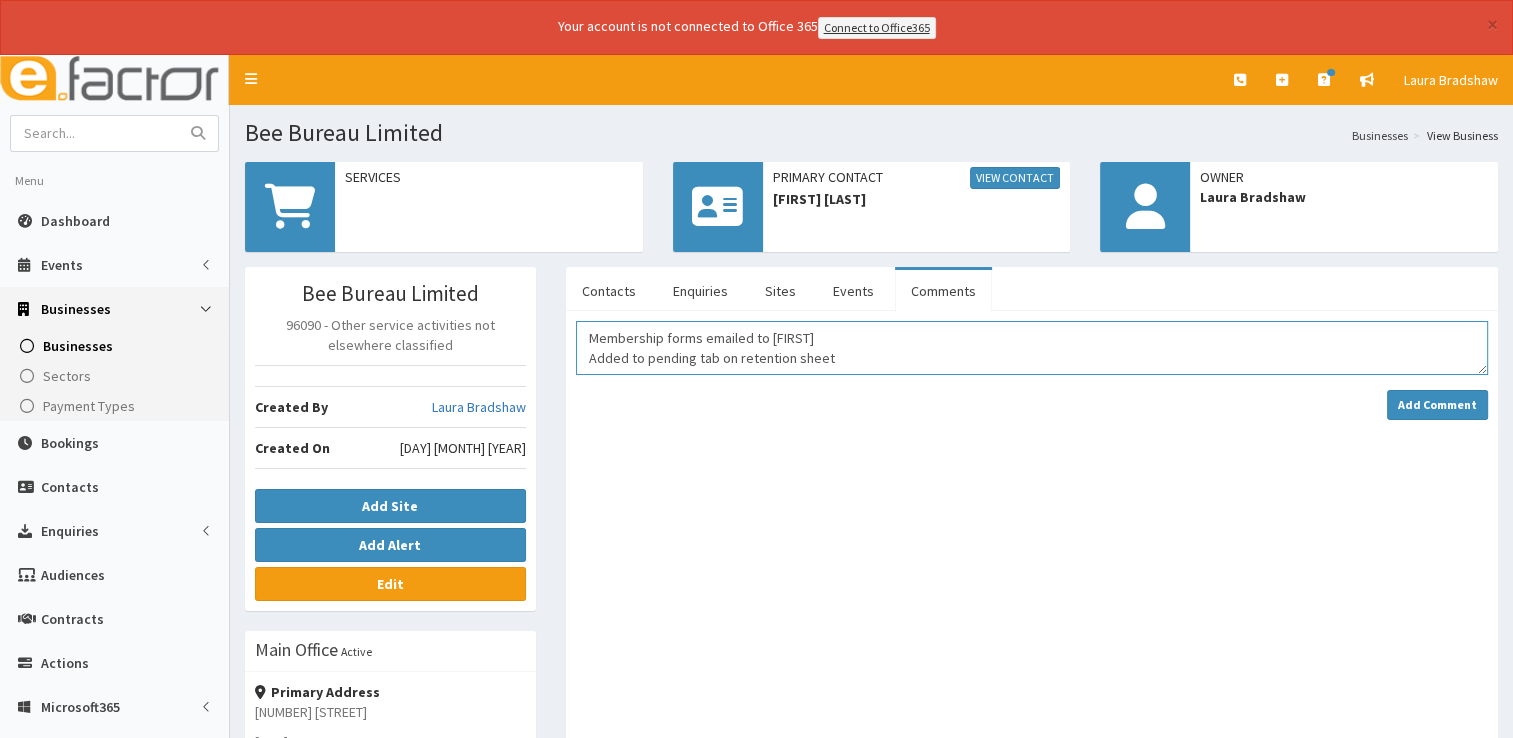 scroll, scrollTop: 12, scrollLeft: 0, axis: vertical 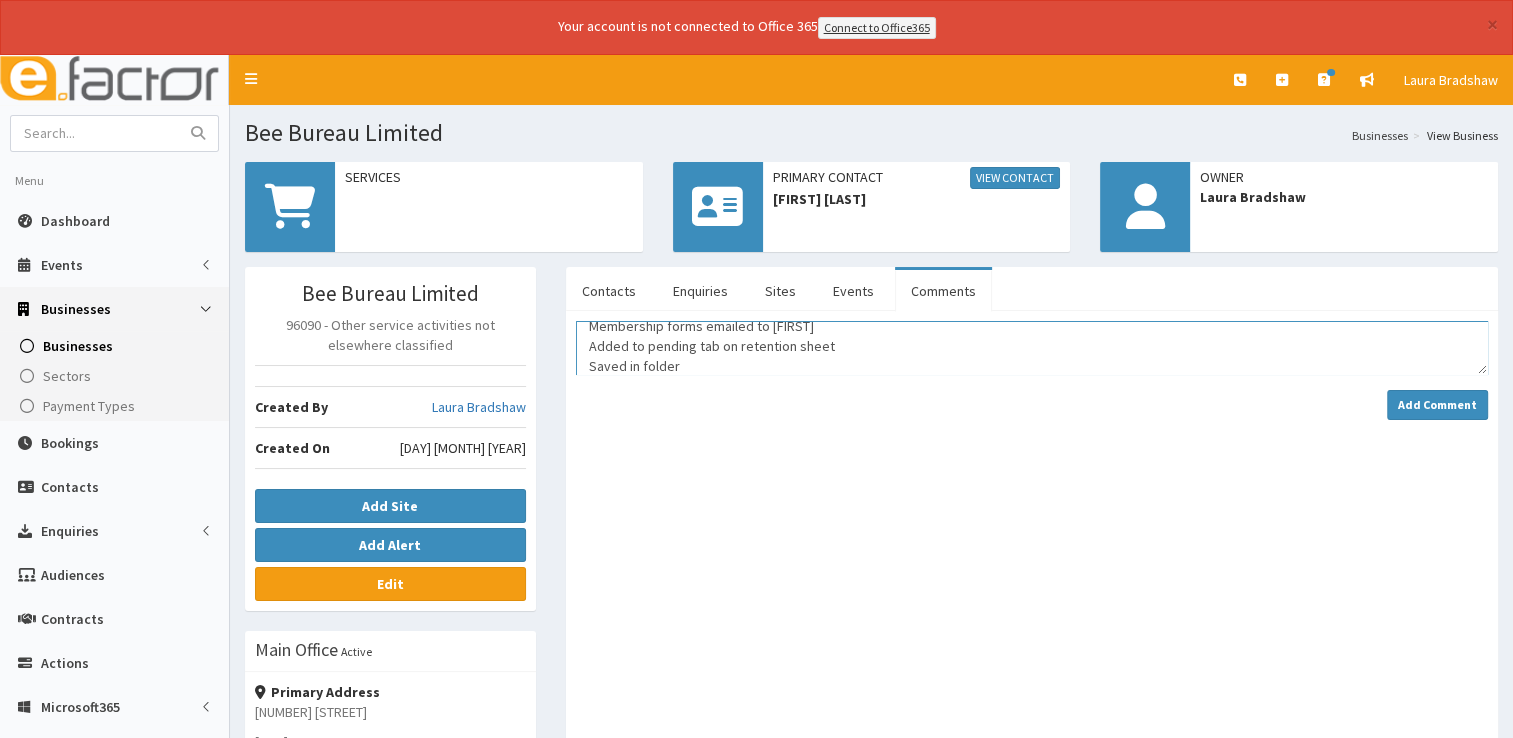 click on "Membership forms emailed to Jess
Added to pending tab on retention sheet
Saved in folder" at bounding box center (1032, 348) 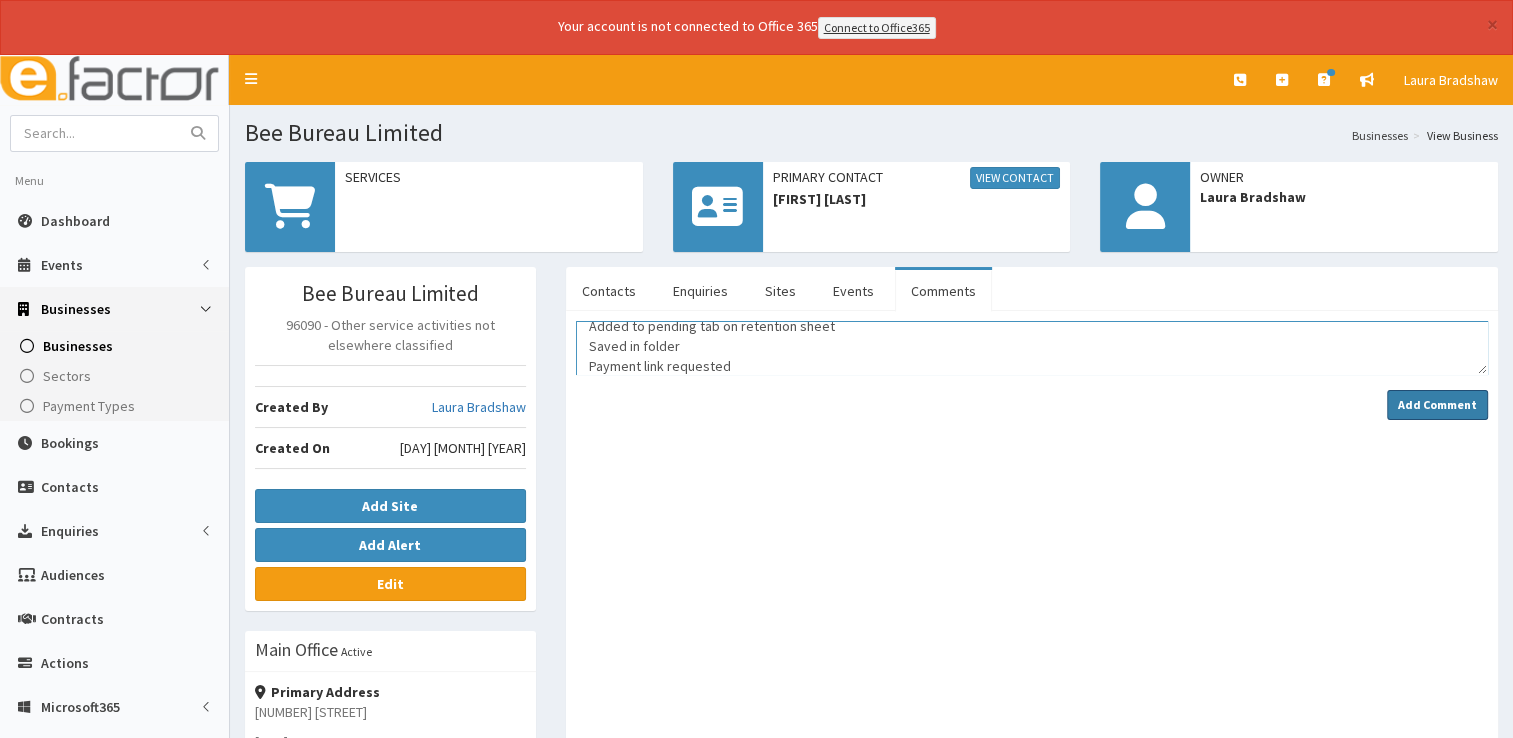 type on "Membership forms emailed to Jess
Added to pending tab on retention sheet
Saved in folder
Payment link requested" 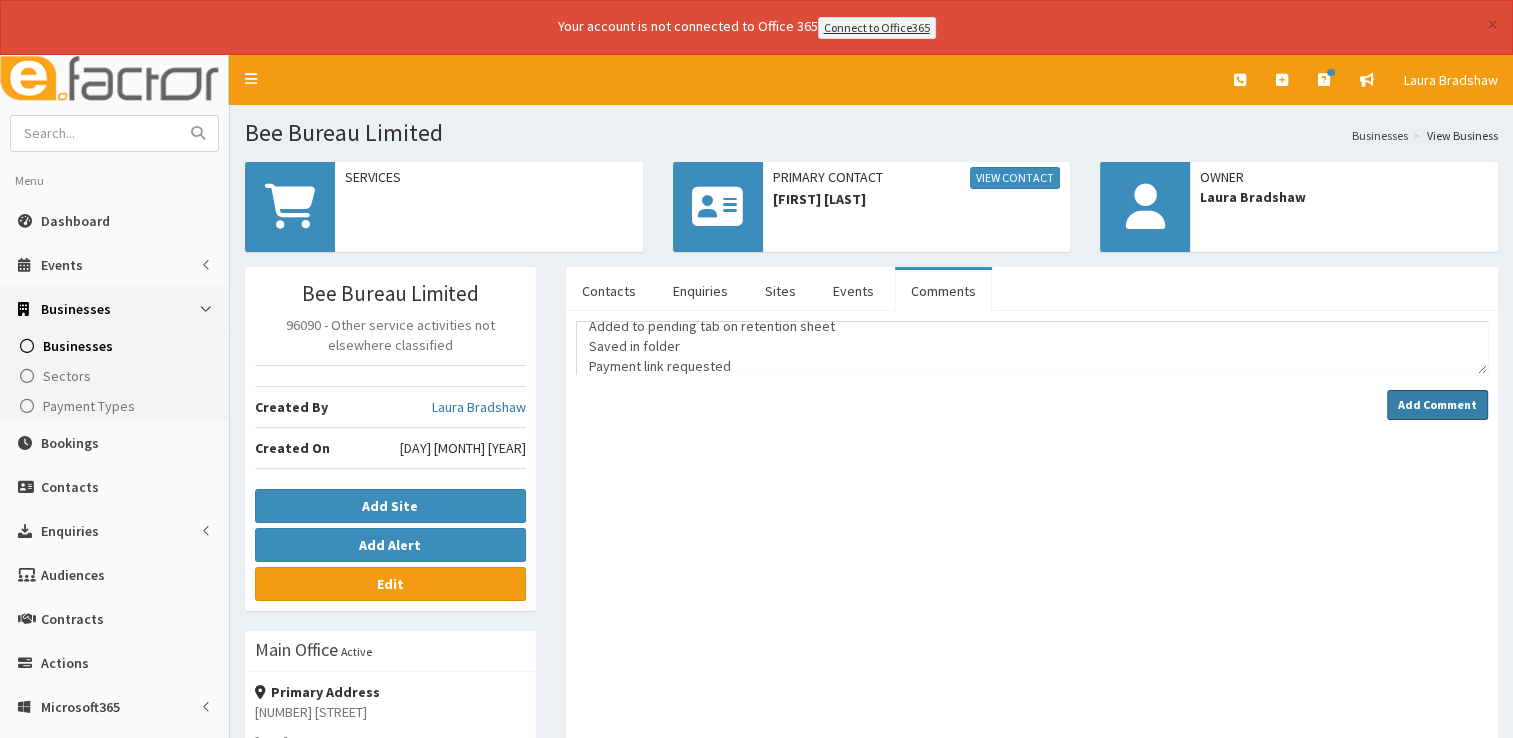 click on "Add Comment" at bounding box center (1437, 404) 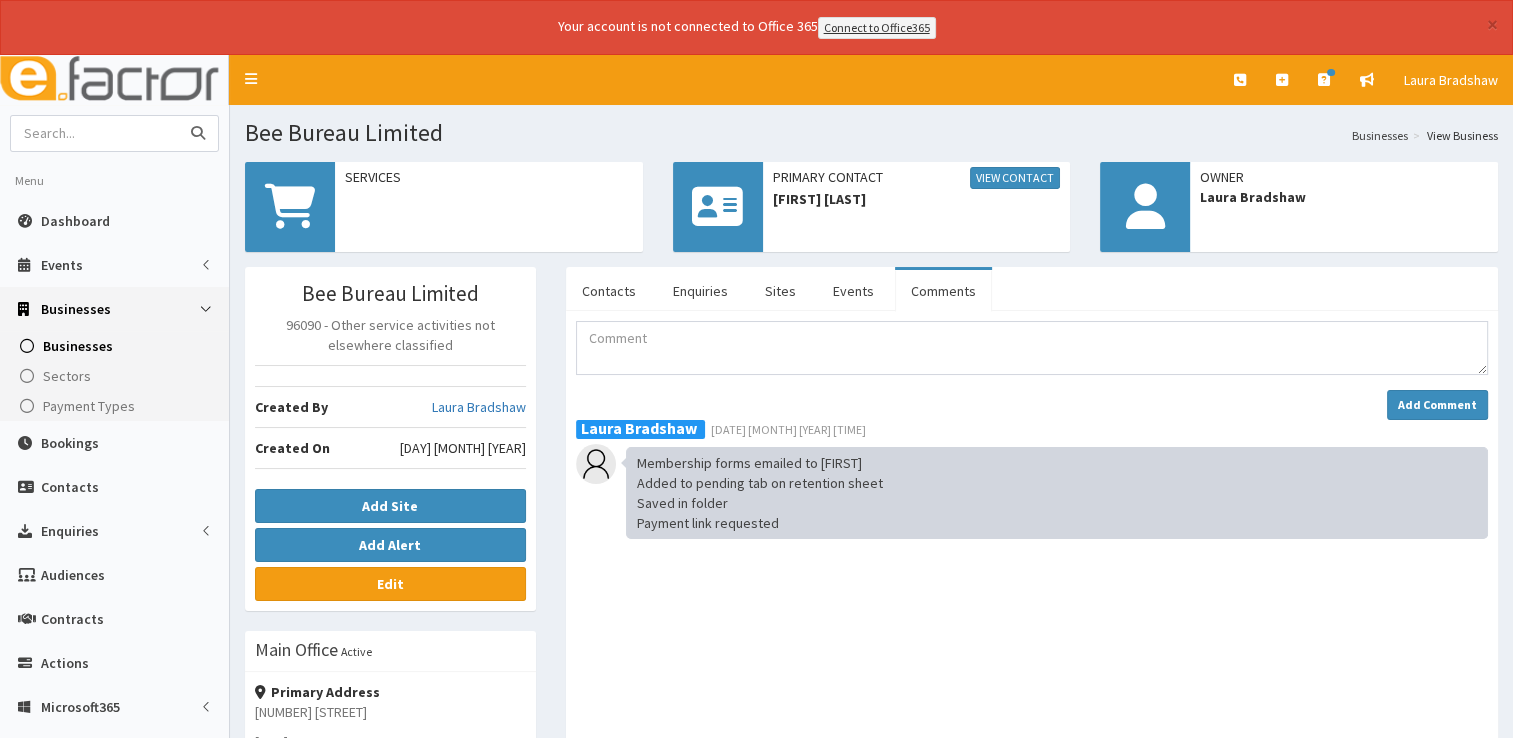 click at bounding box center [95, 133] 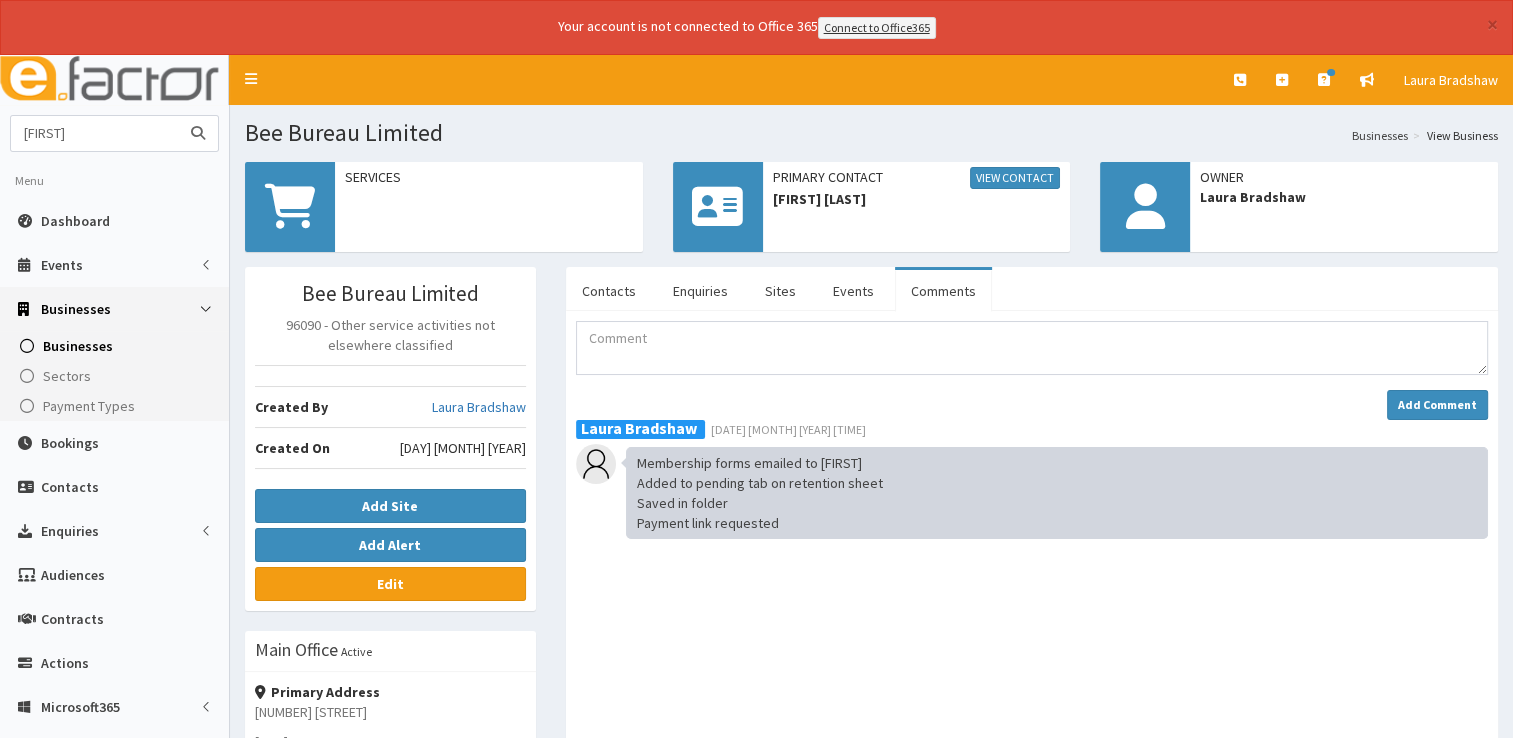 type on "kwame" 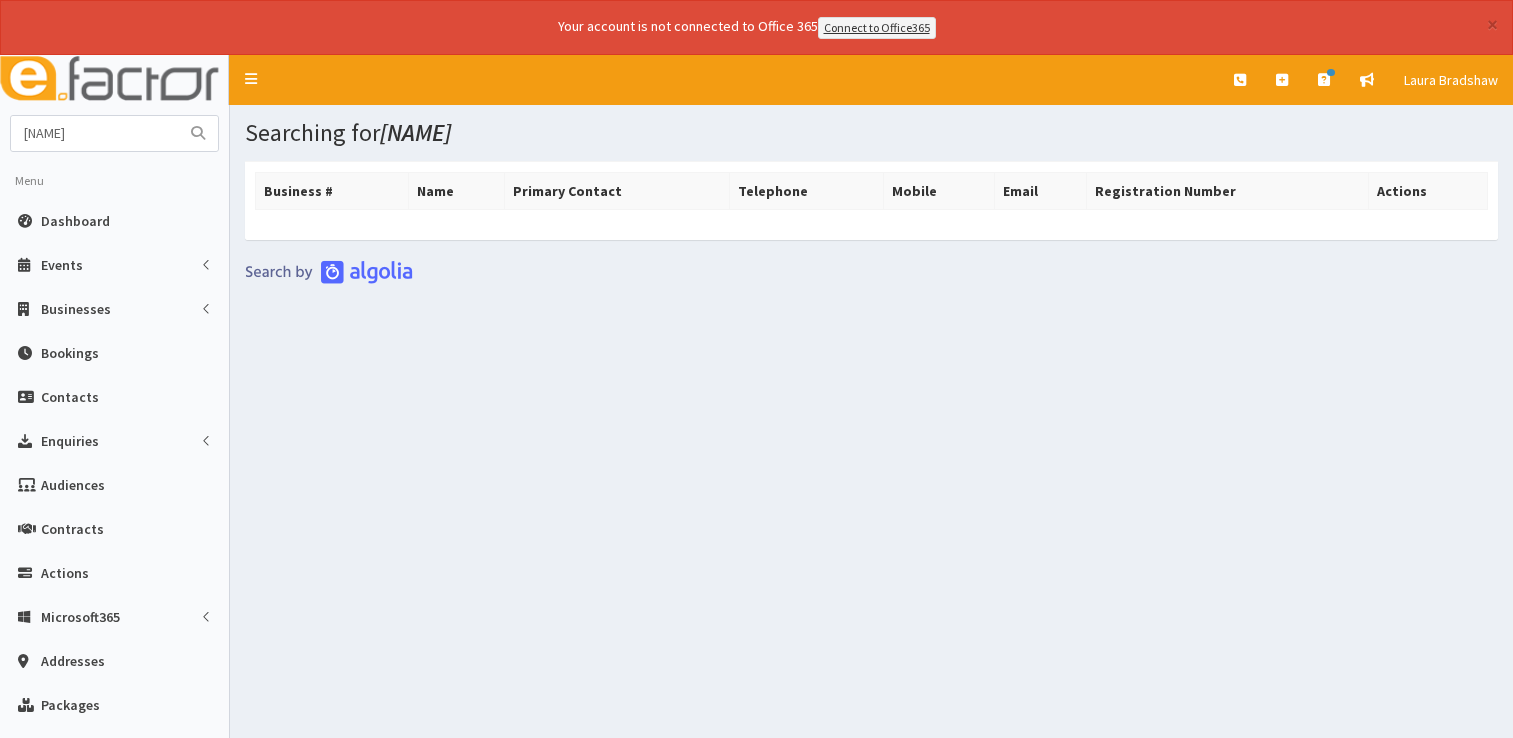 scroll, scrollTop: 0, scrollLeft: 0, axis: both 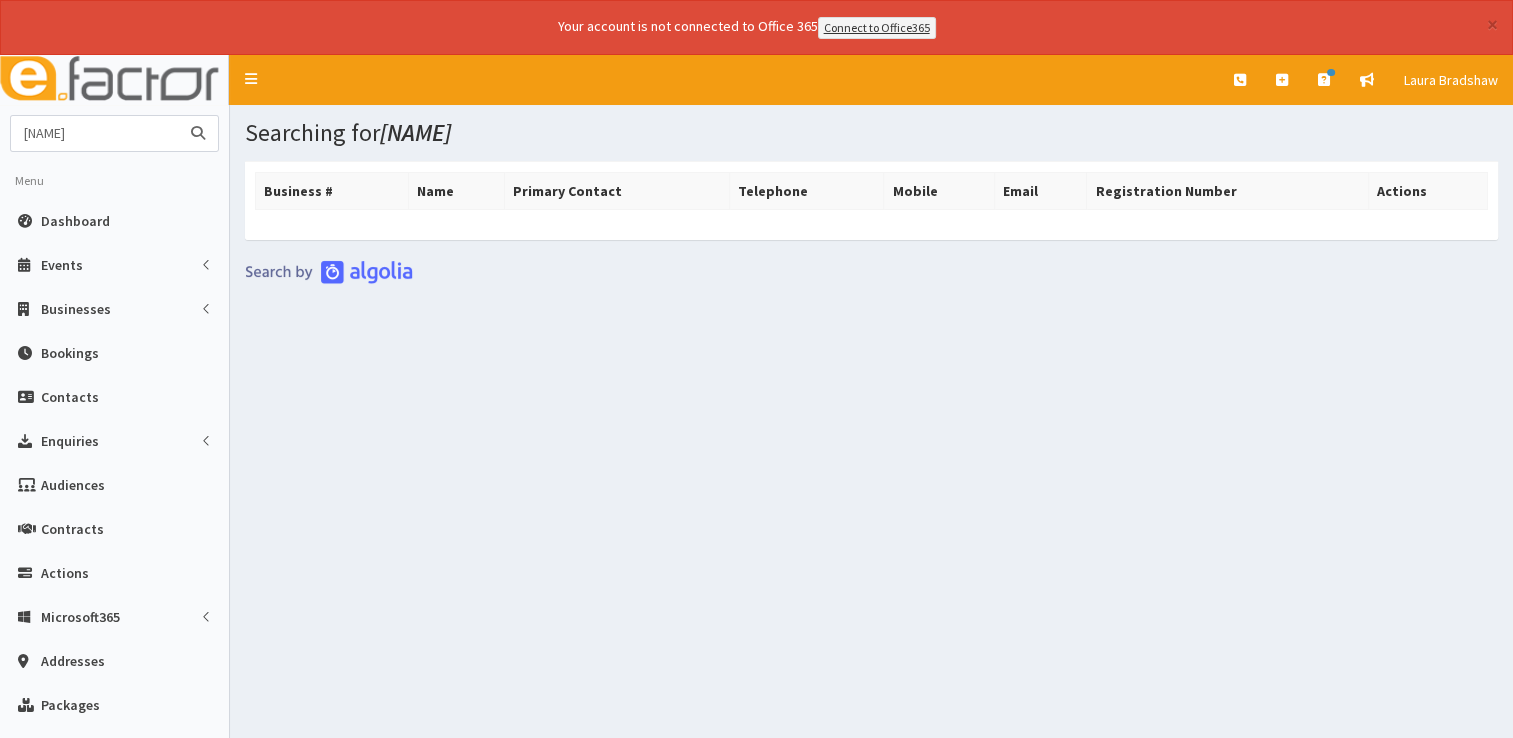 drag, startPoint x: 0, startPoint y: 0, endPoint x: 35, endPoint y: 152, distance: 155.97757 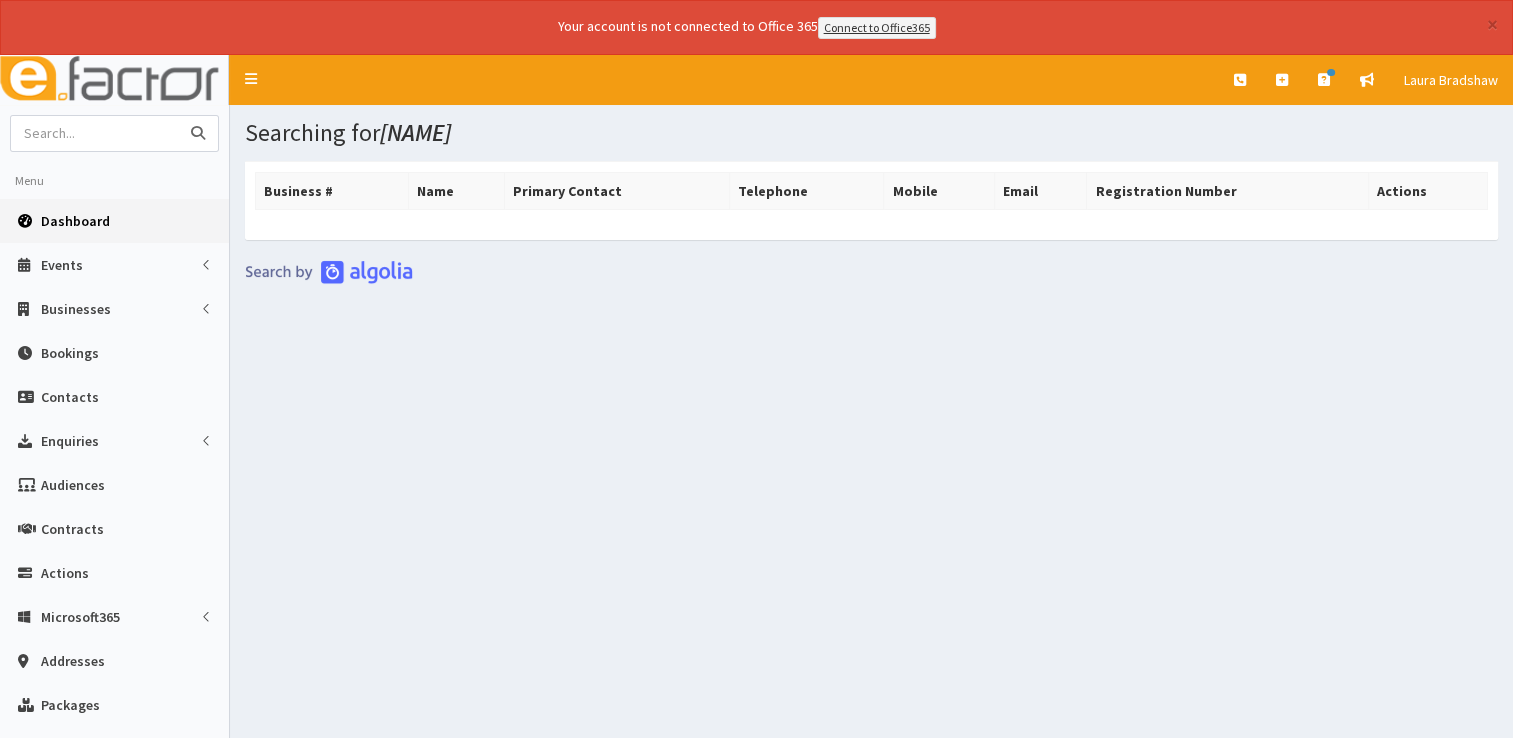 type 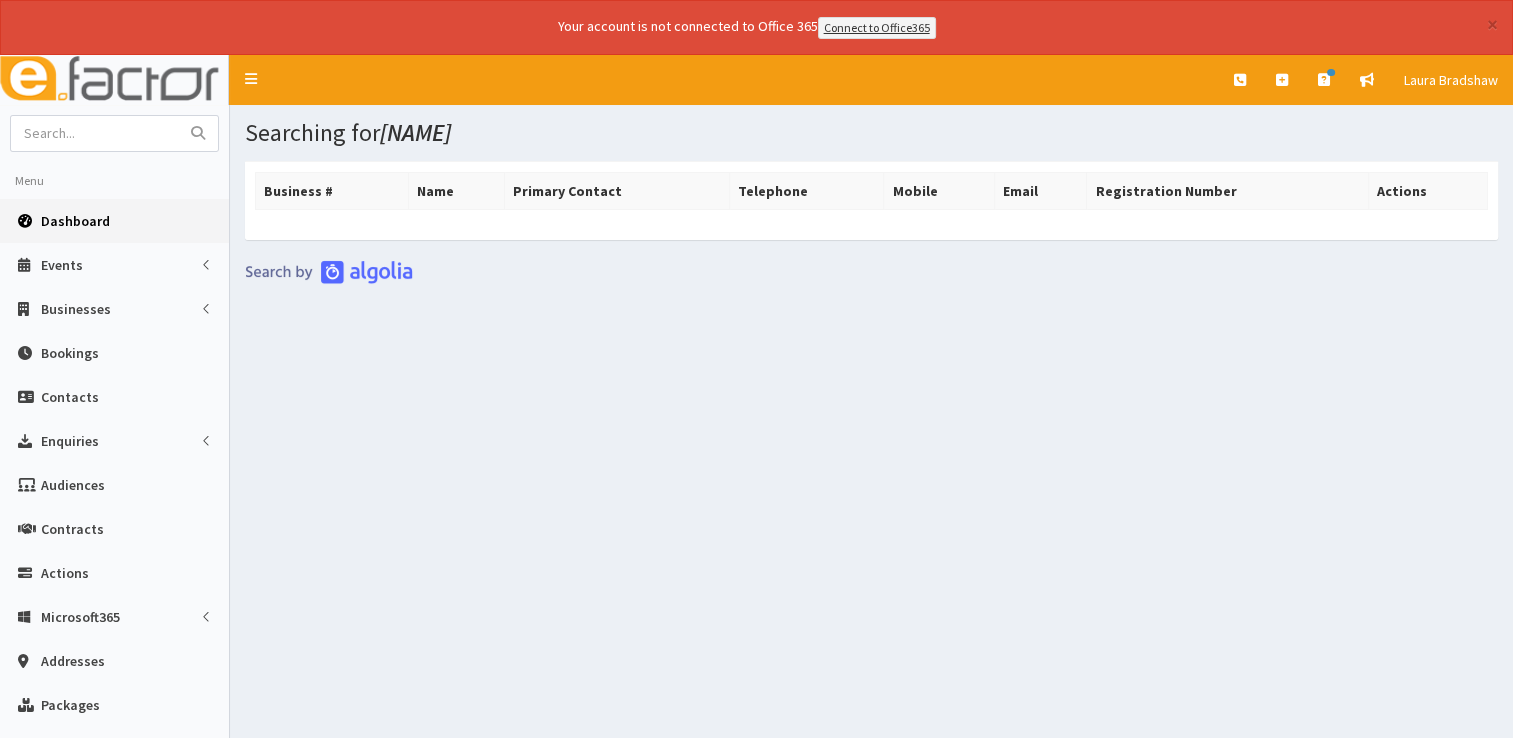 click on "Dashboard" at bounding box center [75, 221] 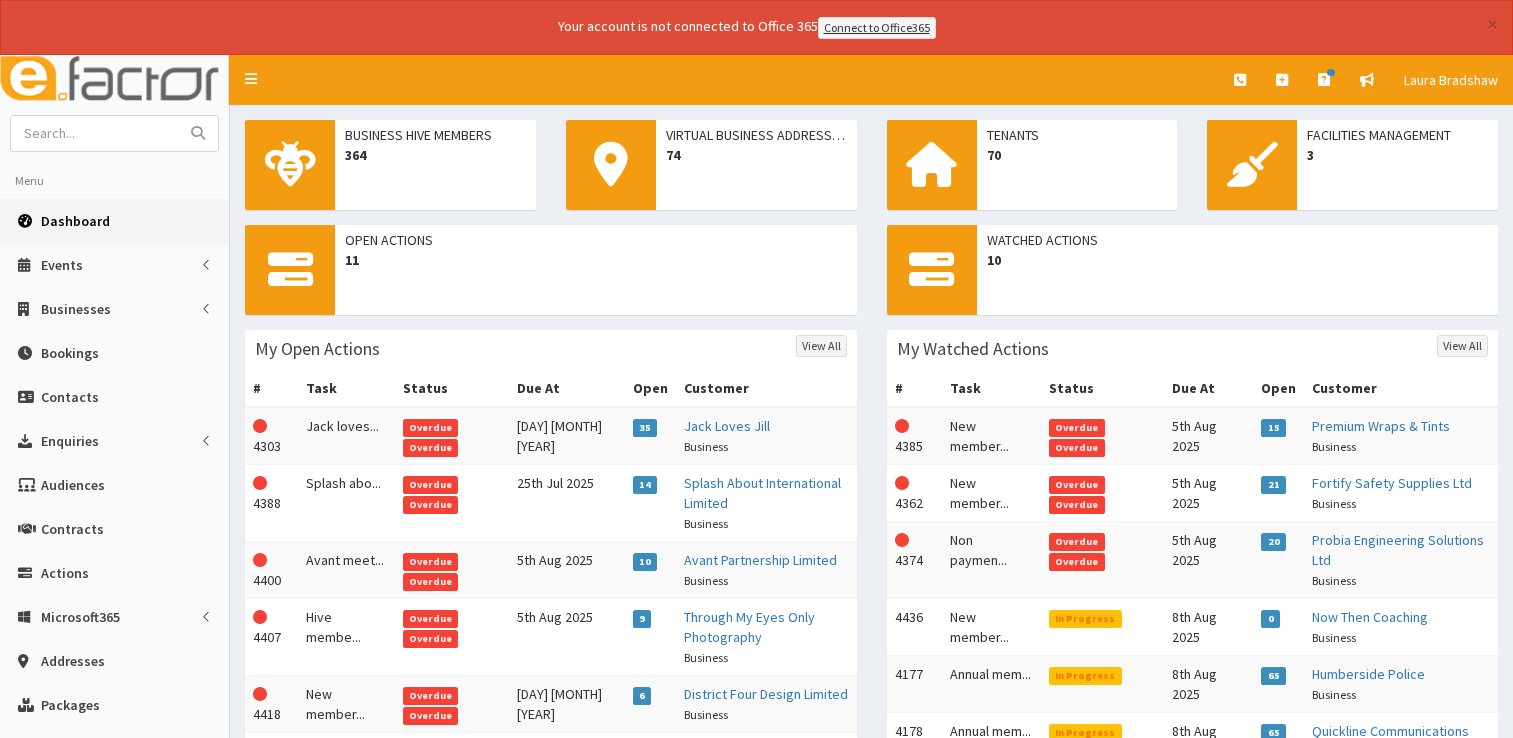 scroll, scrollTop: 0, scrollLeft: 0, axis: both 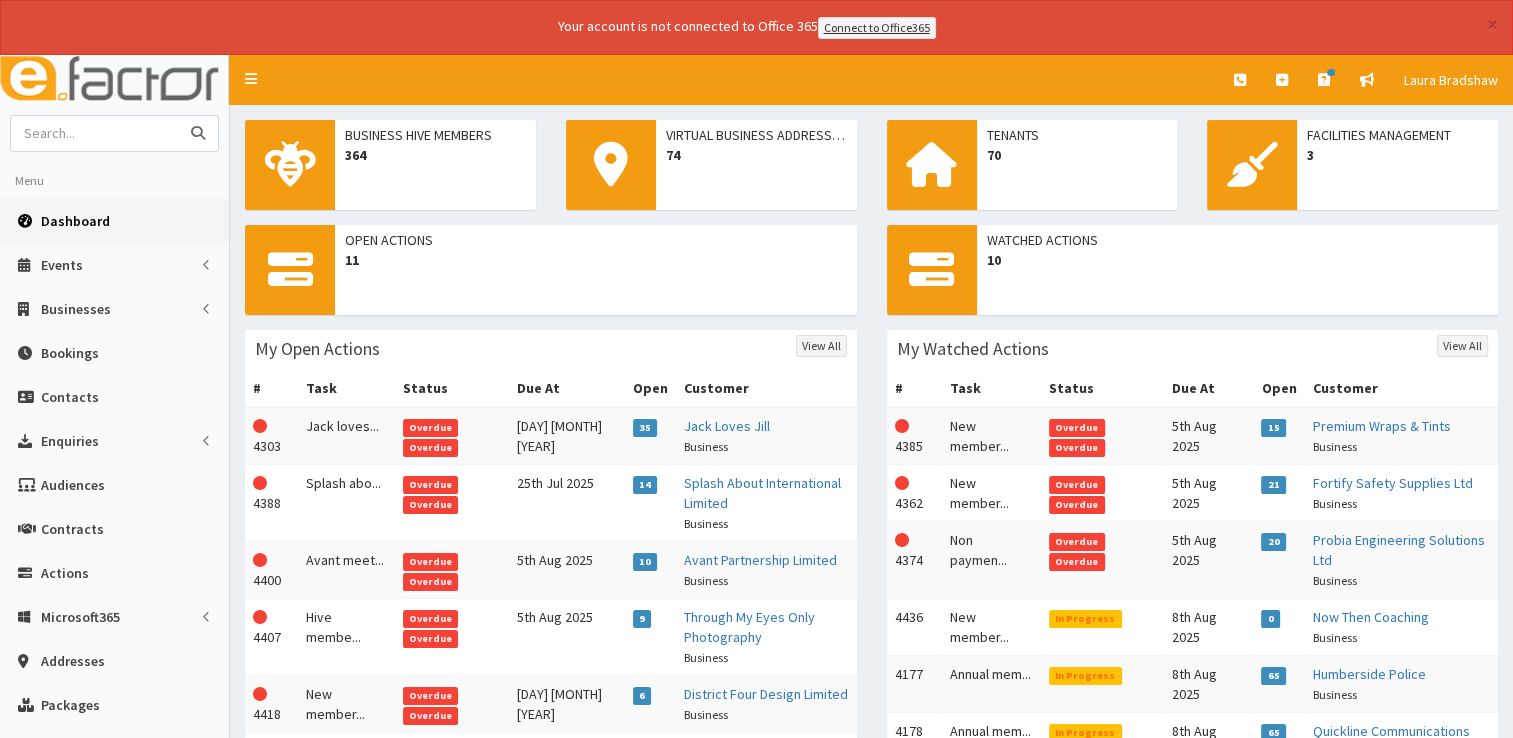 click at bounding box center (95, 133) 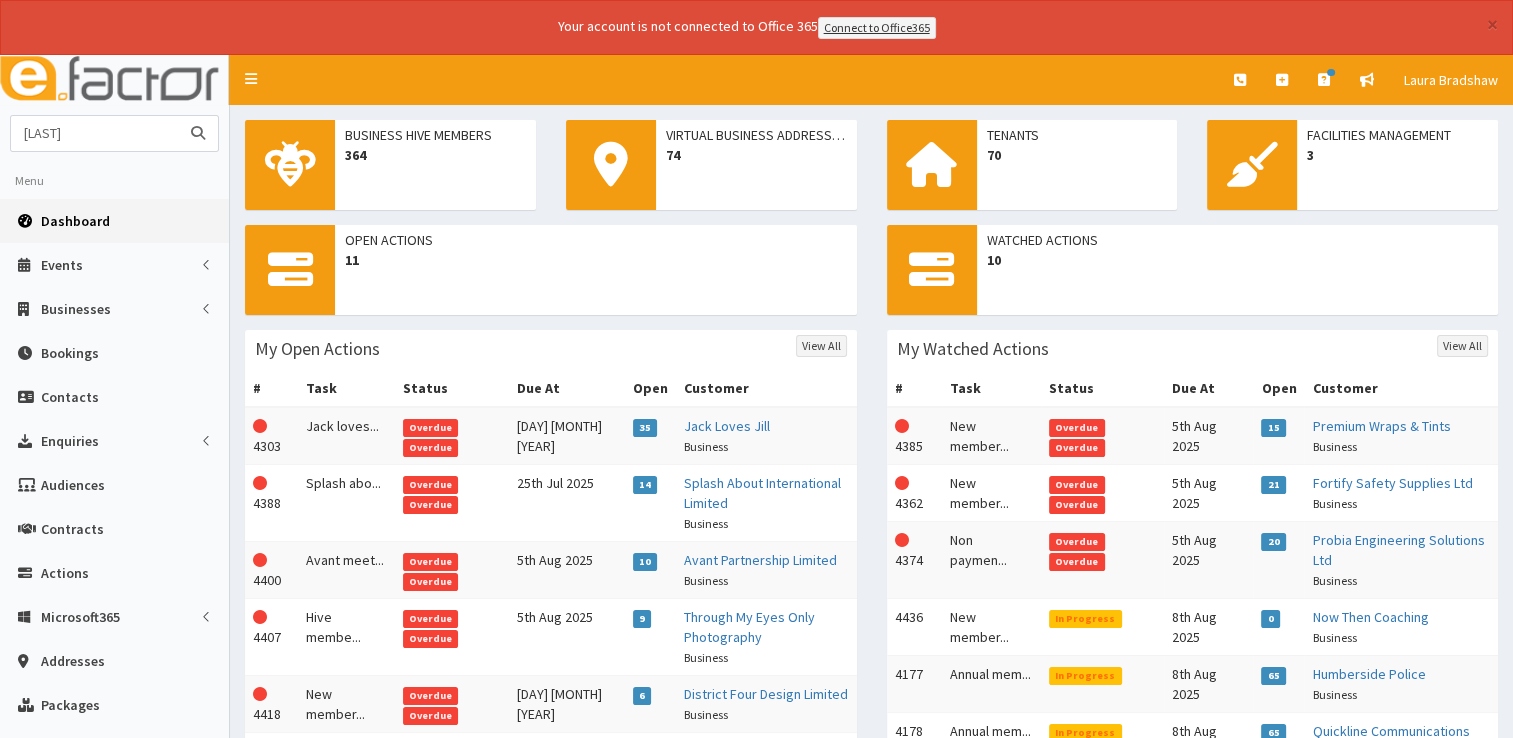 type on "[LAST]" 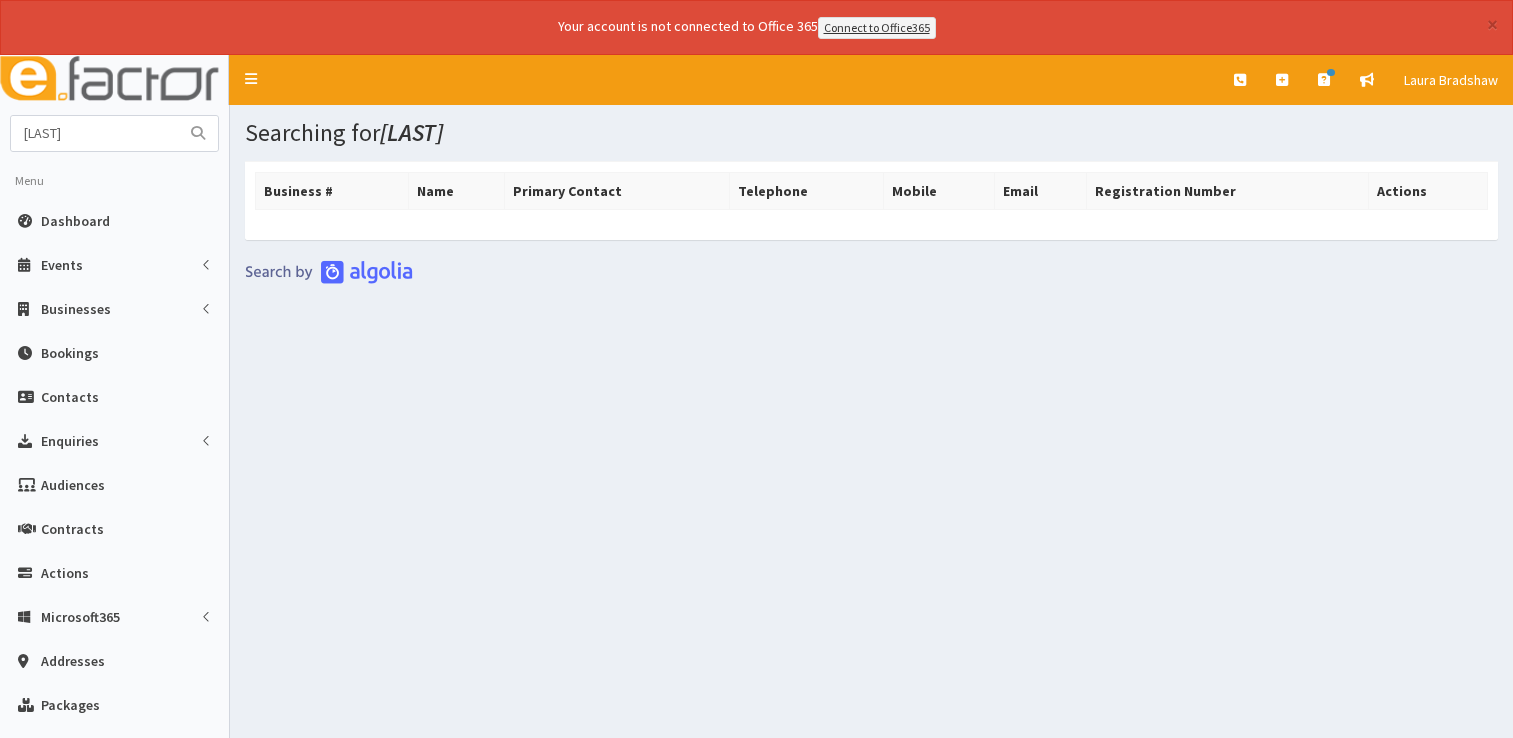 scroll, scrollTop: 0, scrollLeft: 0, axis: both 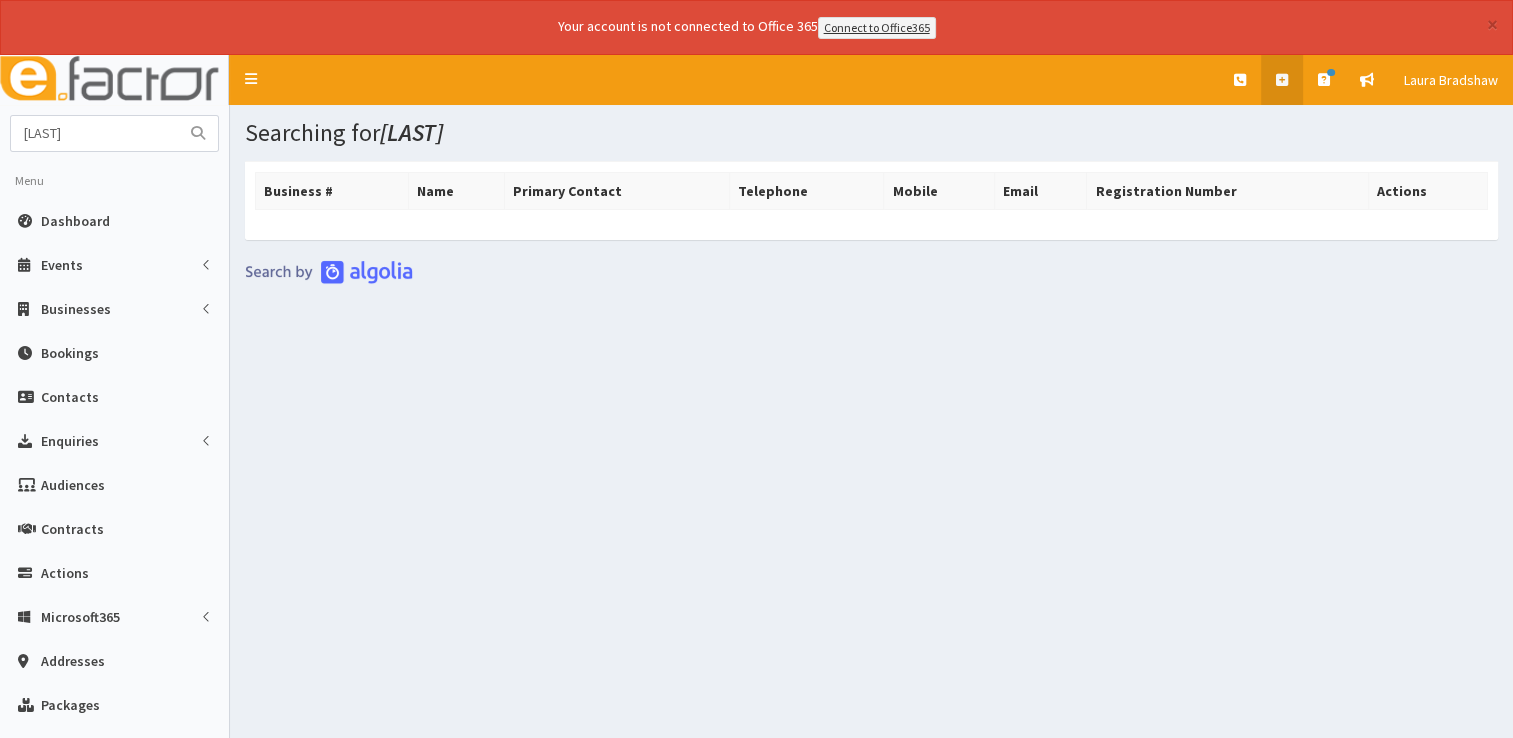 click at bounding box center (1282, 80) 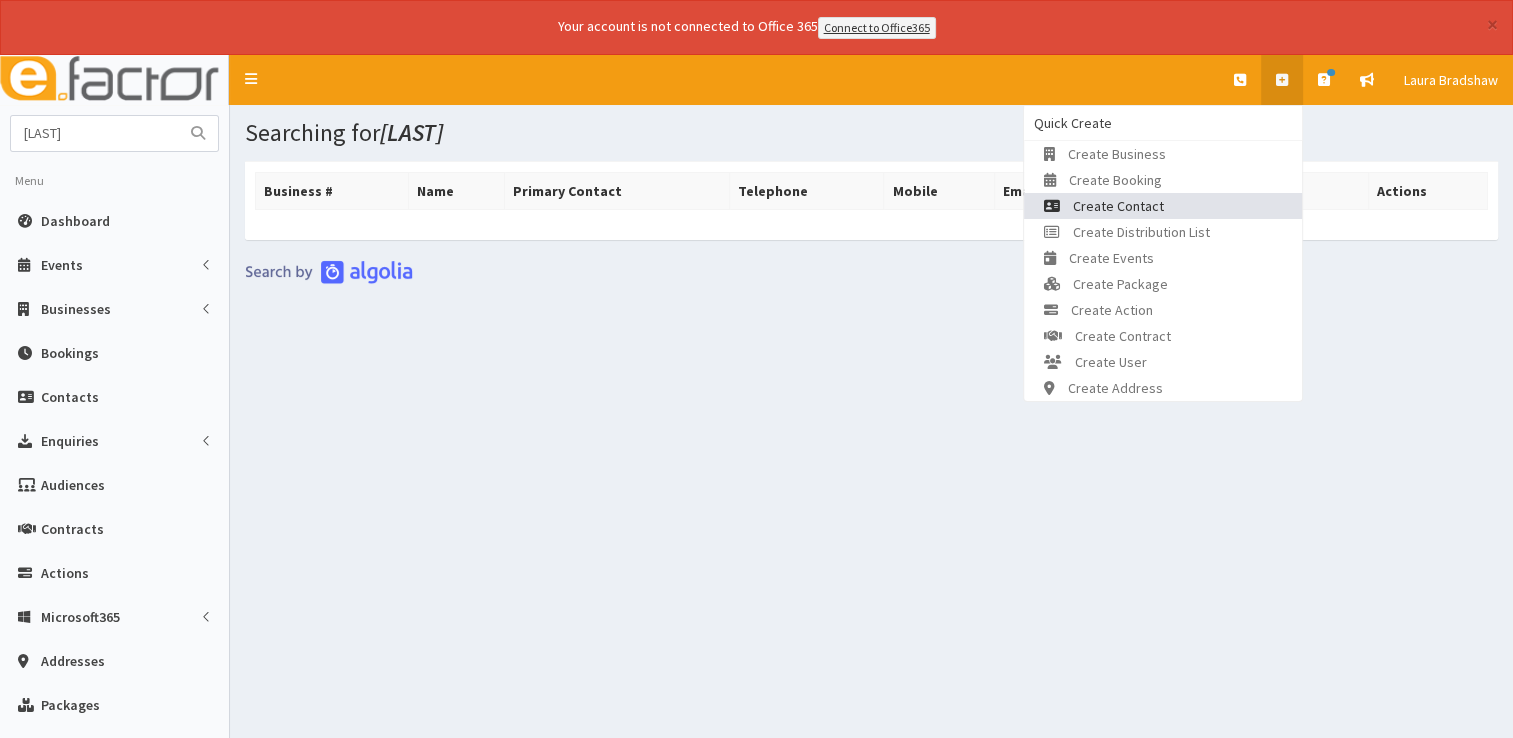 click on "Create Contact" at bounding box center (1163, 206) 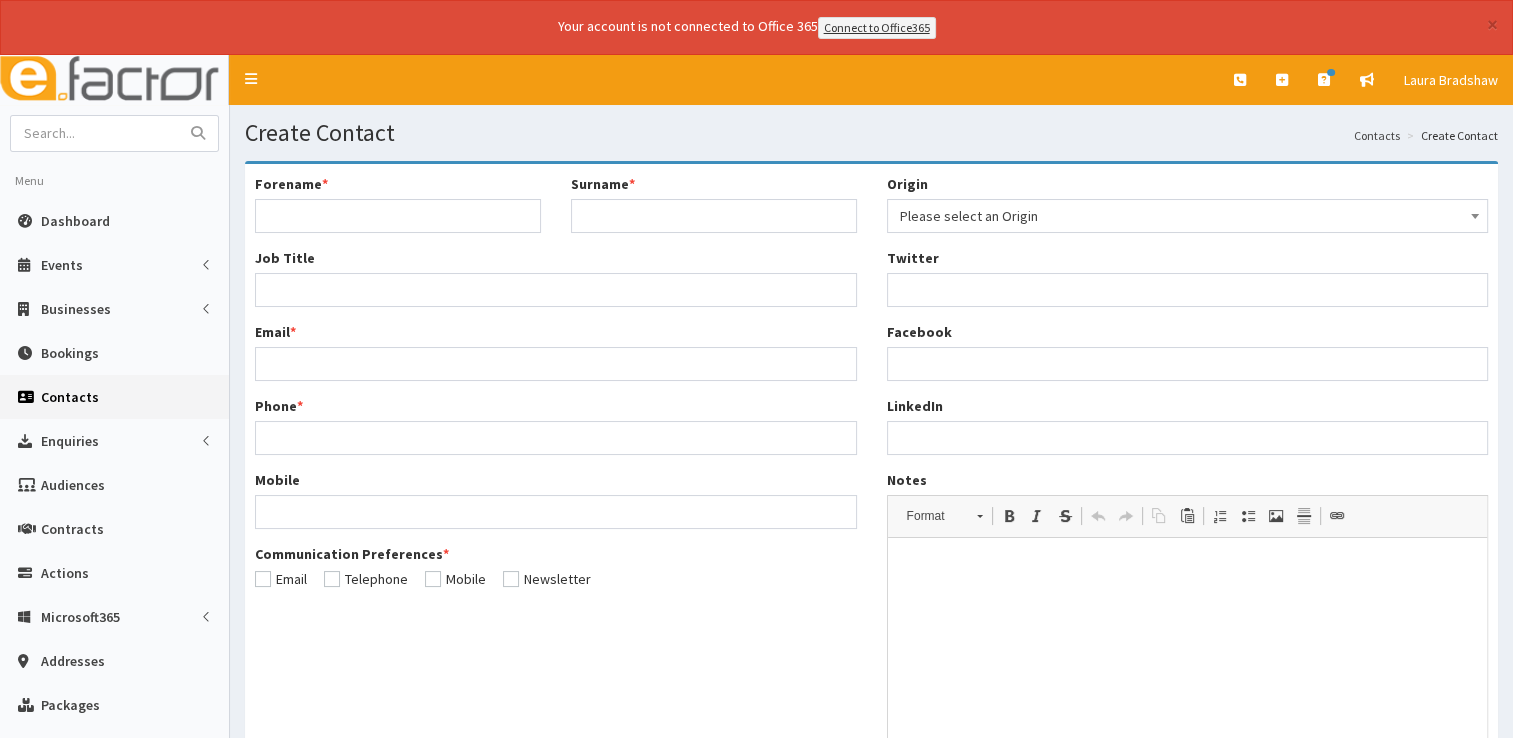 scroll, scrollTop: 0, scrollLeft: 0, axis: both 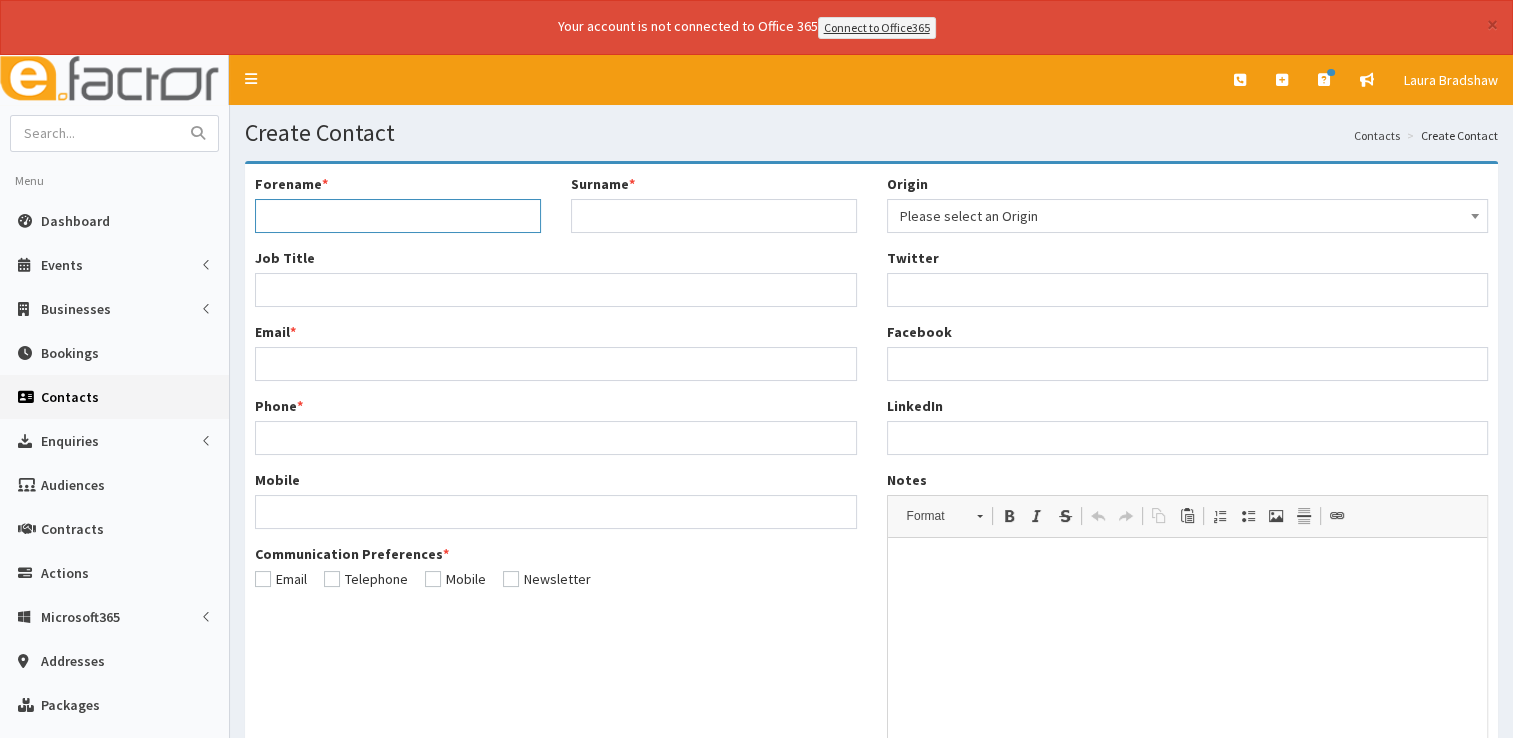 click on "Forename  *" at bounding box center (398, 216) 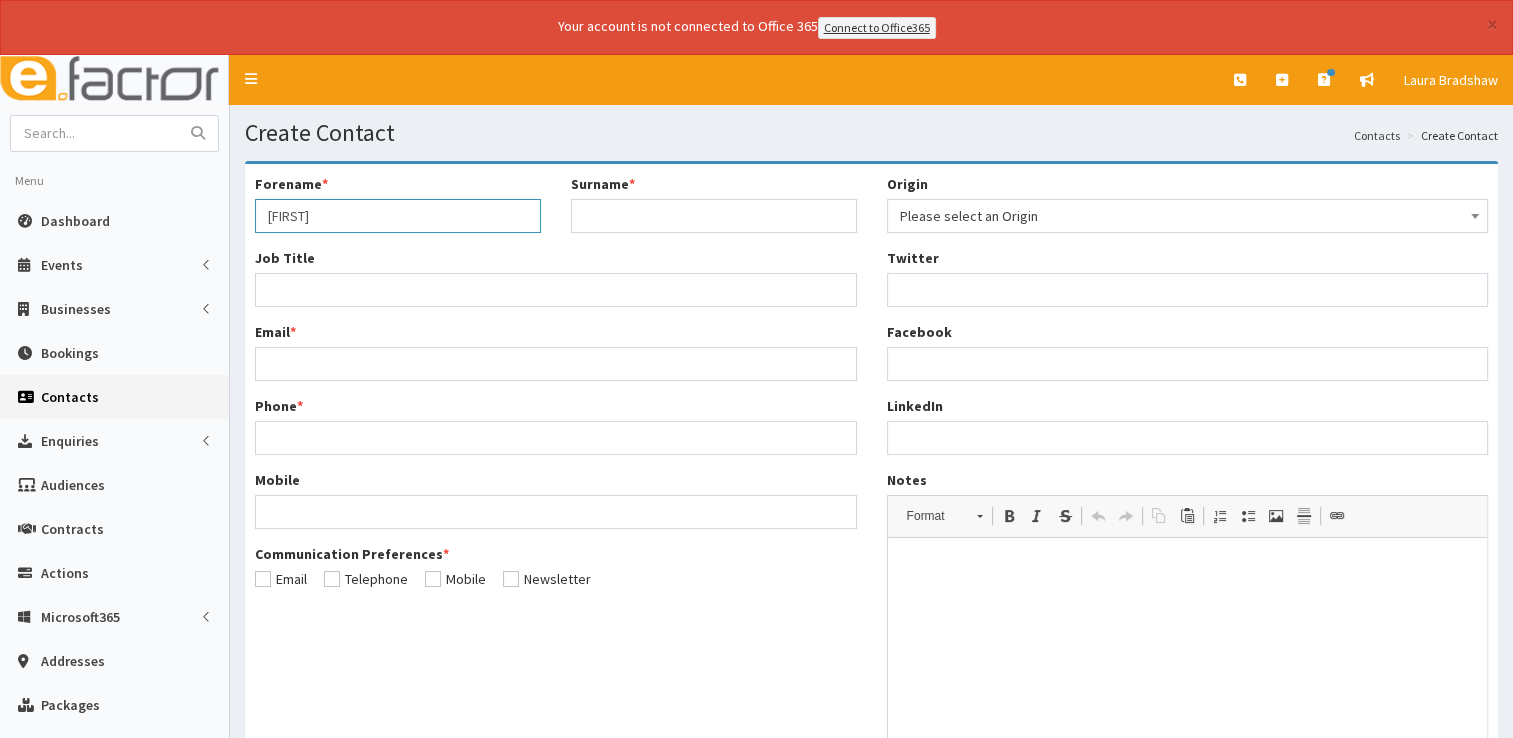 type on "[FIRST]" 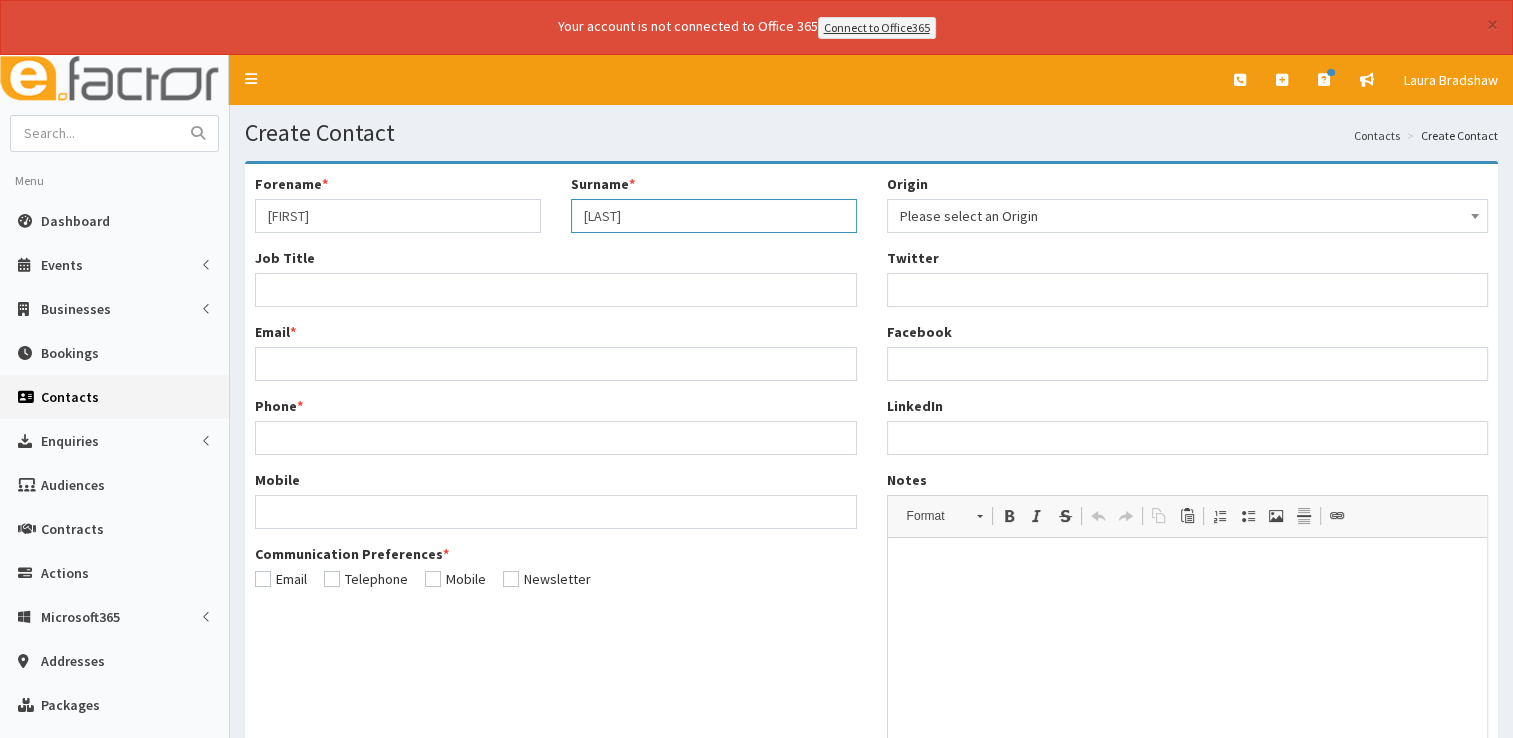 type on "[LAST]" 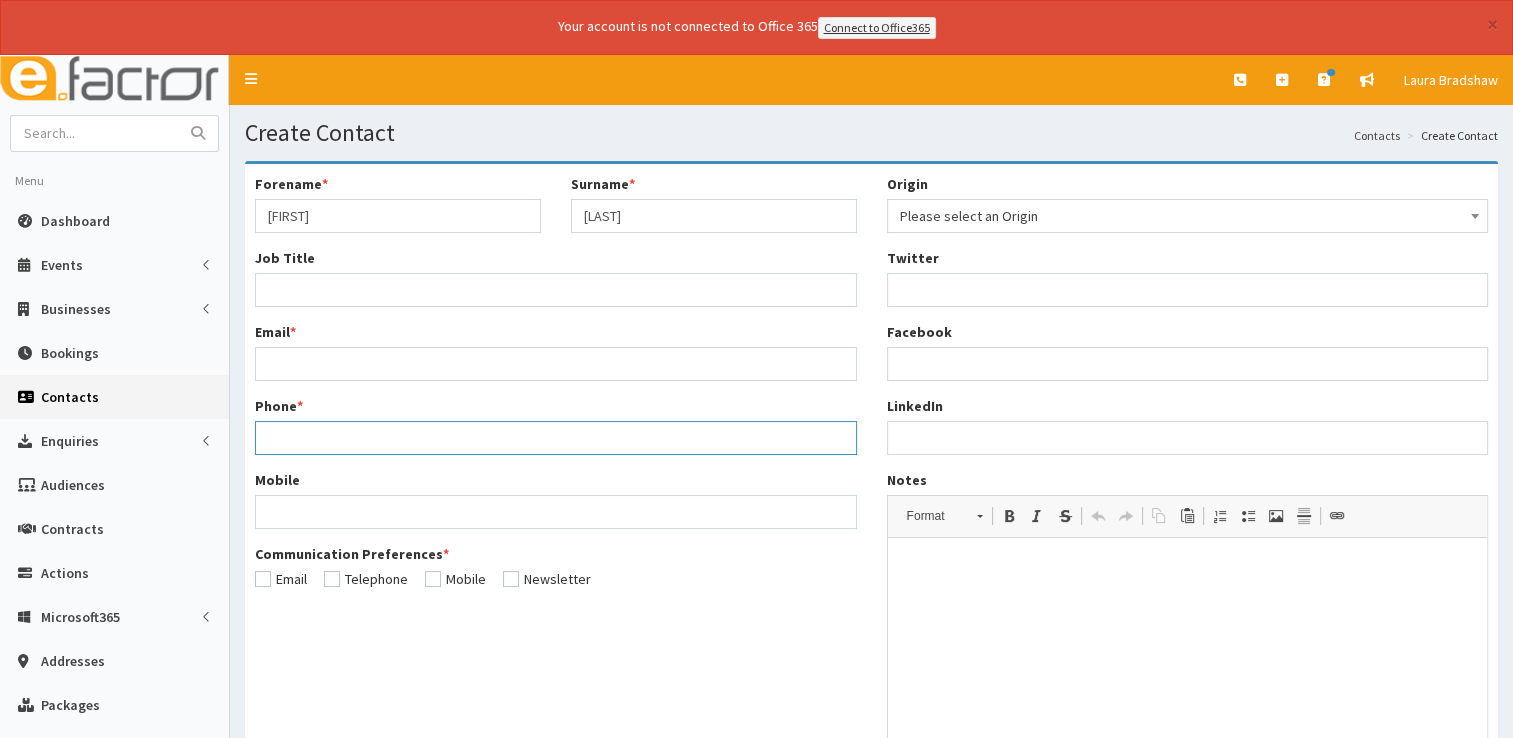 click on "Phone  *" at bounding box center [556, 438] 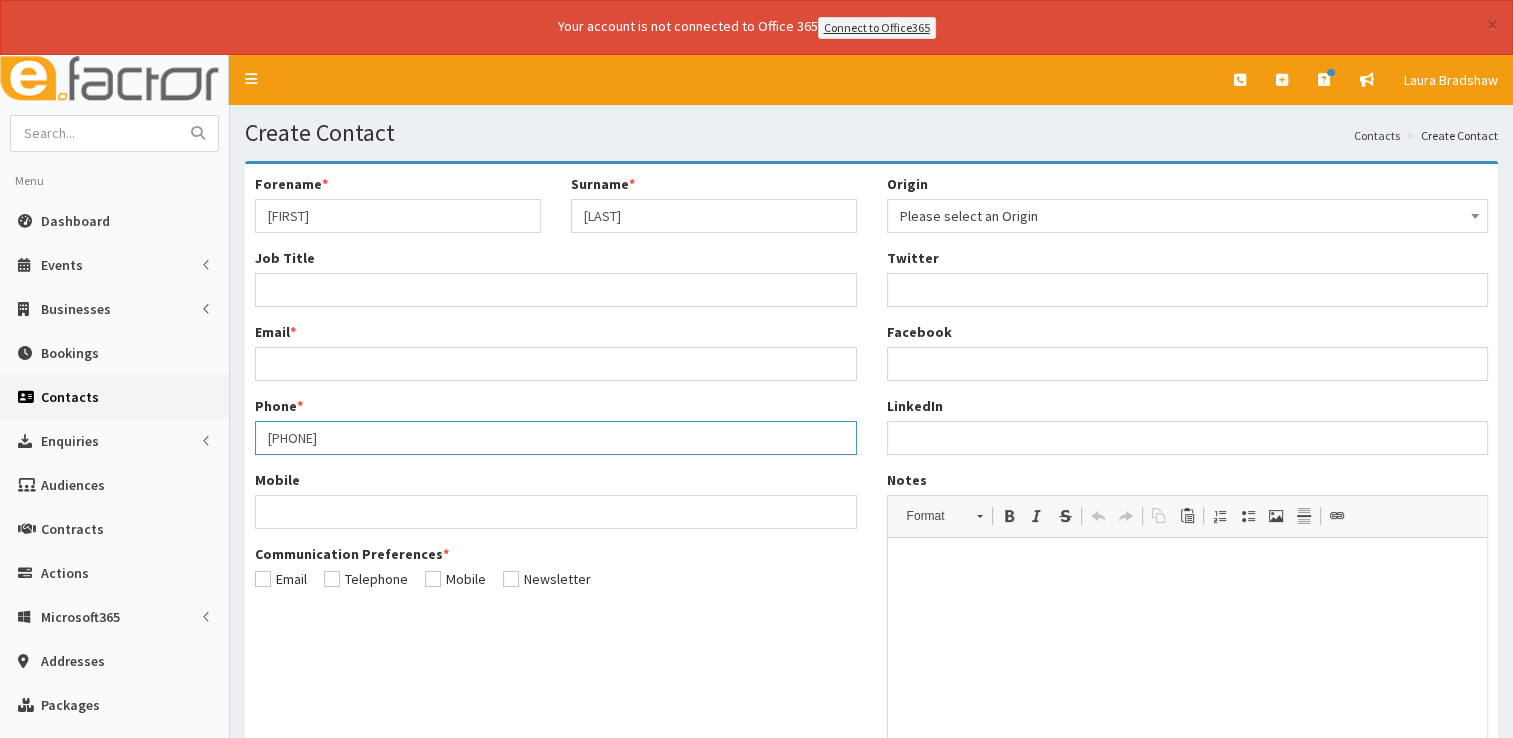 click on "[PHONE]" at bounding box center (556, 438) 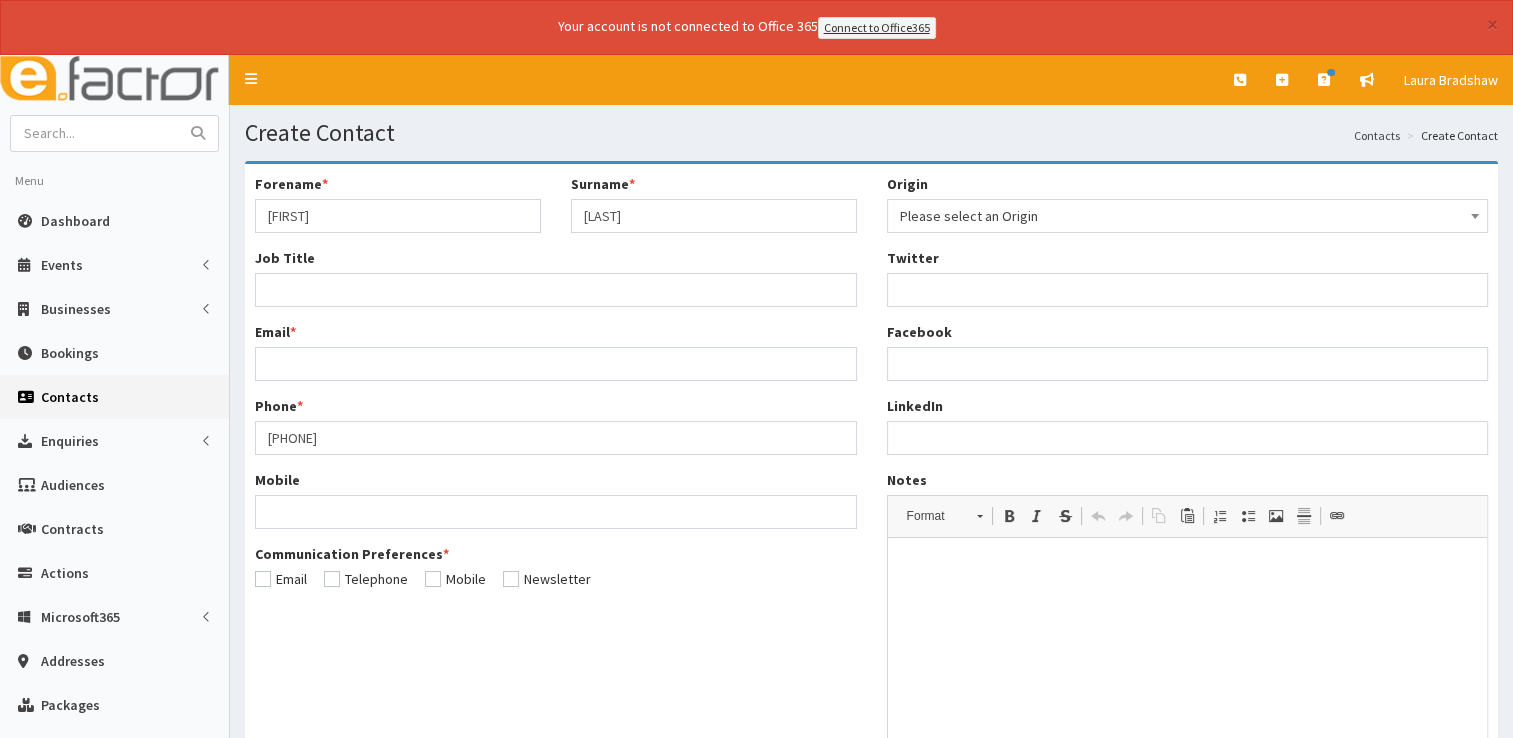 click on "Phone  *
07761243490" at bounding box center [556, 425] 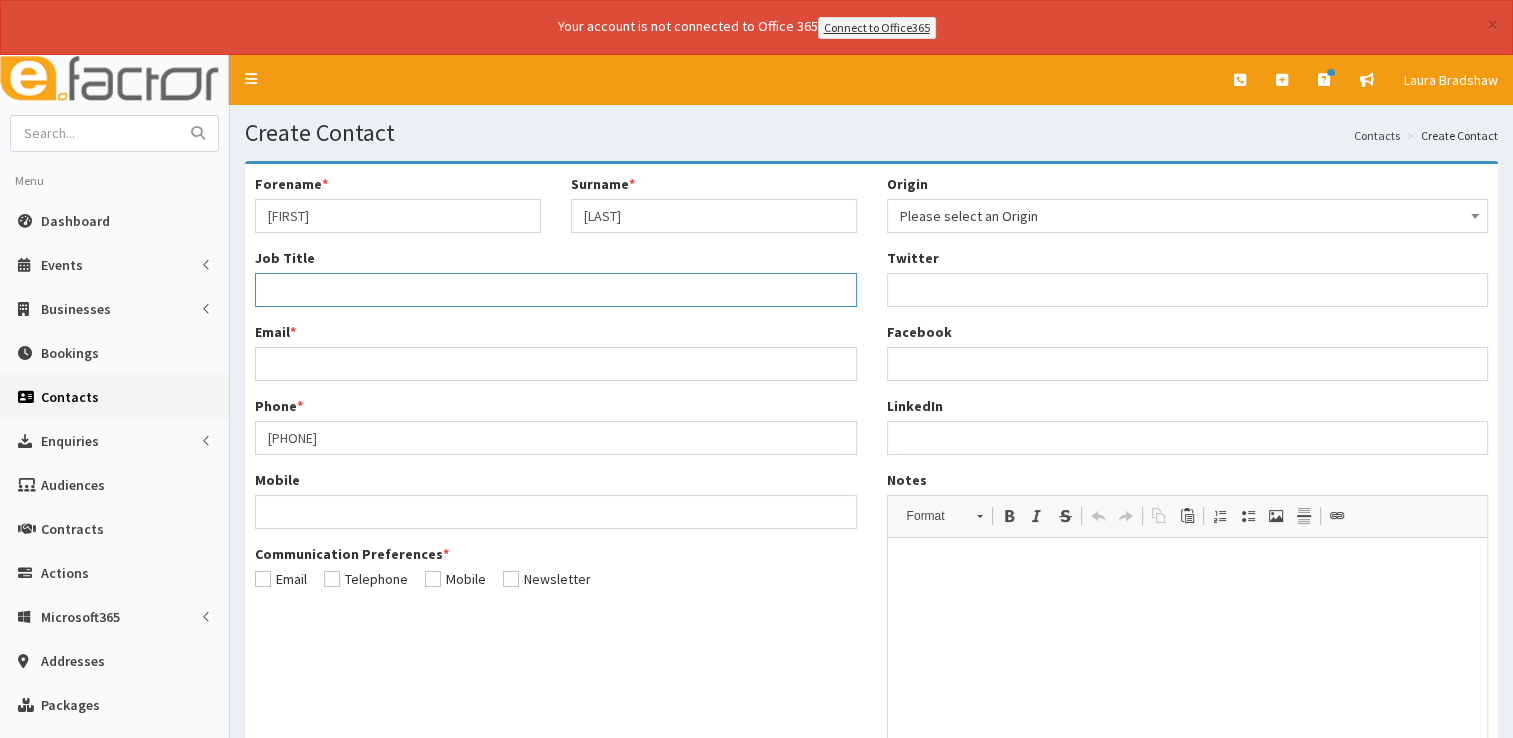 click on "Job Title  *" at bounding box center [556, 290] 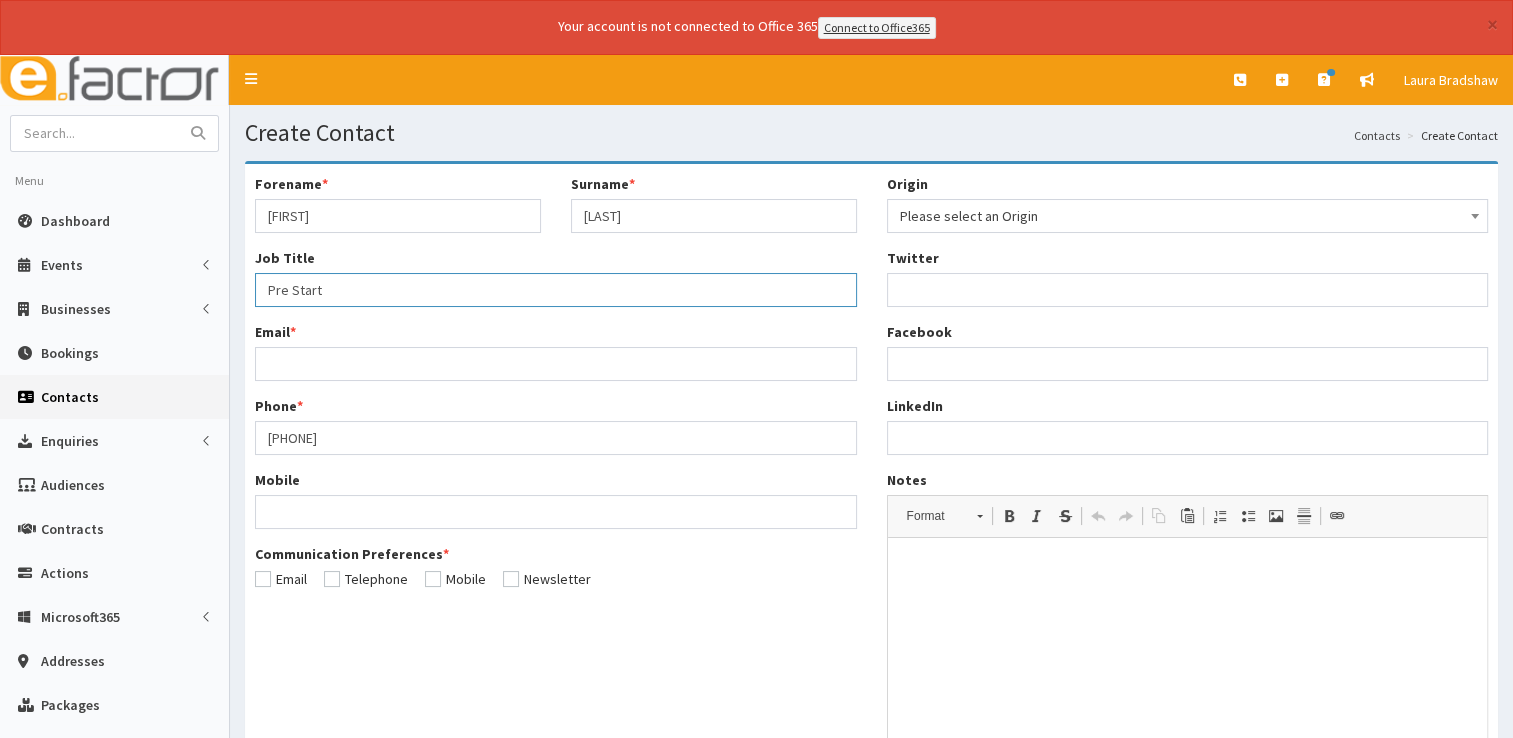 type on "Pre Start" 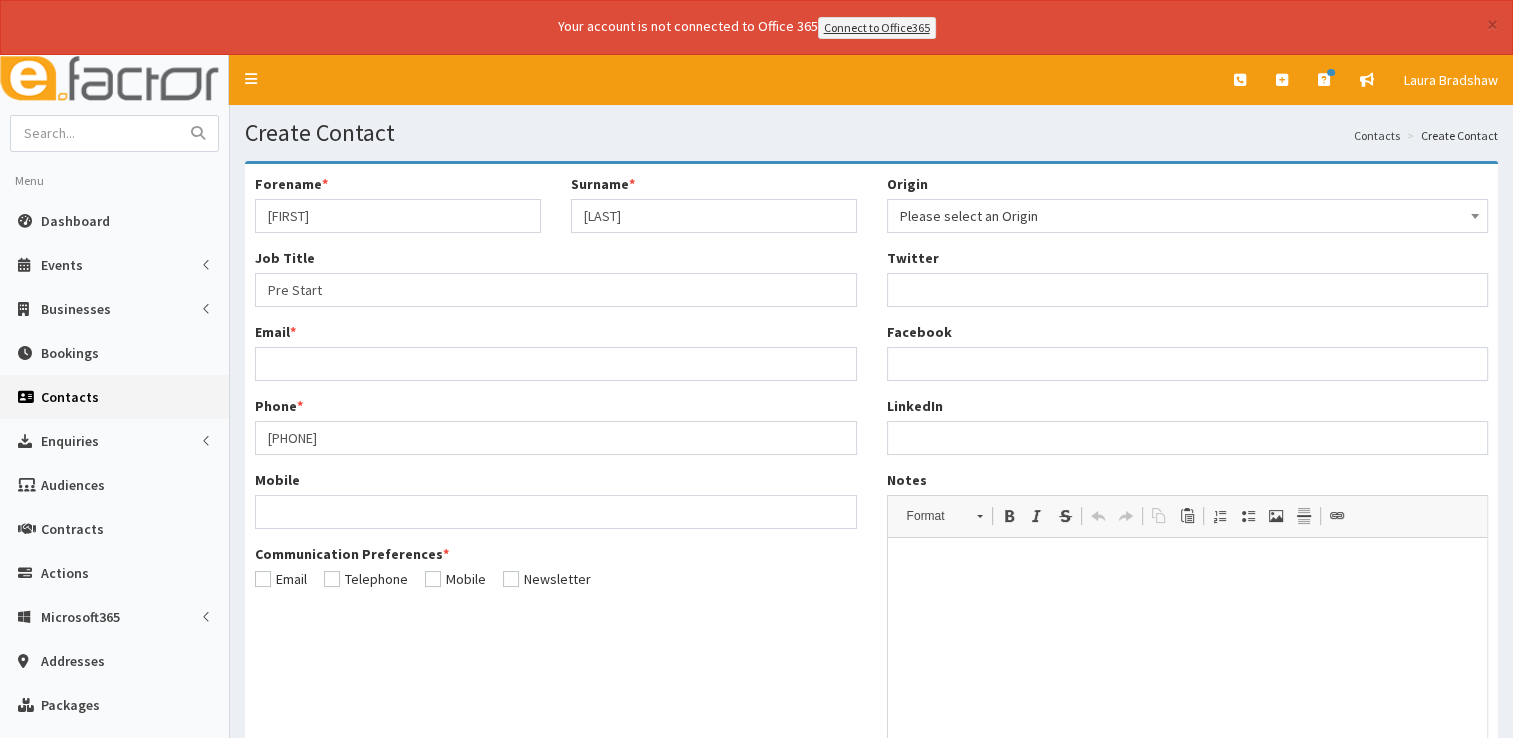 click on "Forename  *
Simon
Surname  *
Brunskill
Job Title  *
Pre Start
Email  *
Phone  *" at bounding box center (871, 477) 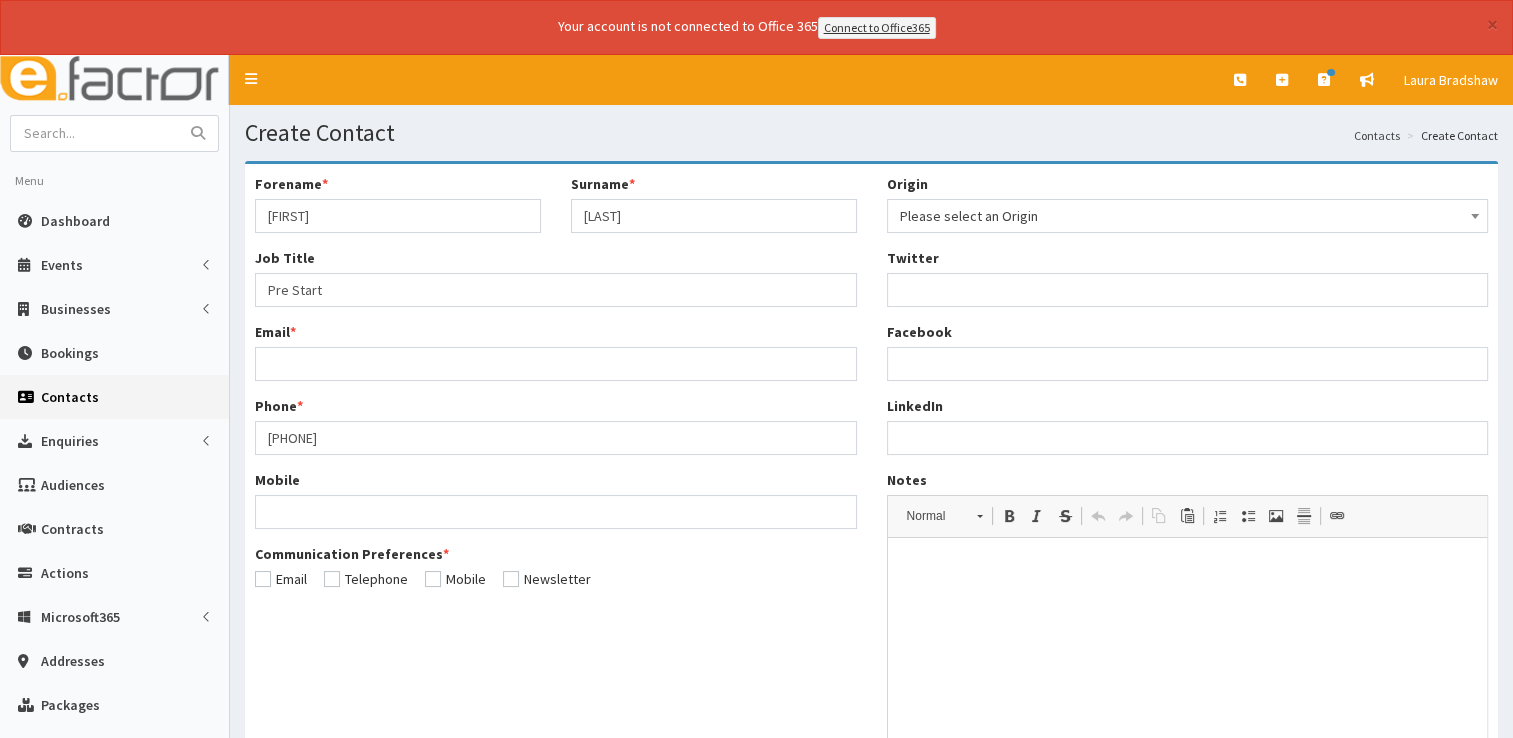click at bounding box center [1187, 568] 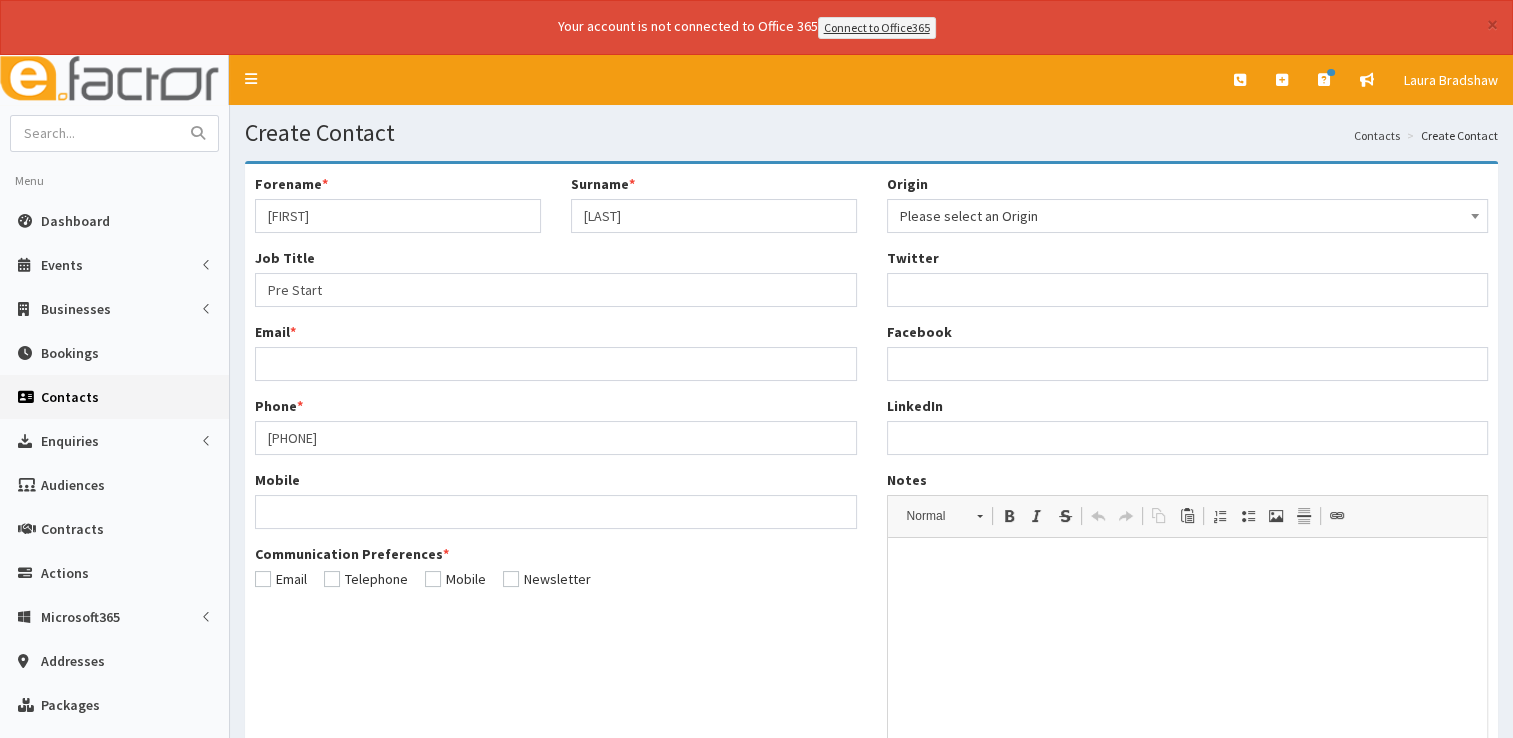 type 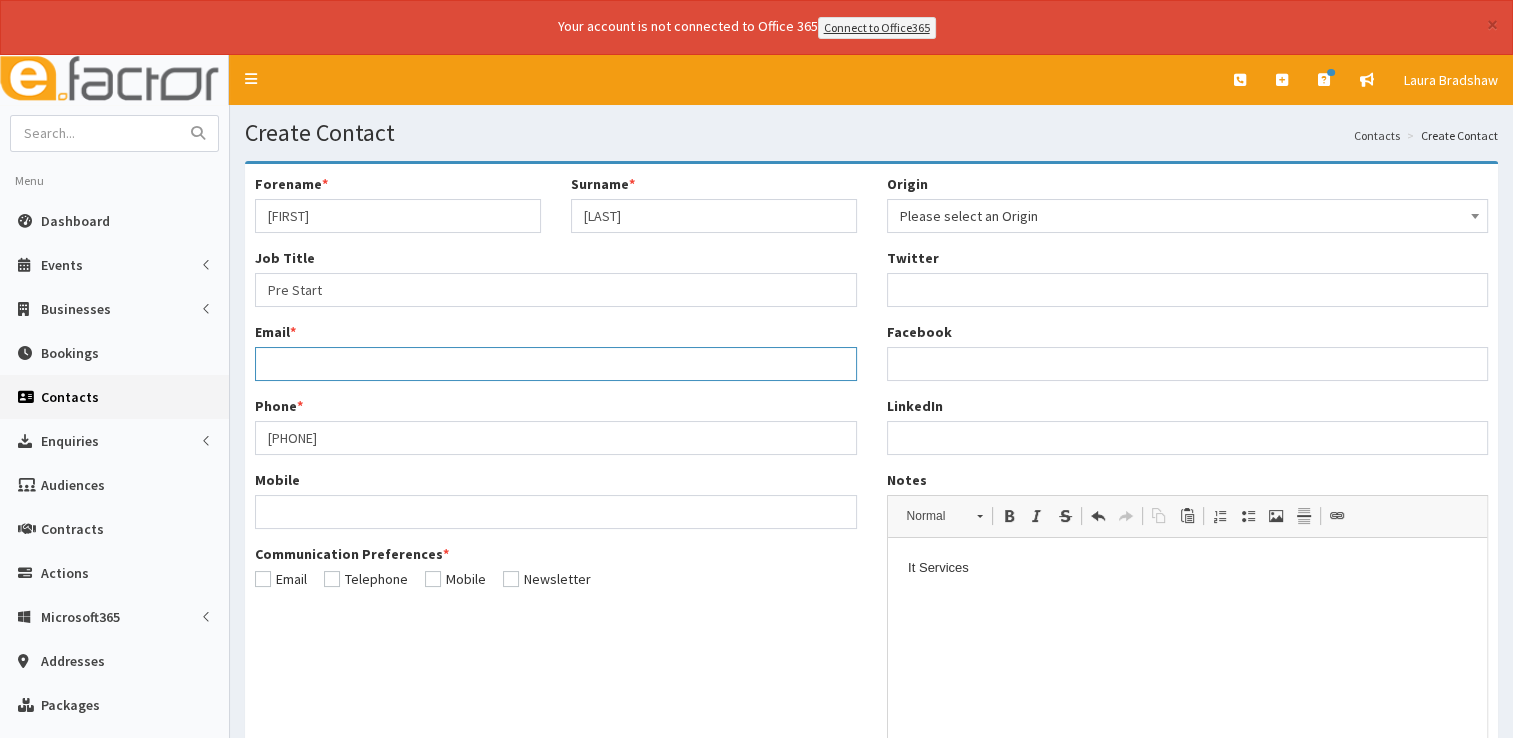 click on "Email  *" at bounding box center (556, 364) 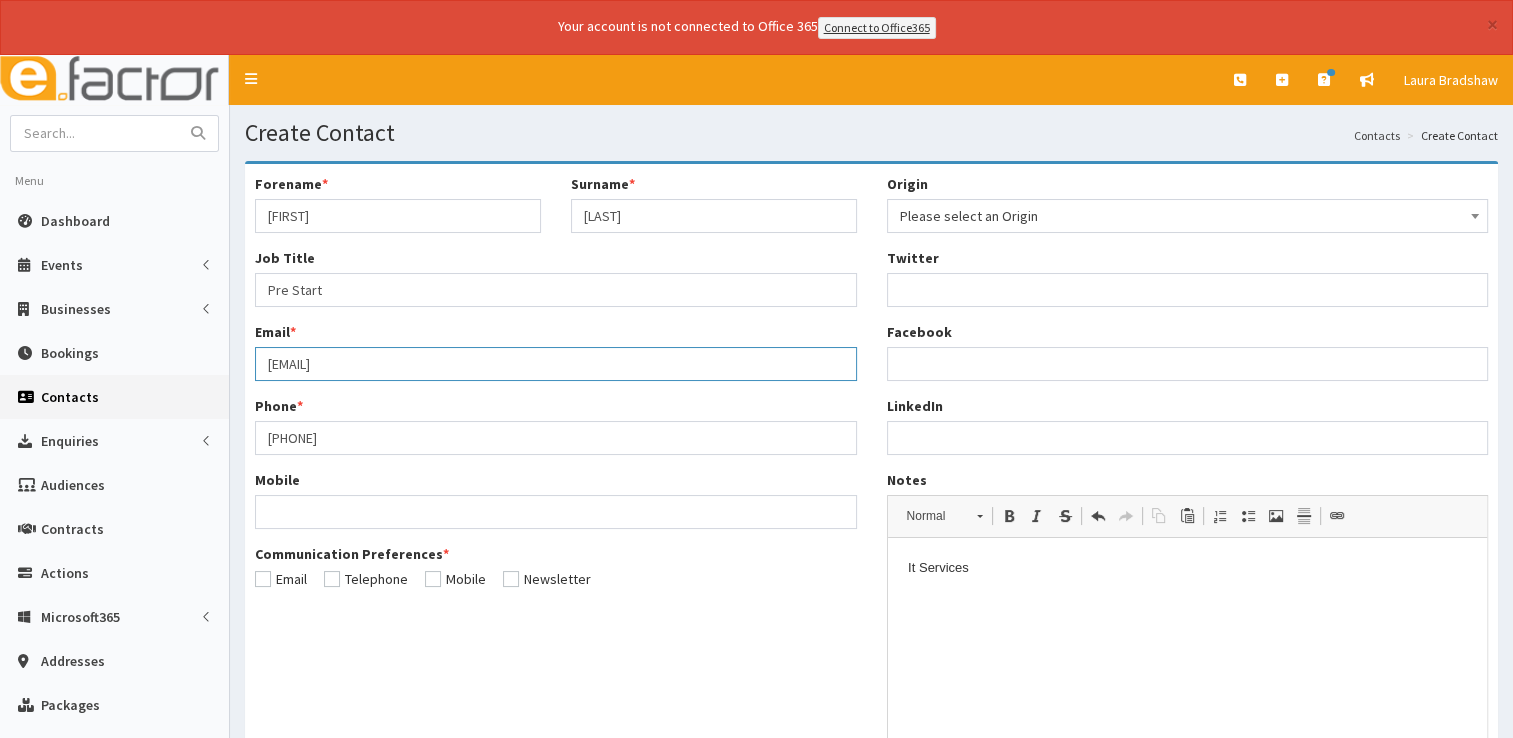 type on "[USERNAME]@[DOMAIN]" 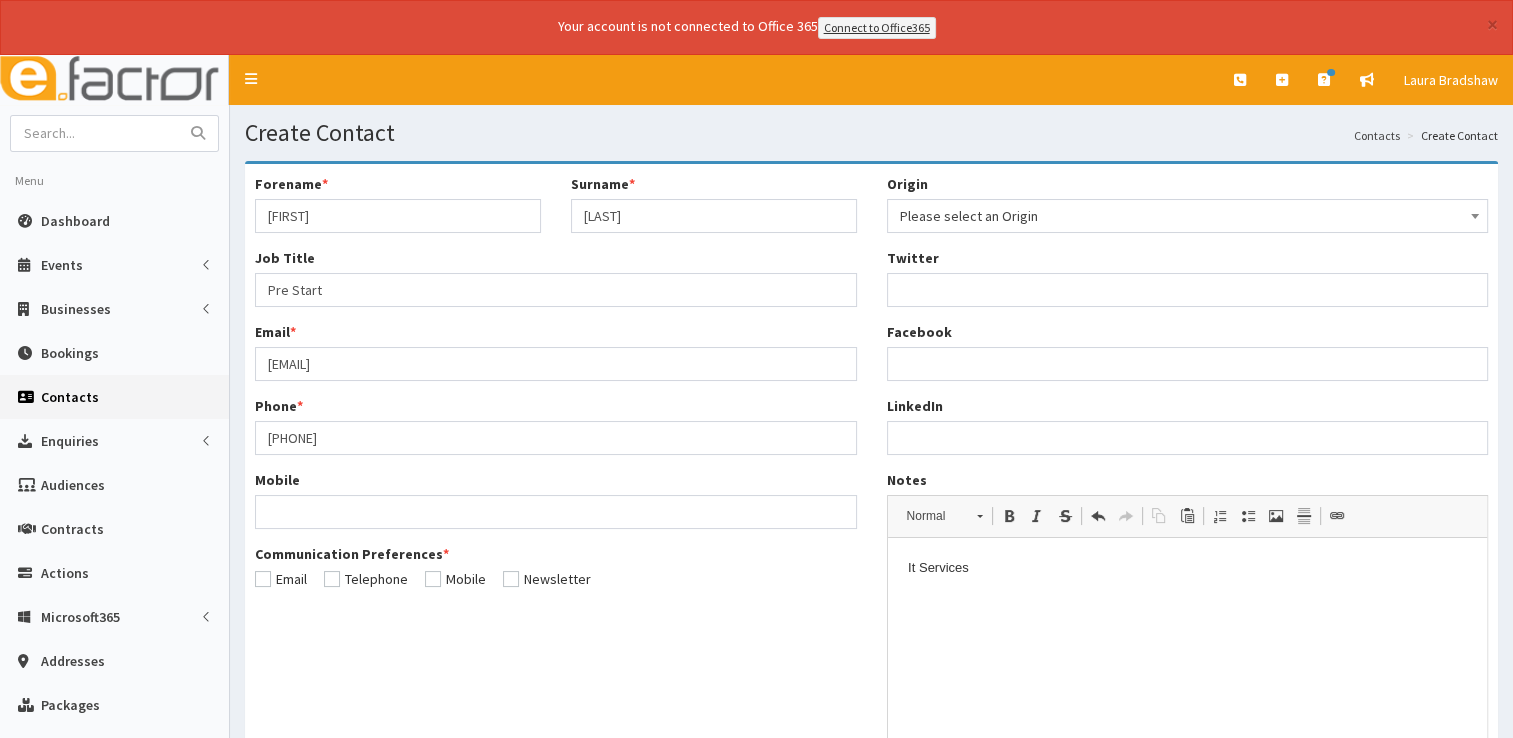 click at bounding box center [281, 579] 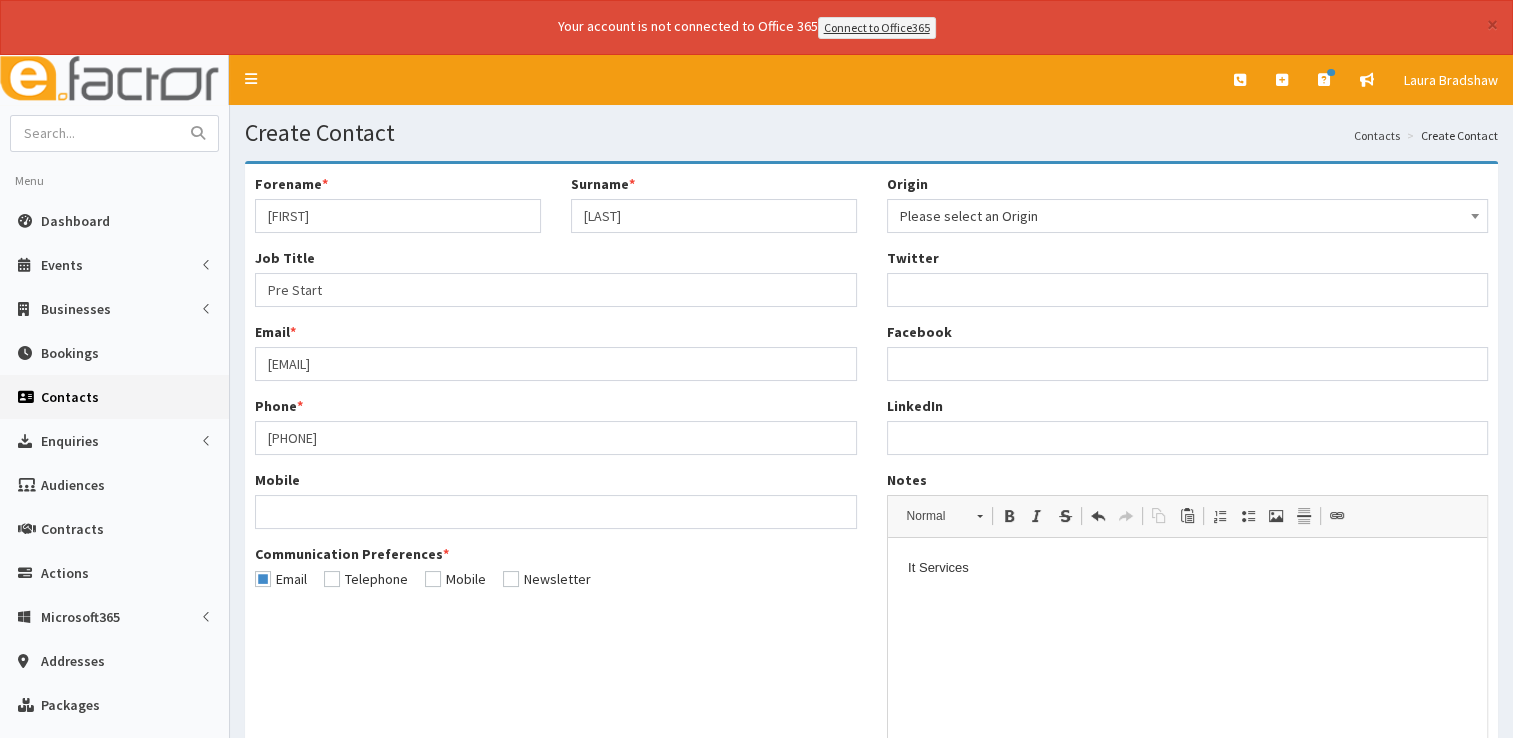 click at bounding box center (366, 579) 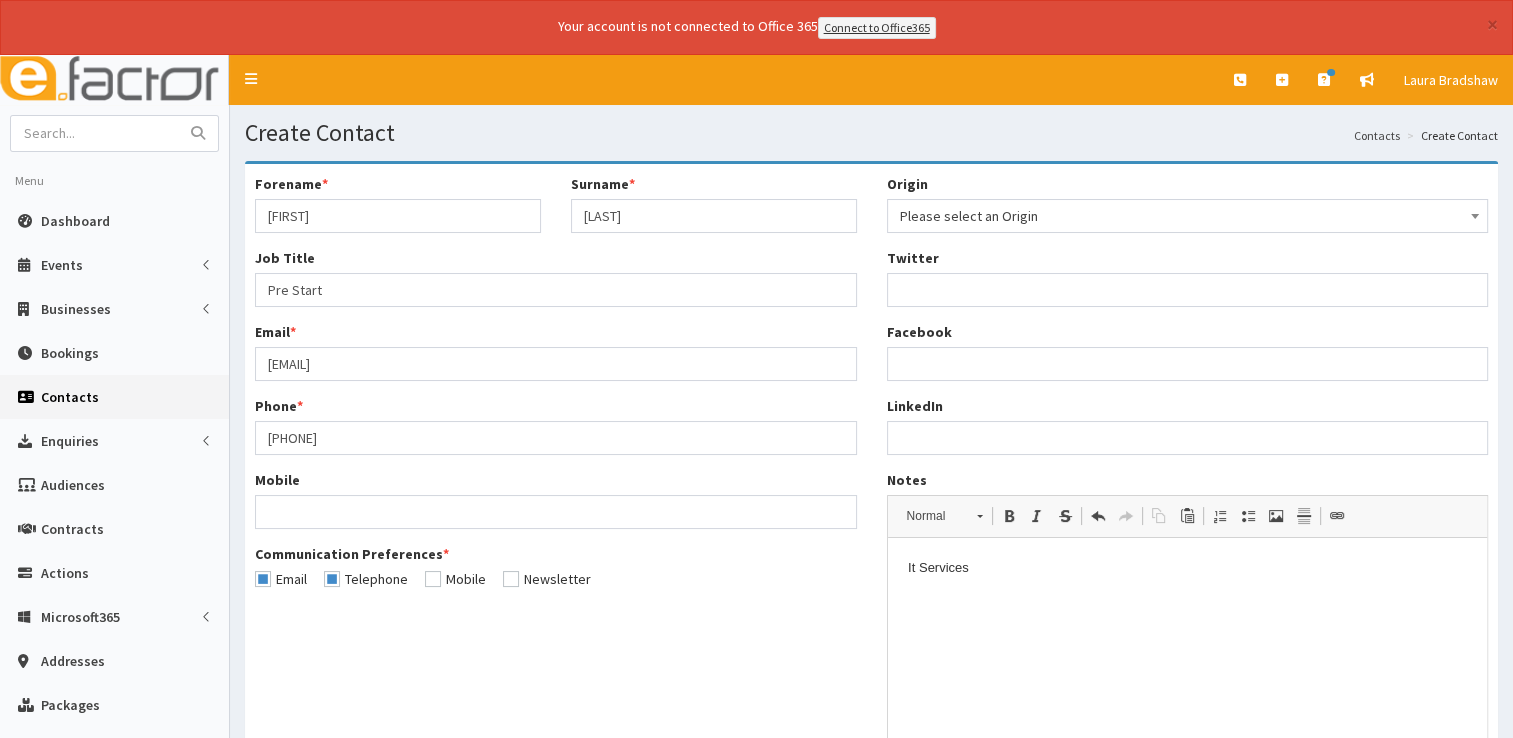 click at bounding box center (455, 579) 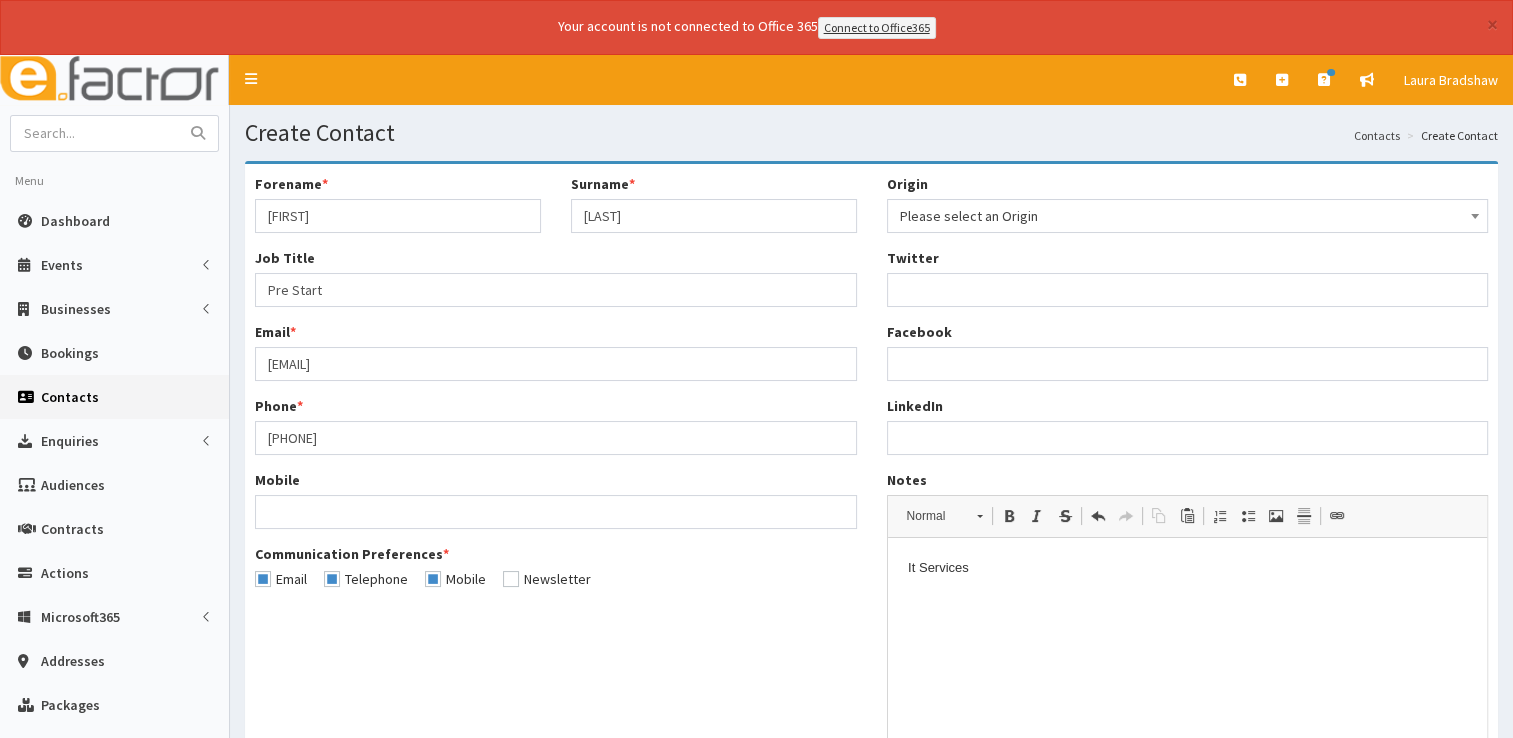 click on "Newsletter" at bounding box center [547, 579] 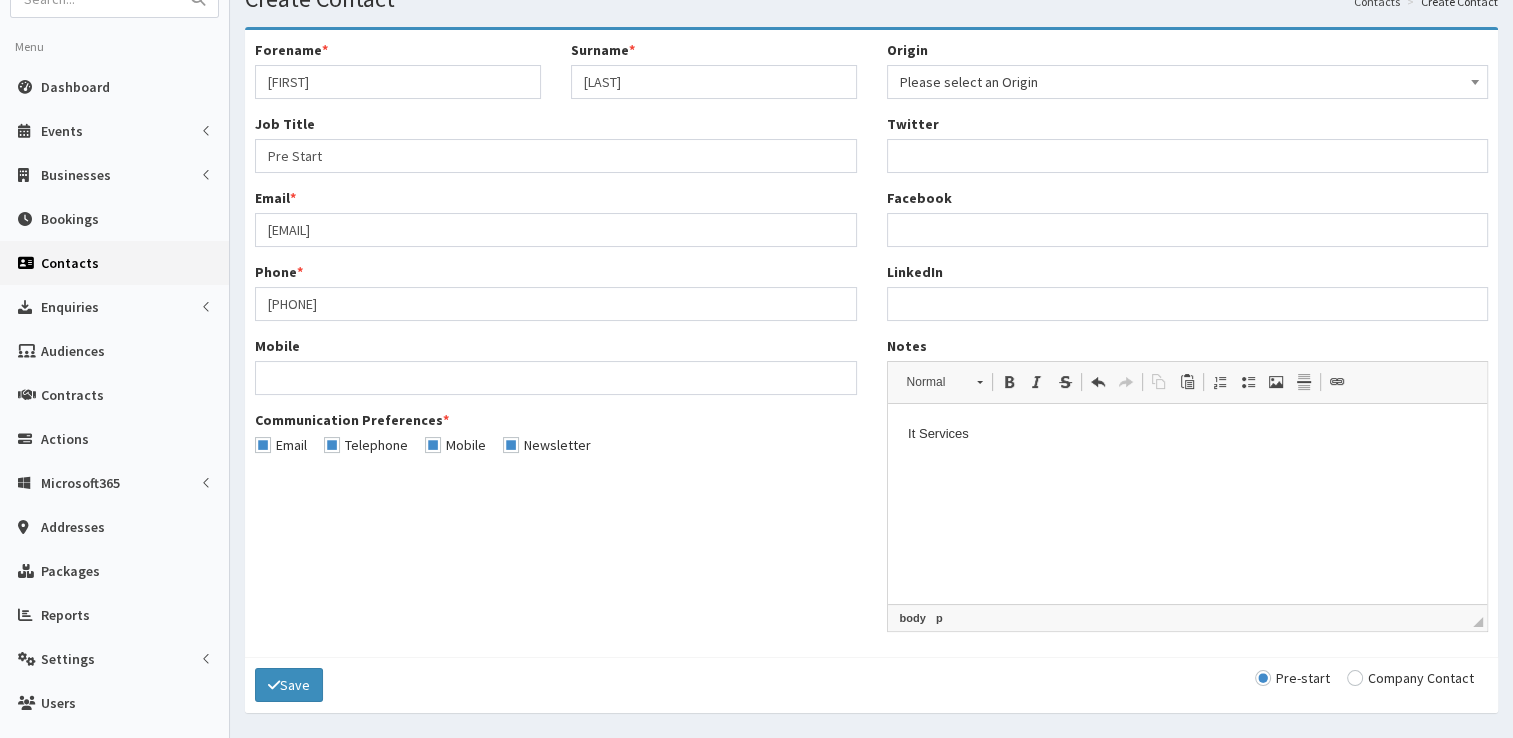 scroll, scrollTop: 204, scrollLeft: 0, axis: vertical 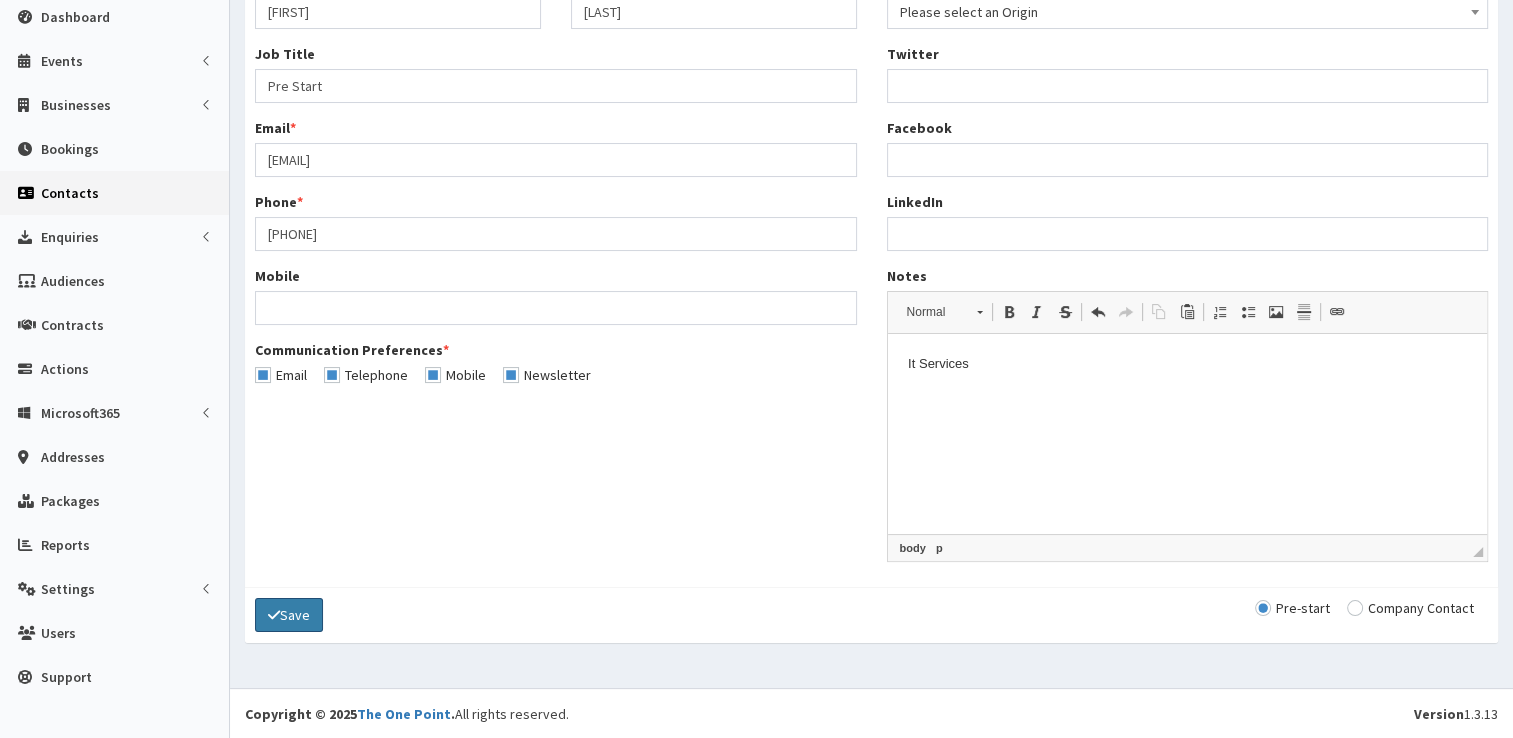 click on "Save" at bounding box center [289, 615] 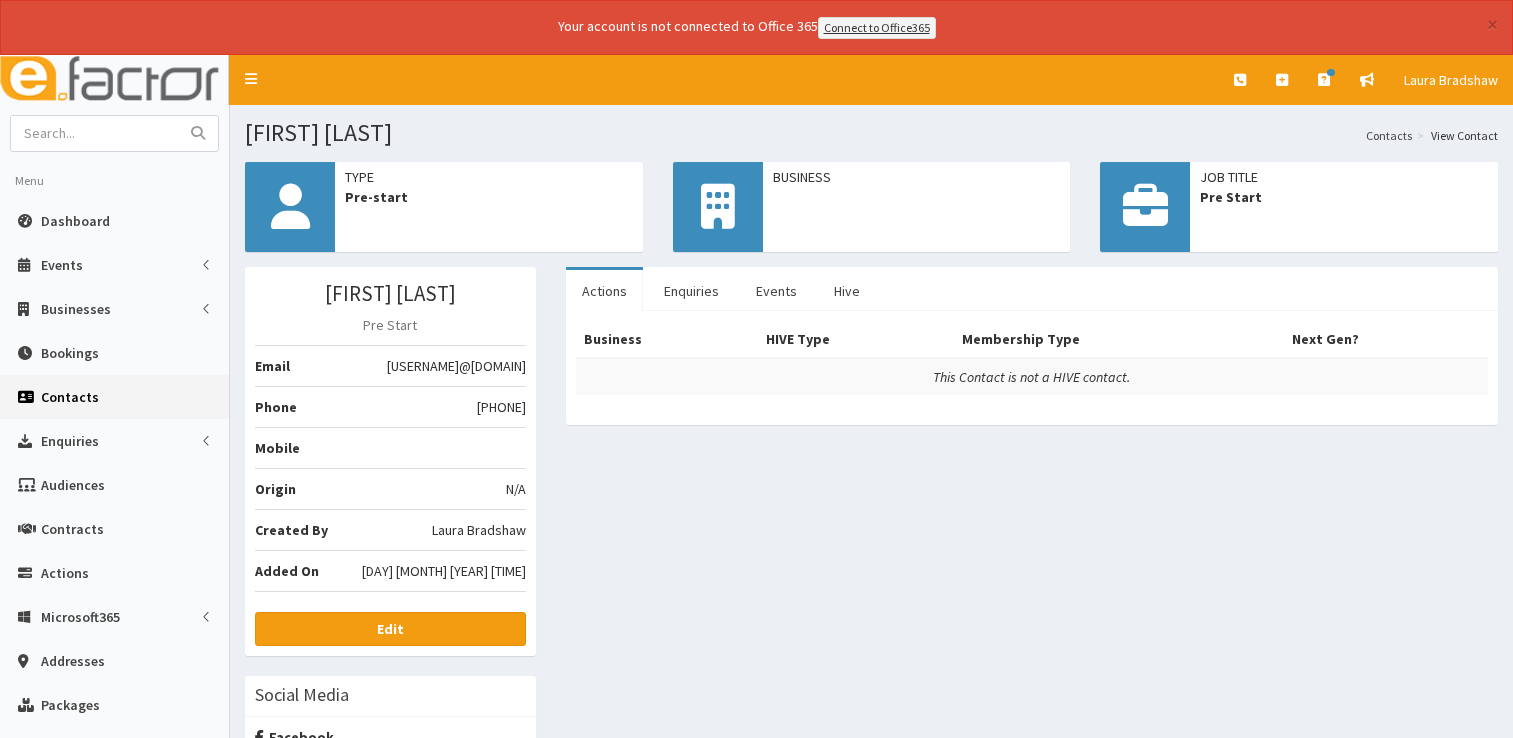 scroll, scrollTop: 0, scrollLeft: 0, axis: both 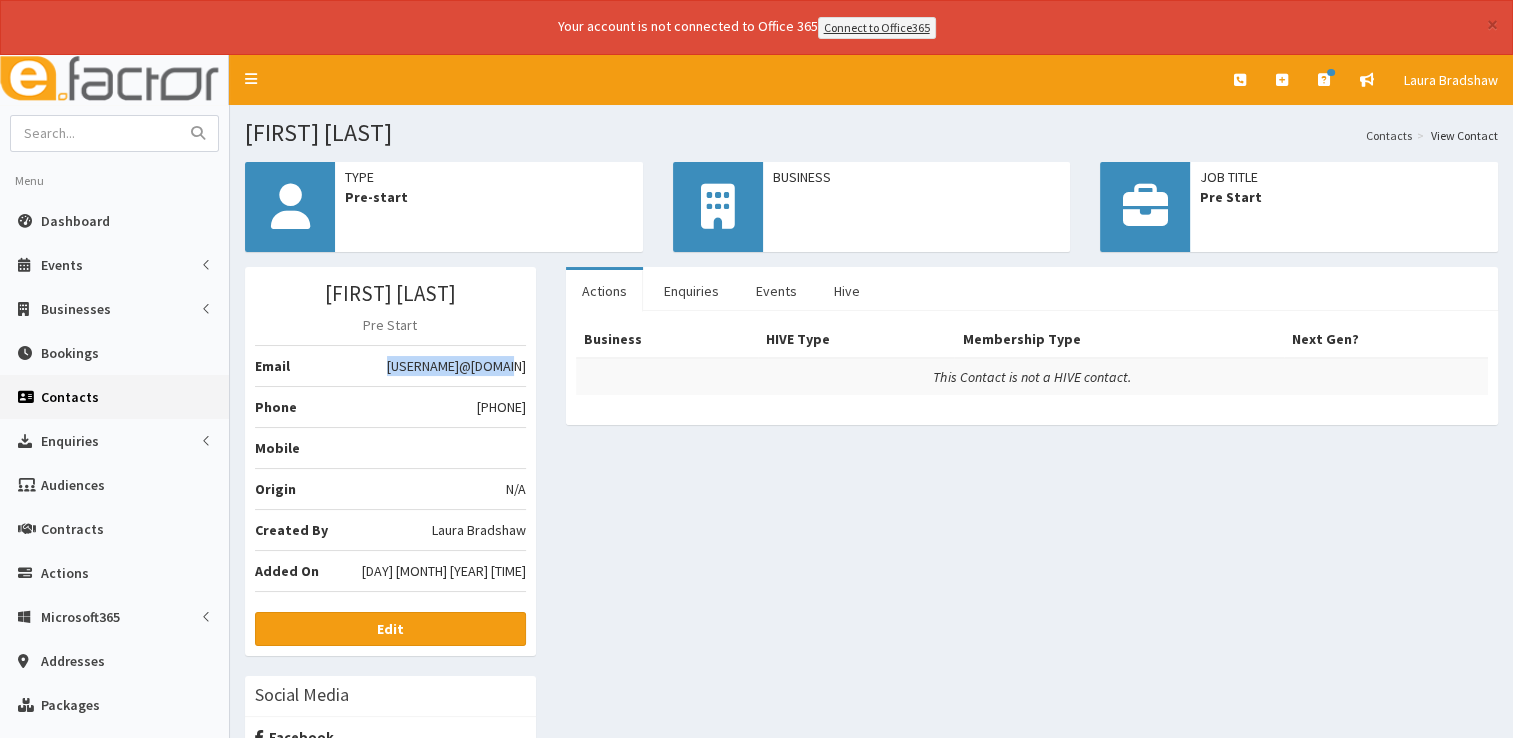 drag, startPoint x: 952, startPoint y: 580, endPoint x: 524, endPoint y: 367, distance: 478.07217 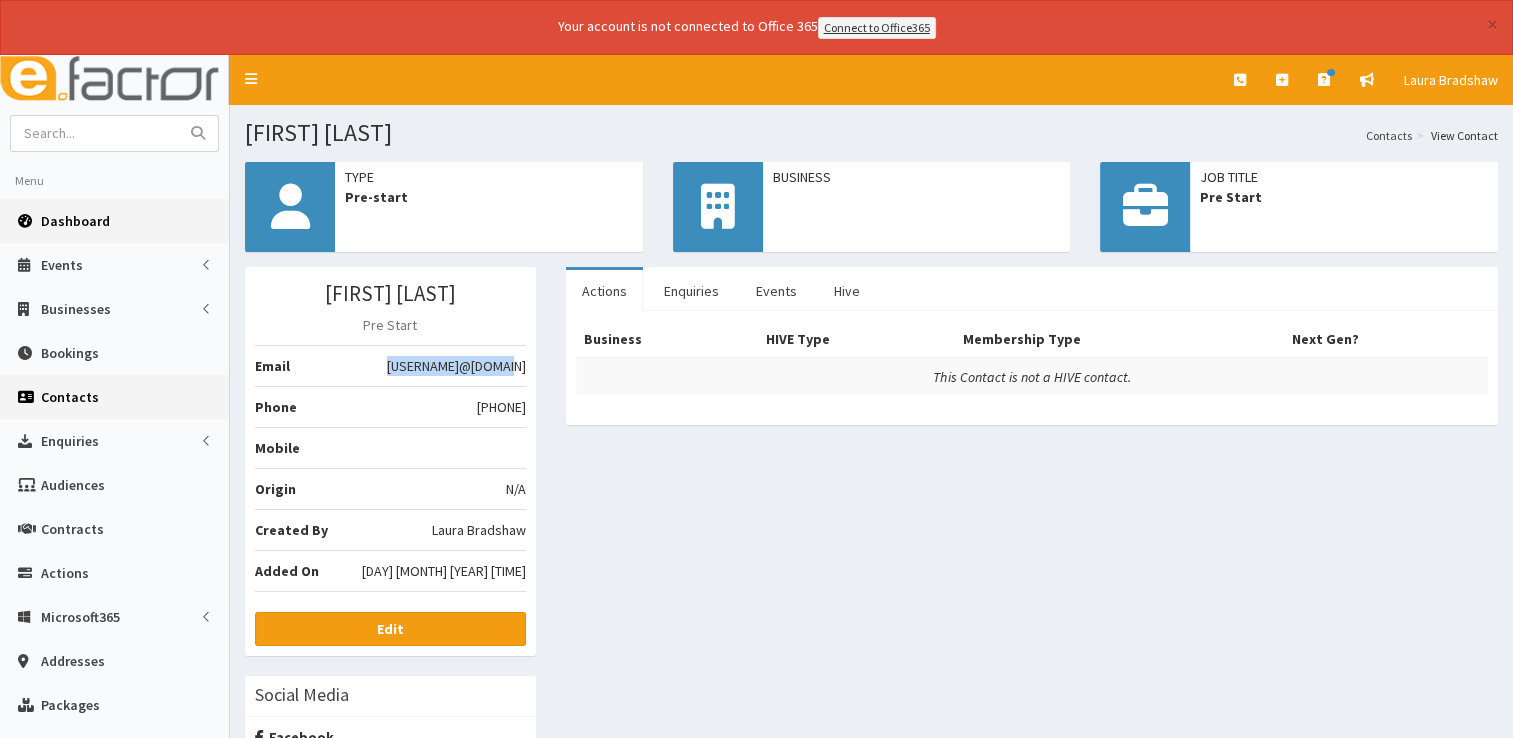 click on "Dashboard" at bounding box center (75, 221) 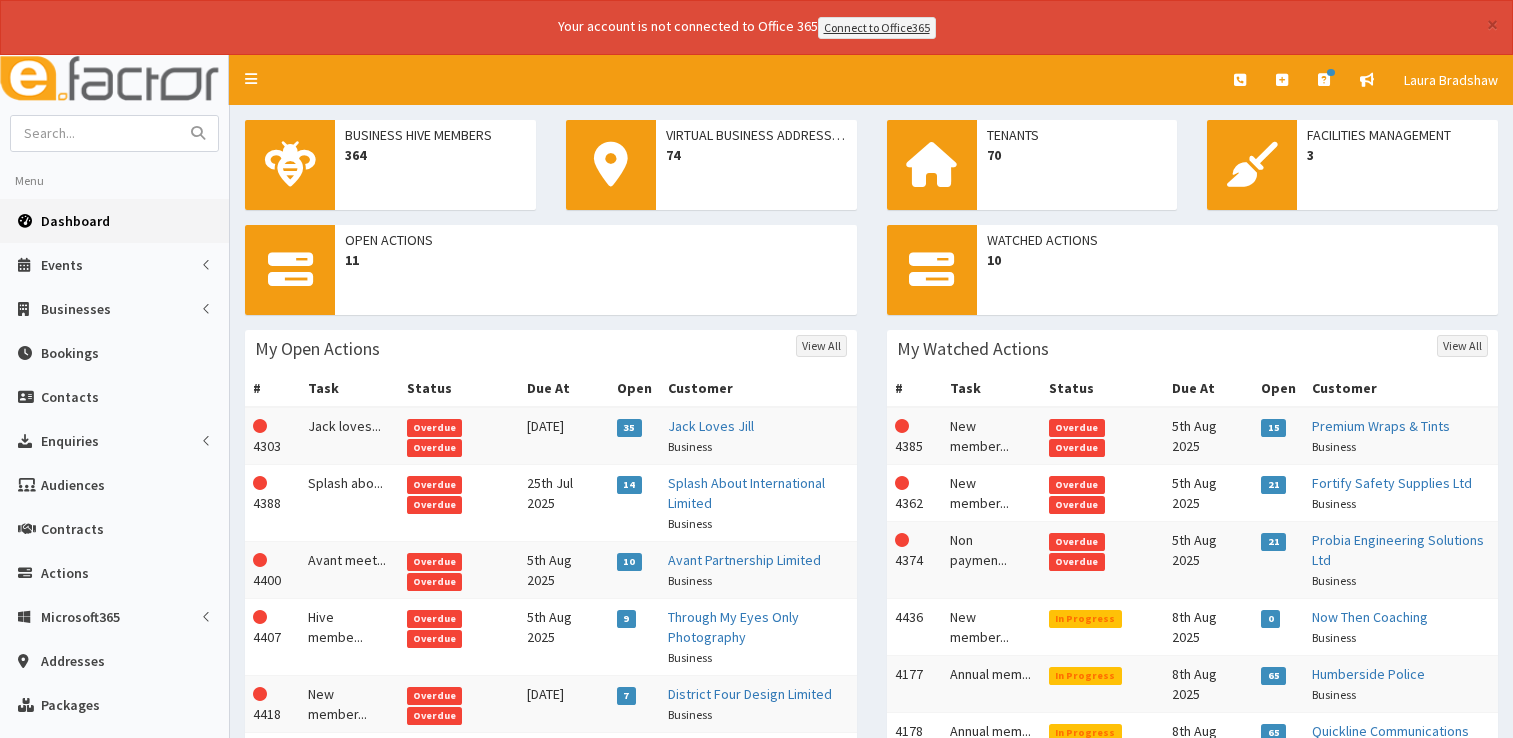 scroll, scrollTop: 0, scrollLeft: 0, axis: both 